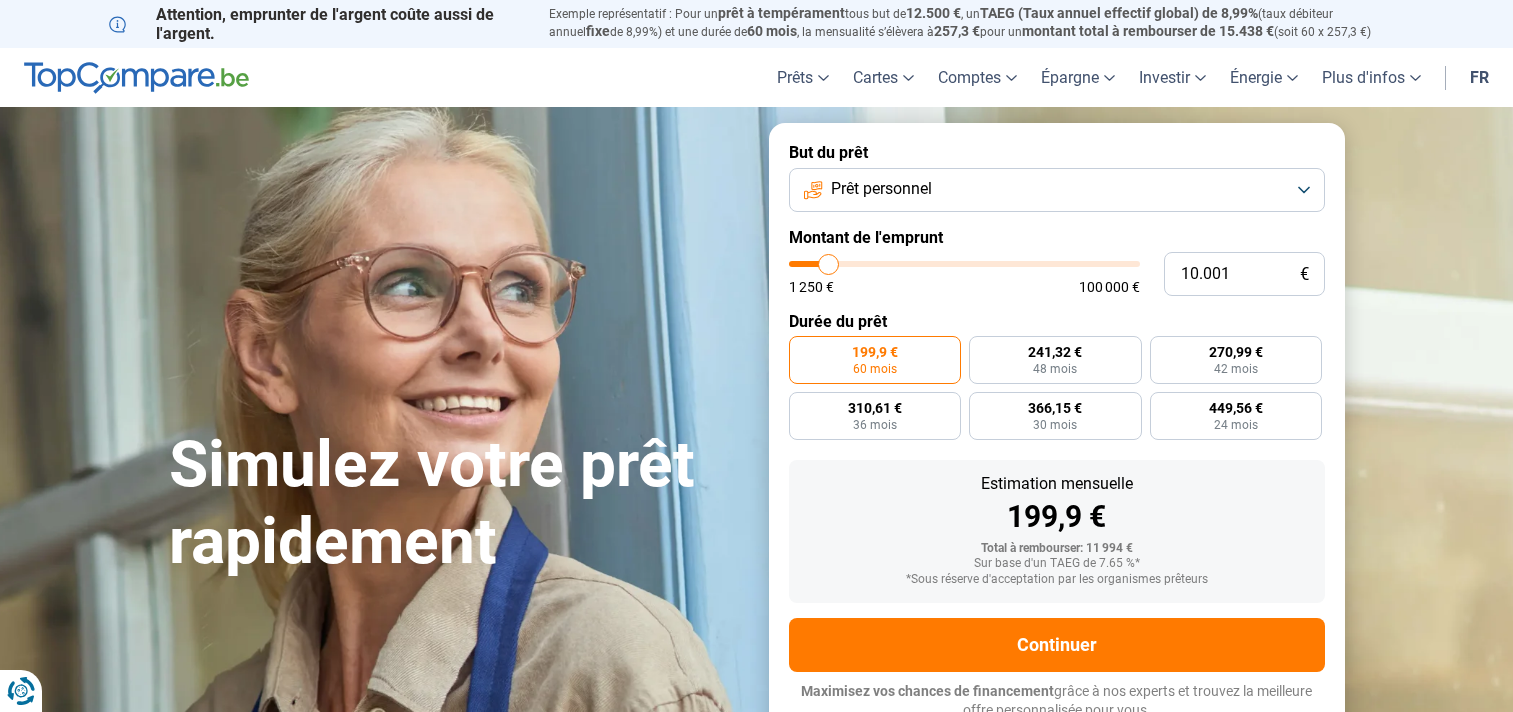 scroll, scrollTop: 0, scrollLeft: 0, axis: both 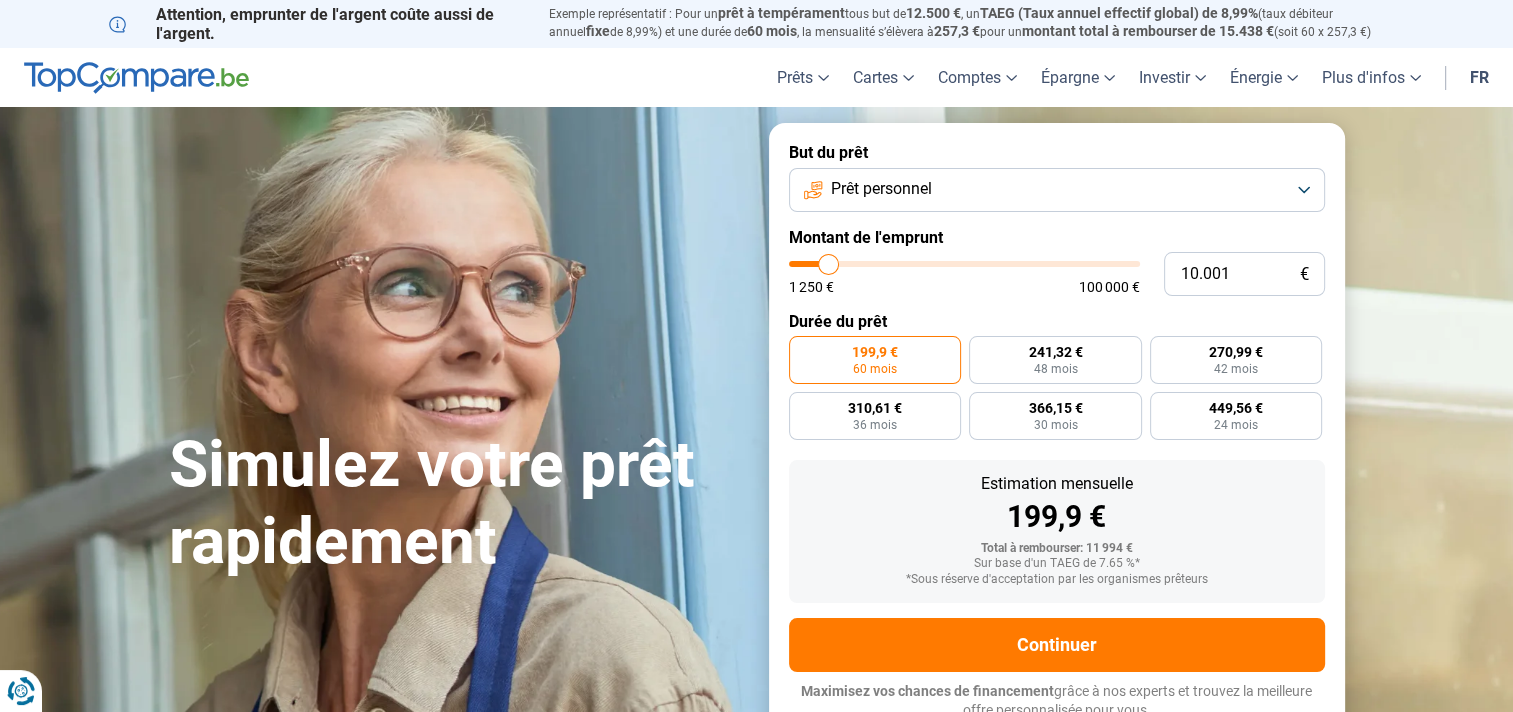type on "9.750" 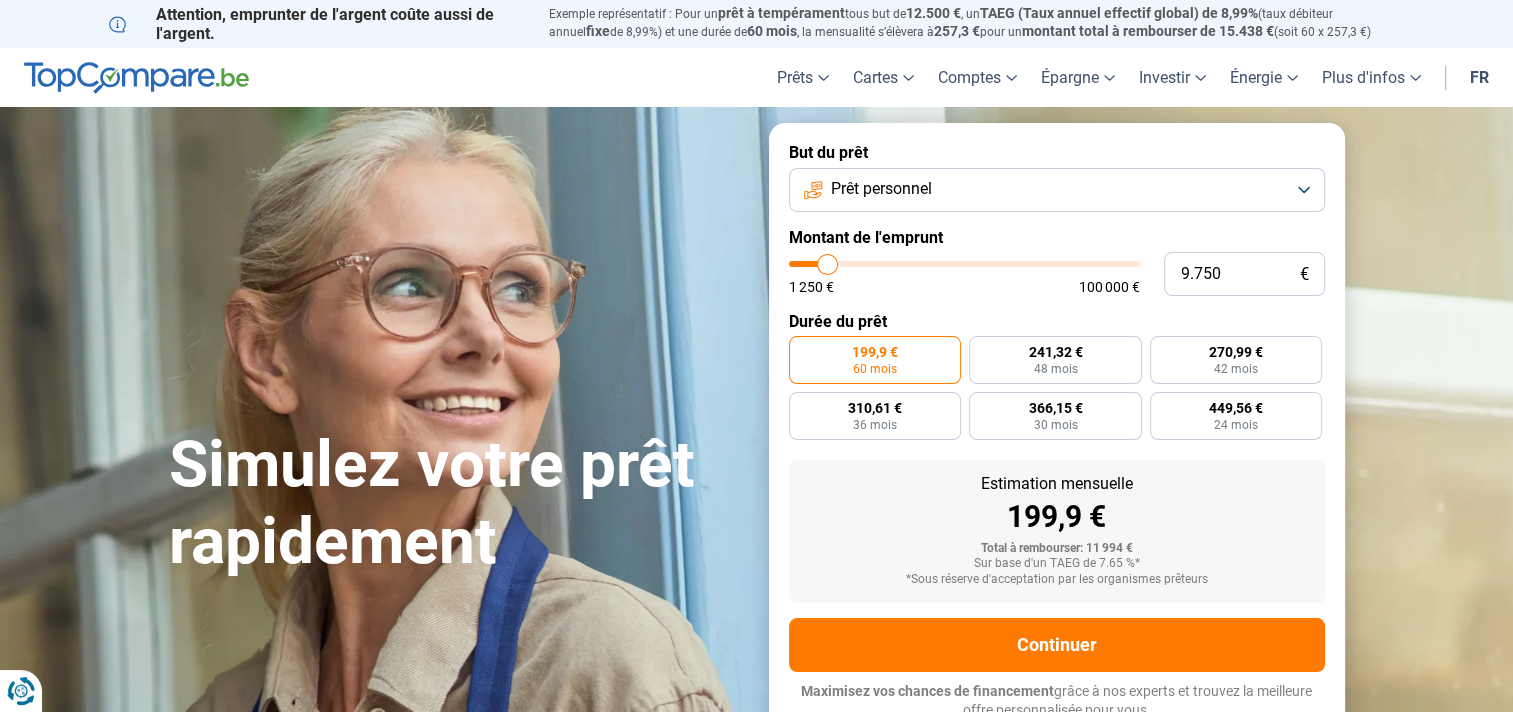 type on "11.000" 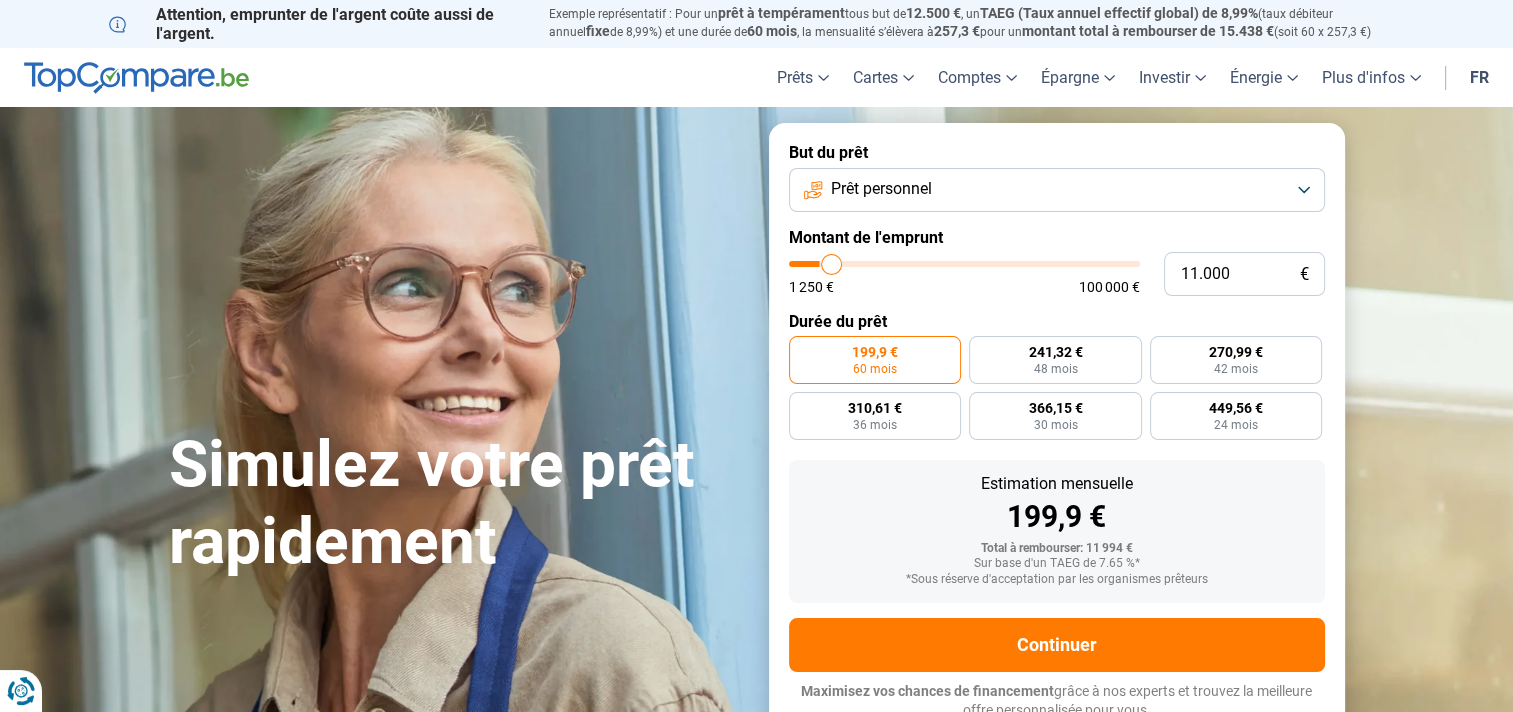 type on "12.750" 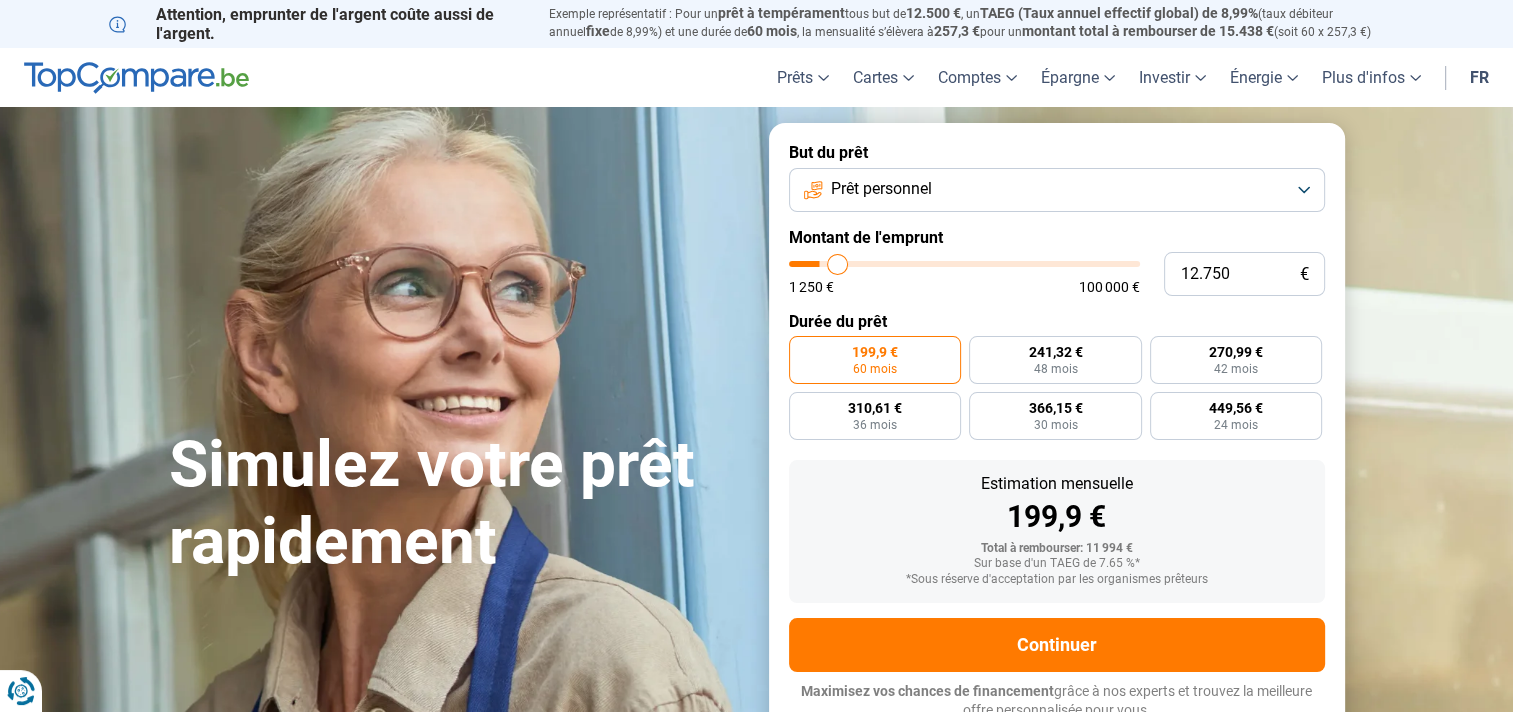 type on "14.750" 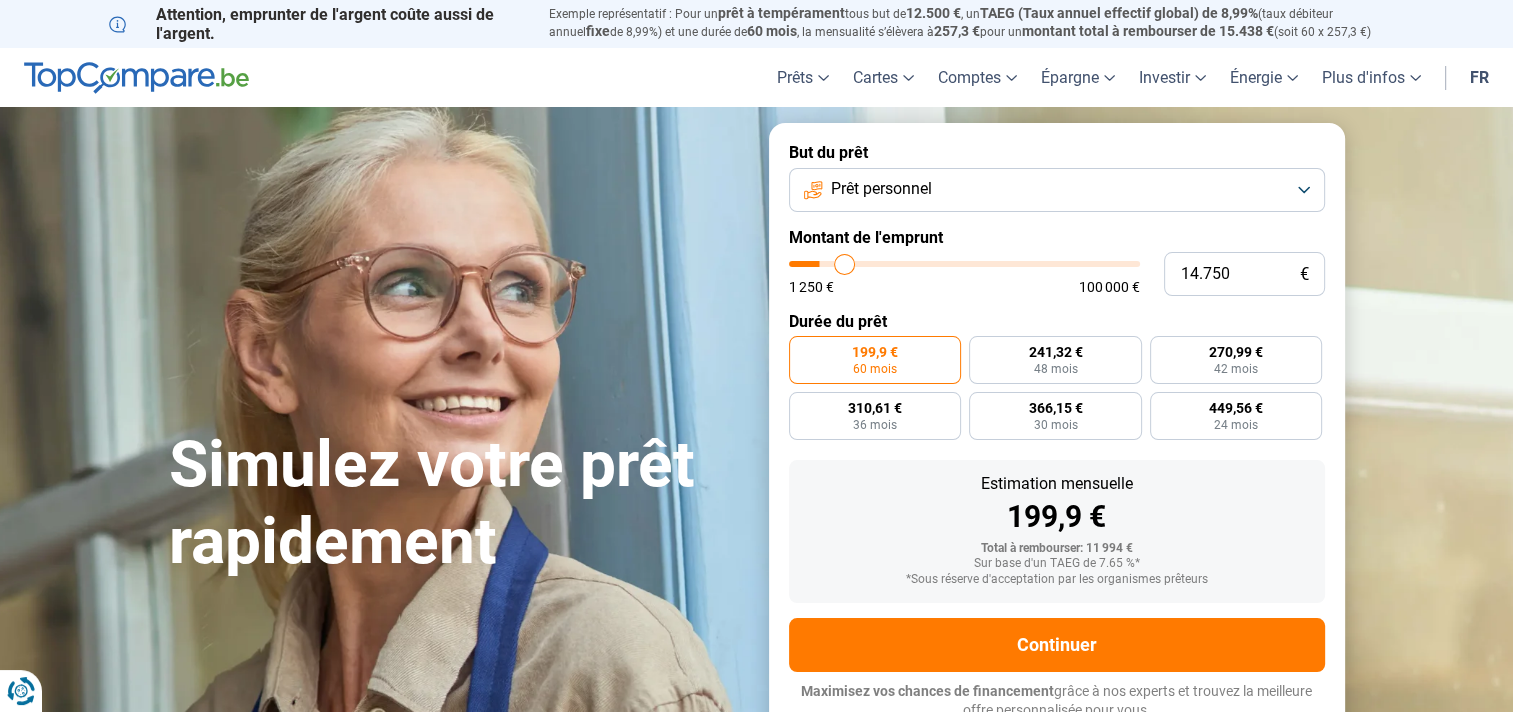 type on "16.250" 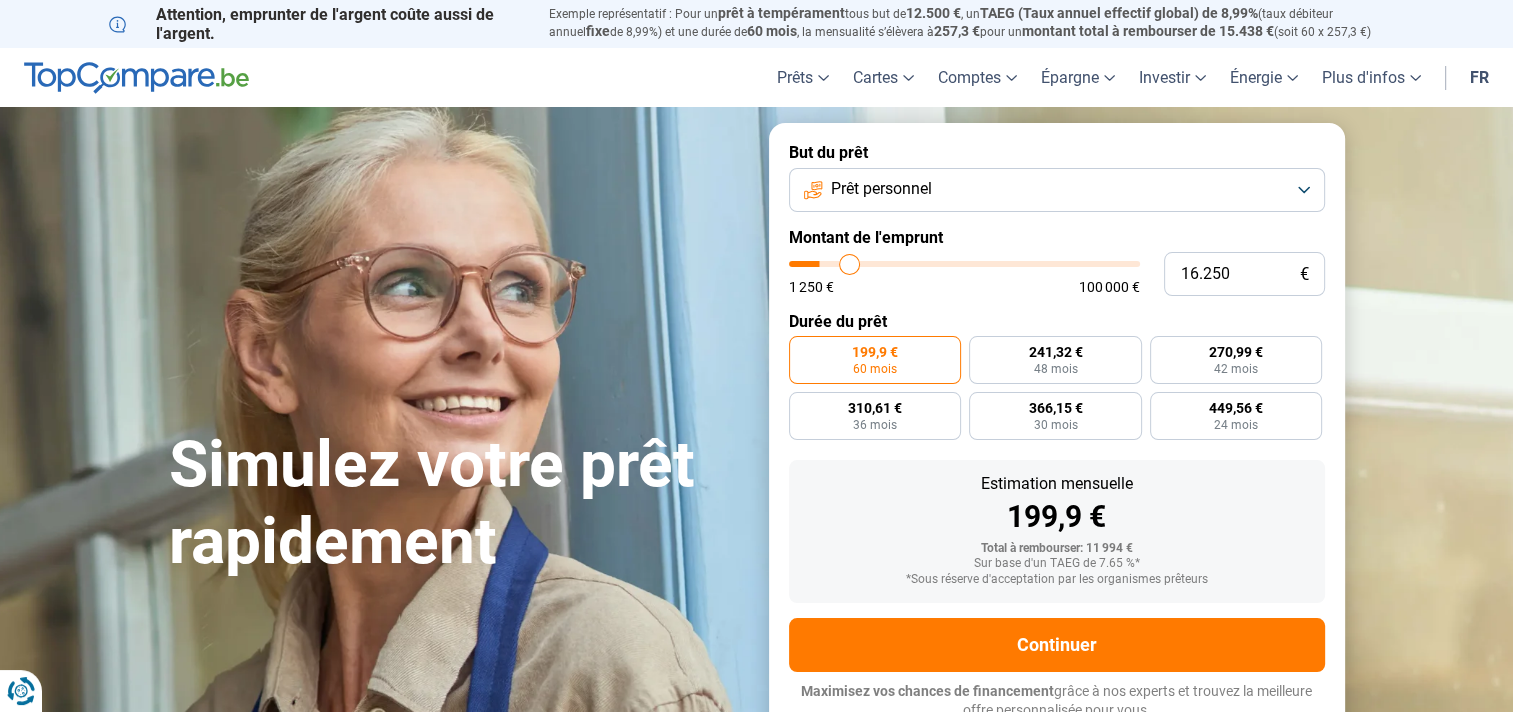 type on "17.000" 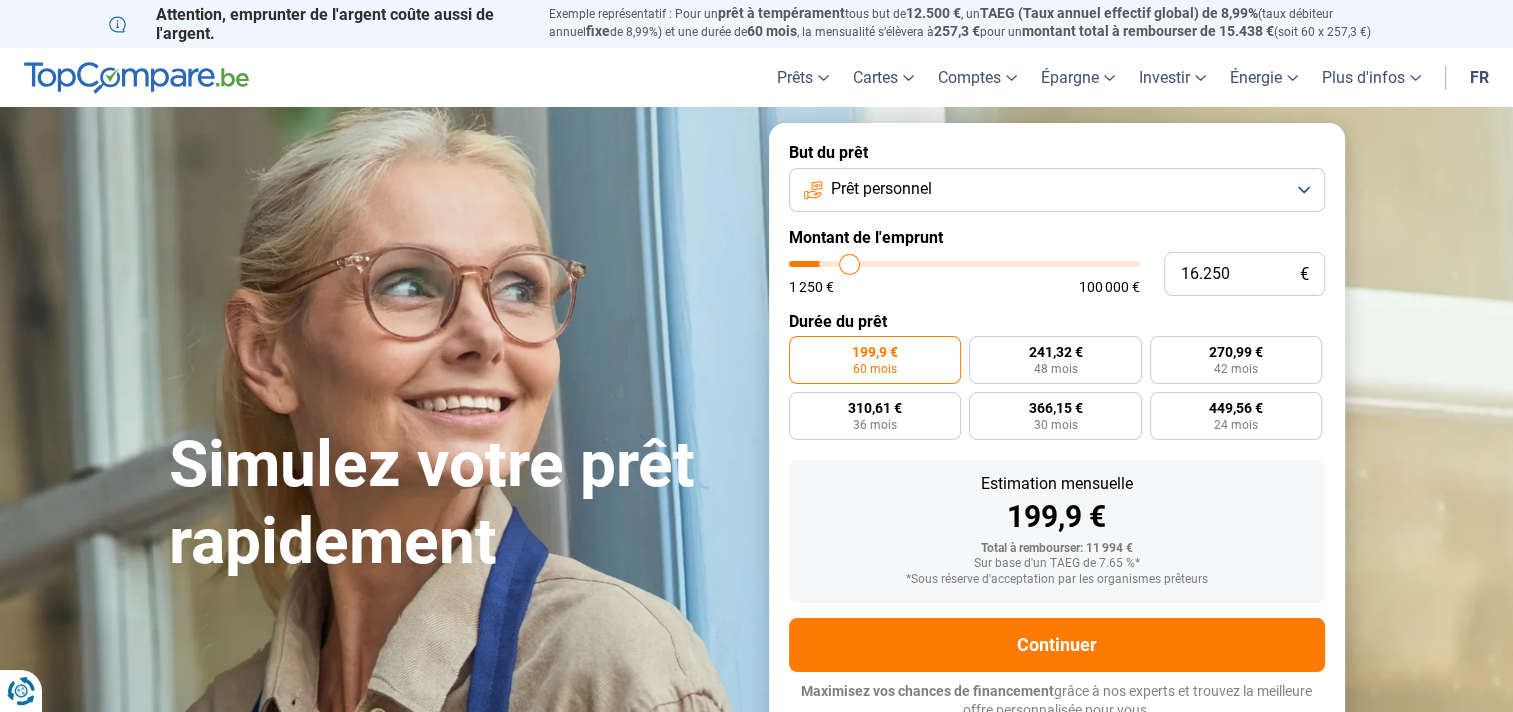 type on "17000" 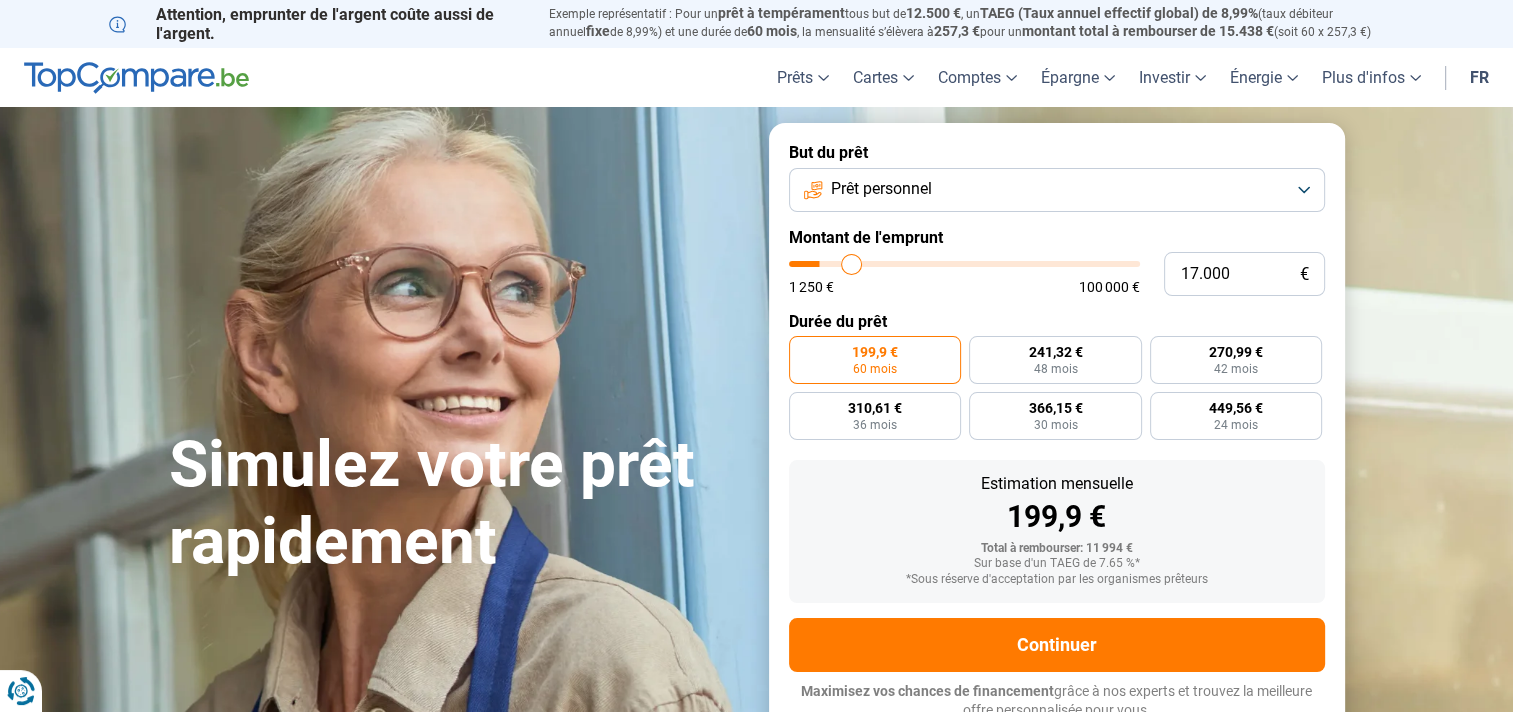 type on "17.250" 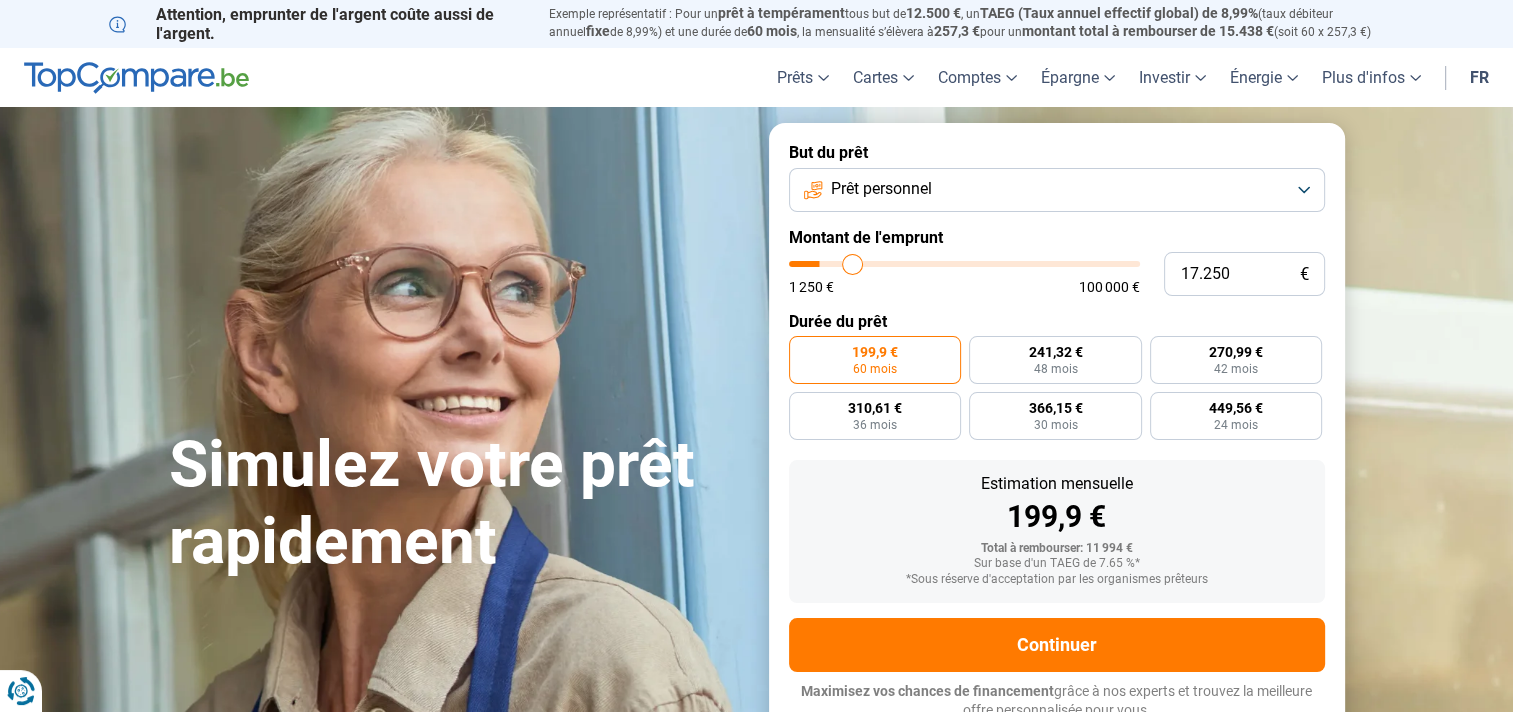 type on "17.750" 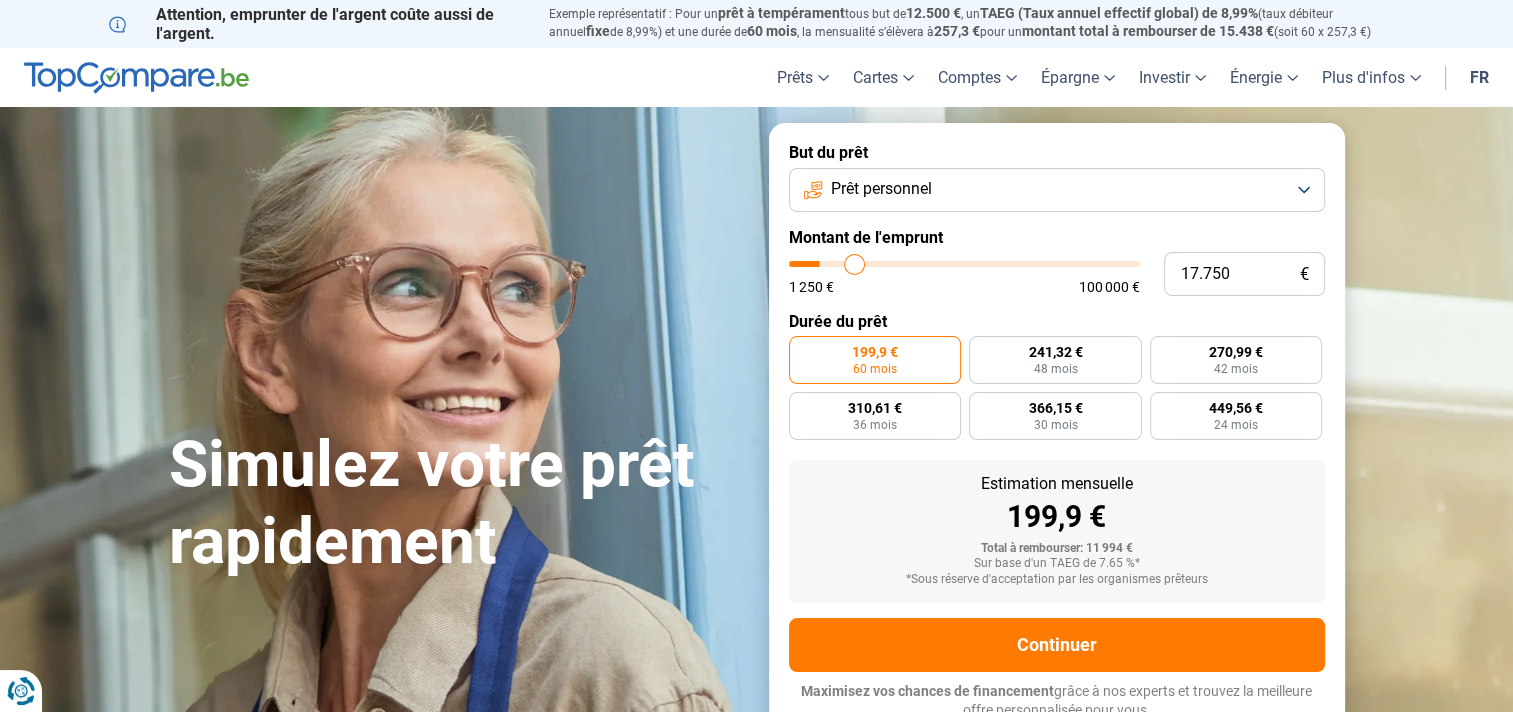 type on "18.750" 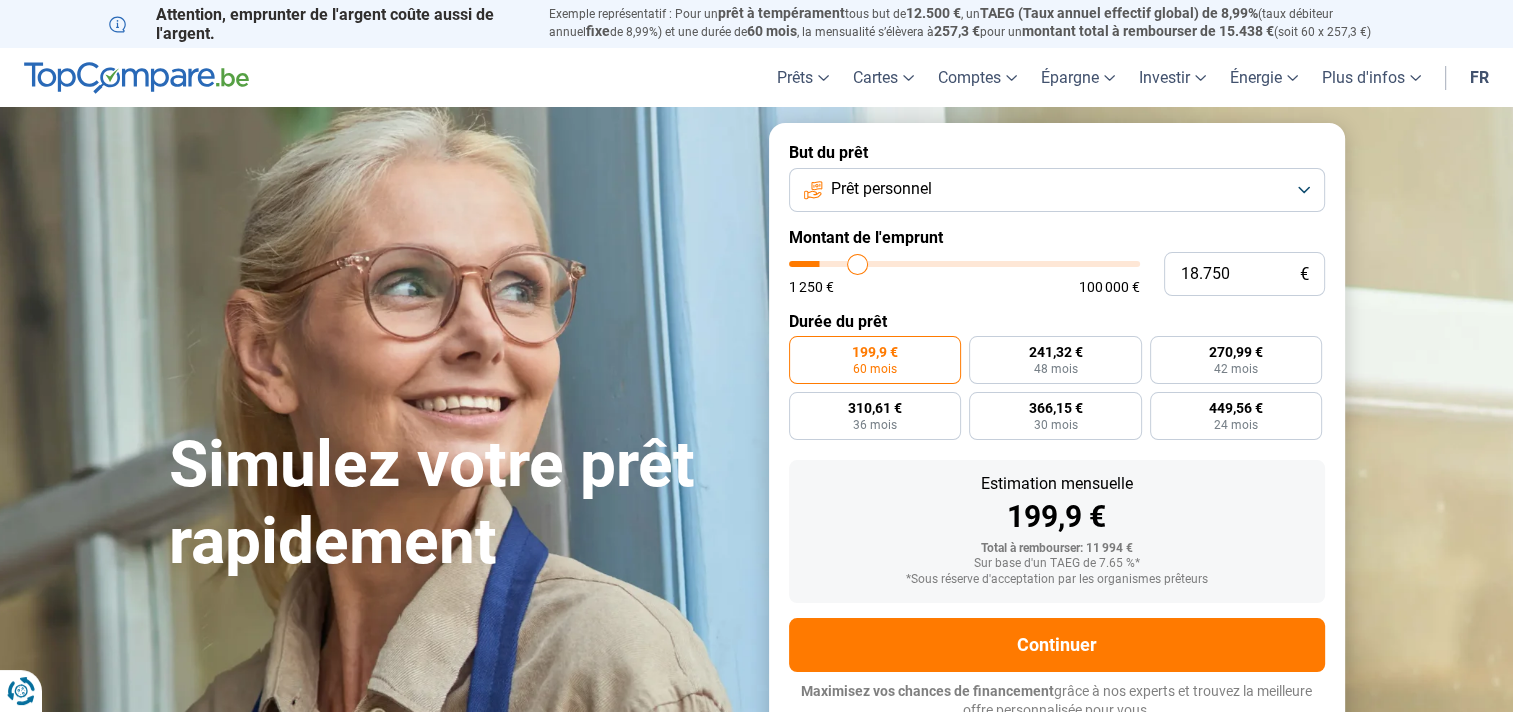 type on "19.000" 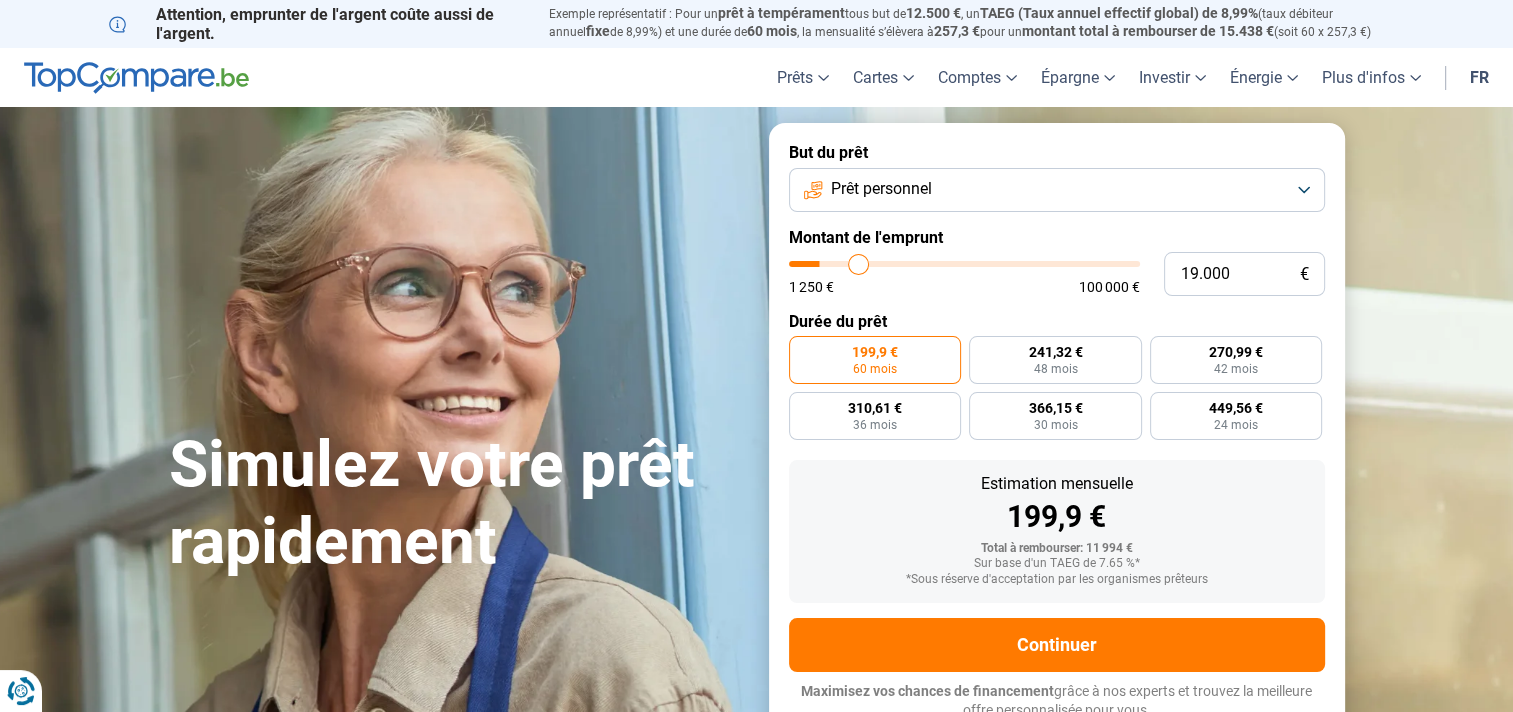 type on "19.250" 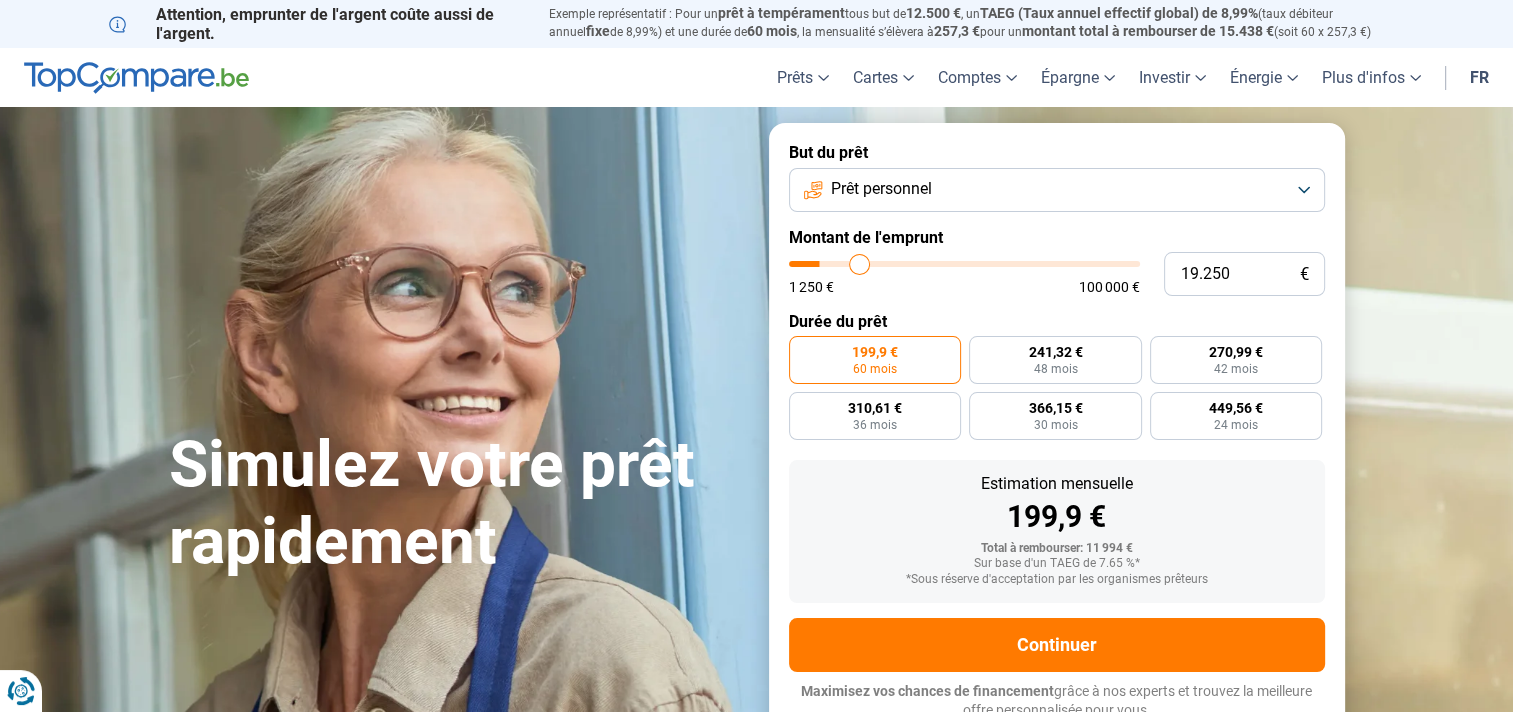 type on "19.500" 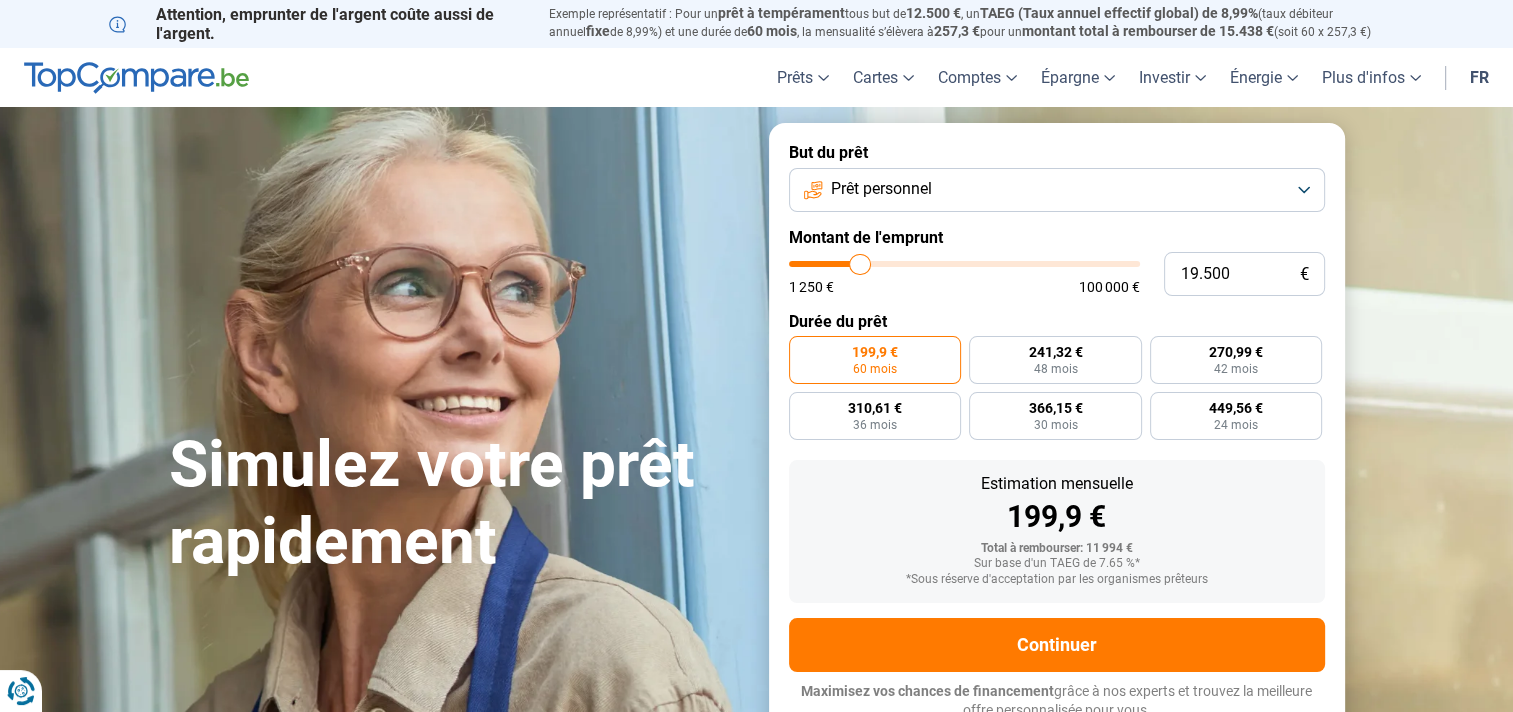 type on "19.750" 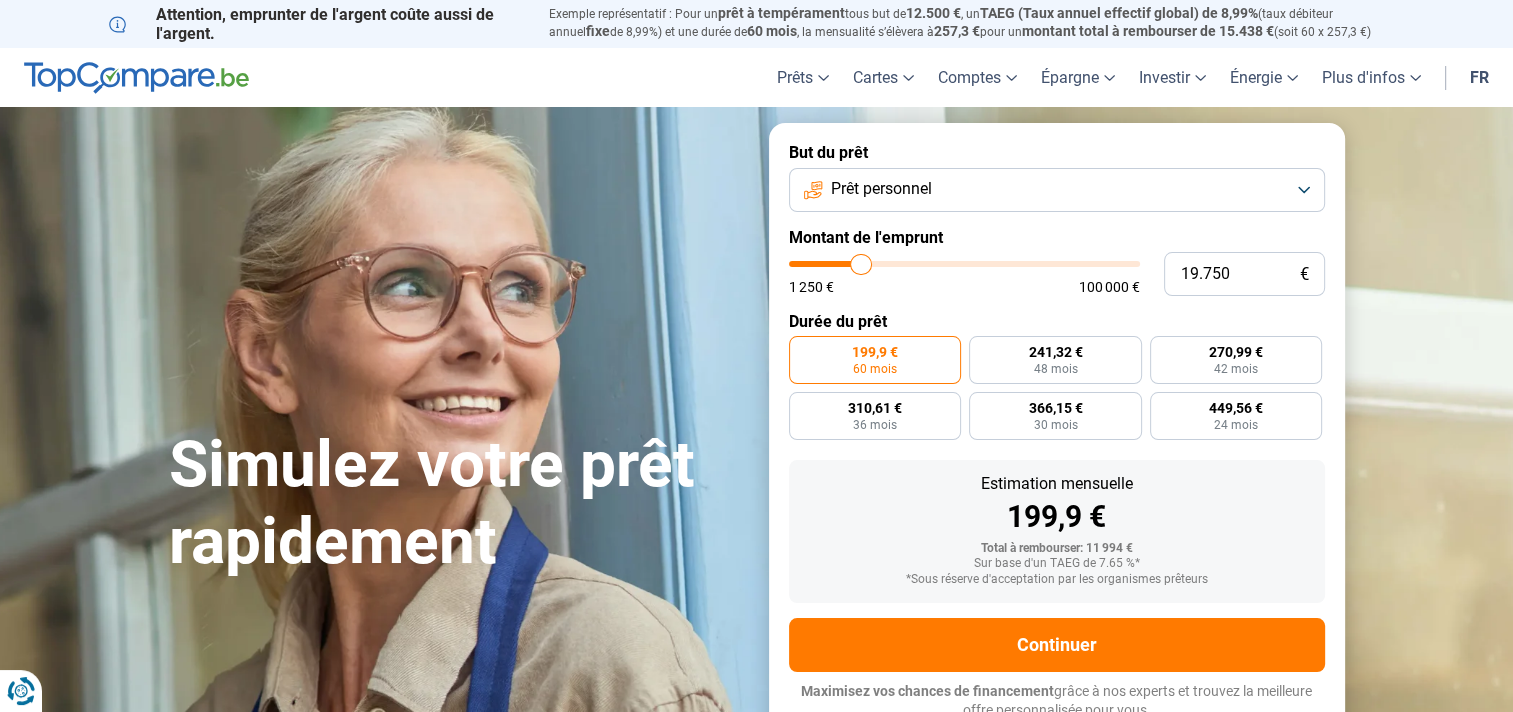 drag, startPoint x: 828, startPoint y: 263, endPoint x: 861, endPoint y: 268, distance: 33.37664 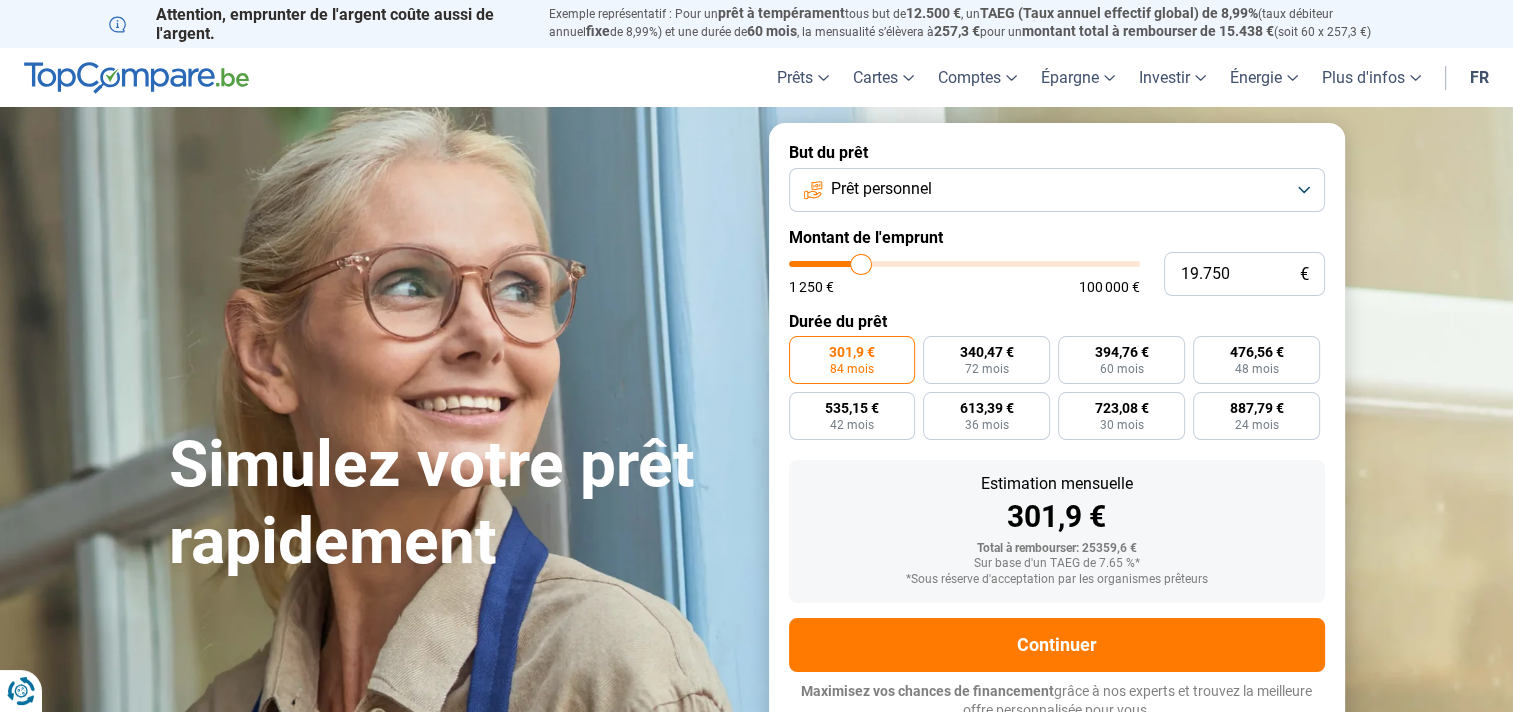 scroll, scrollTop: 10, scrollLeft: 0, axis: vertical 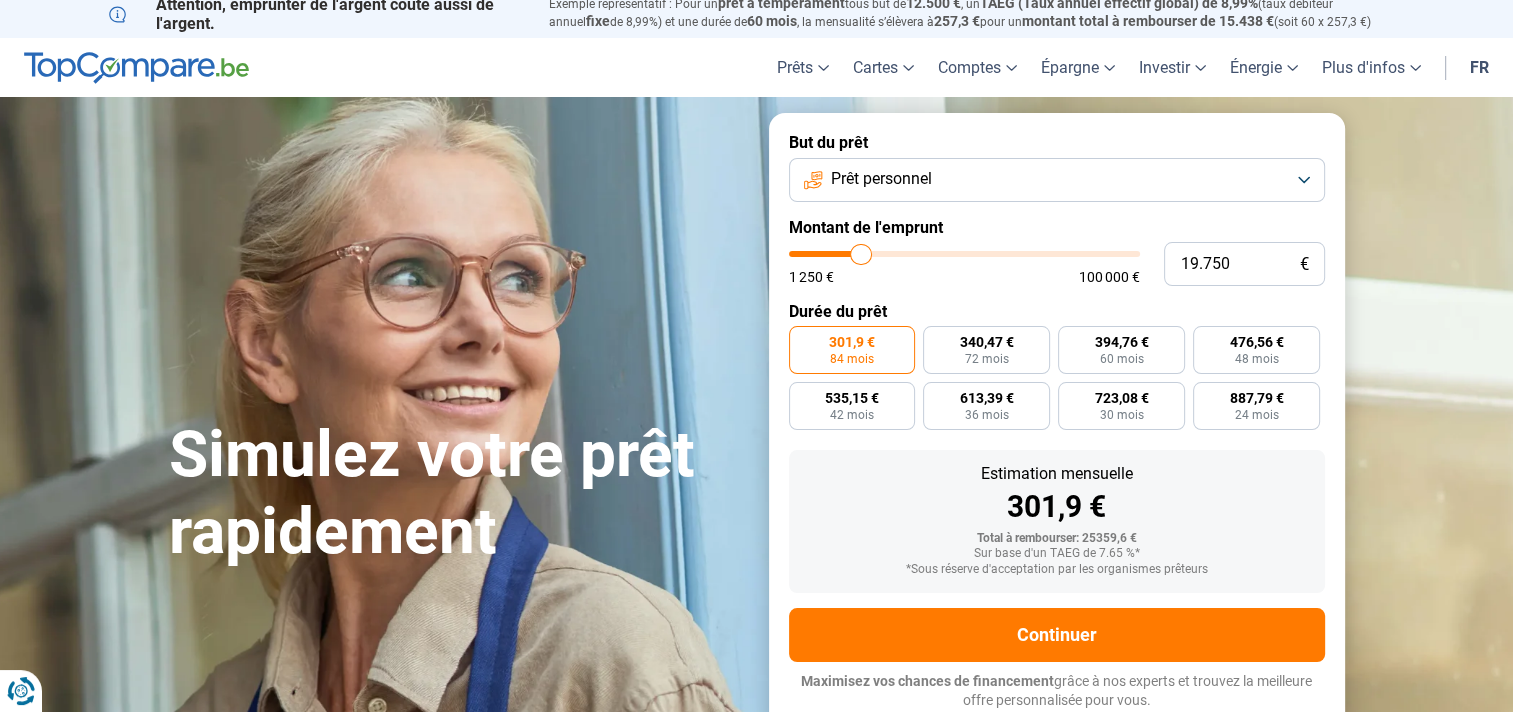 click on "Prêt personnel" at bounding box center [1057, 180] 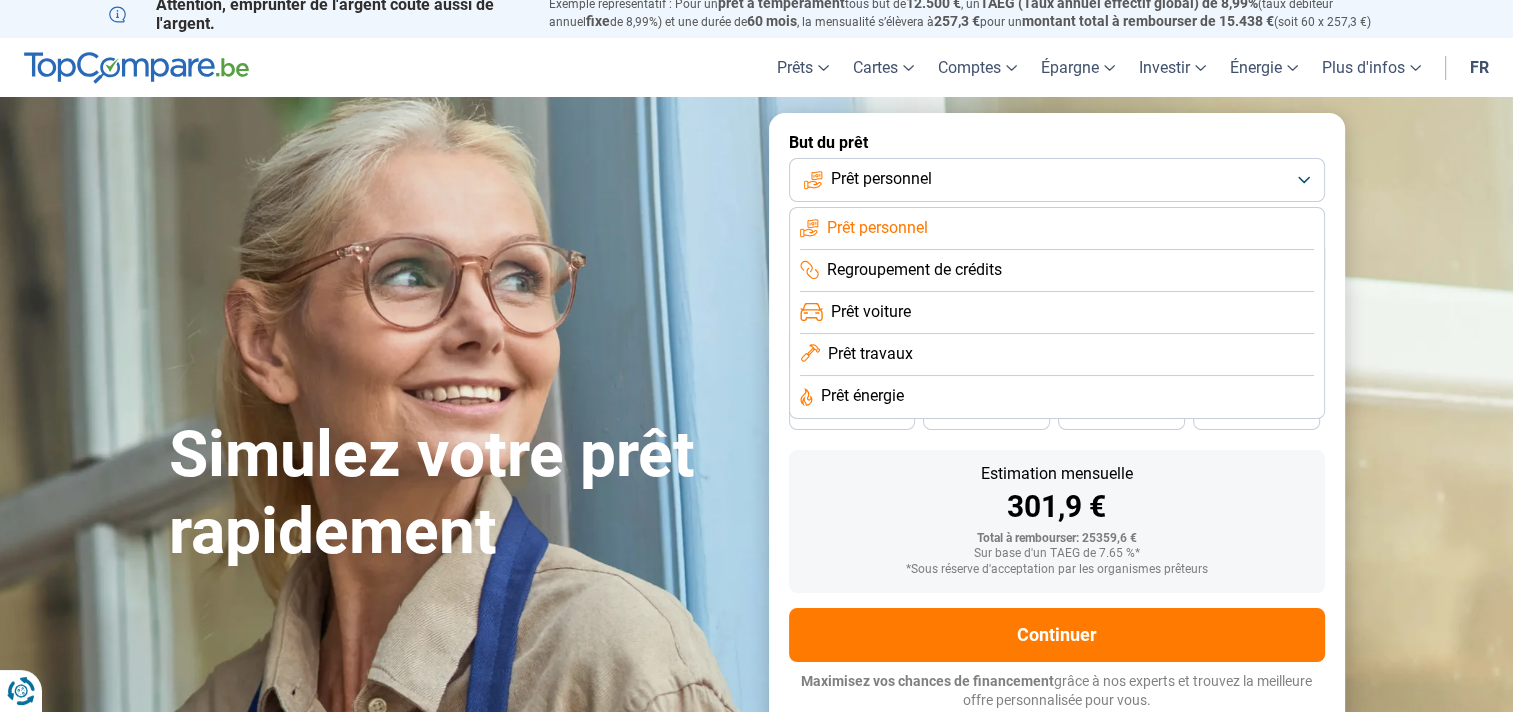 click on "Prêt personnel" at bounding box center [1057, 180] 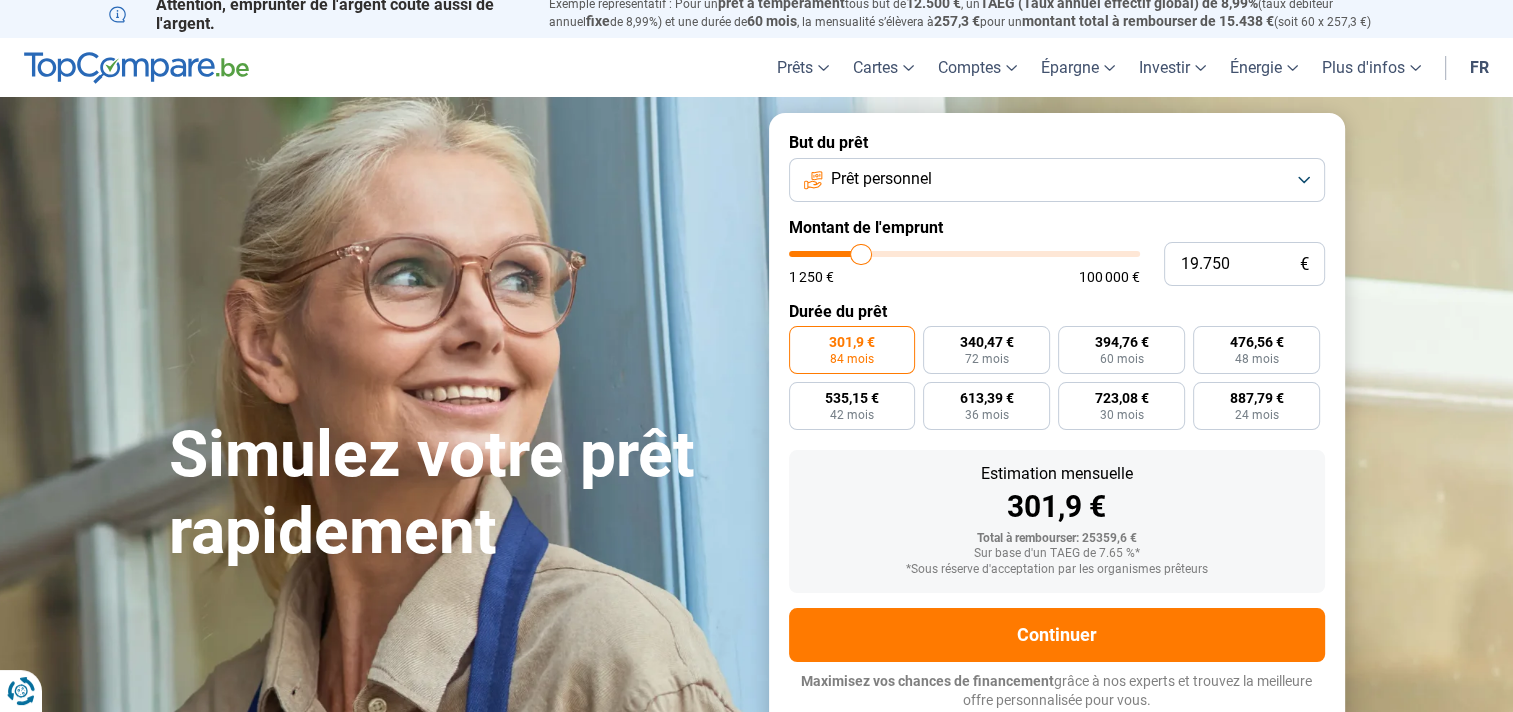 type on "20.000" 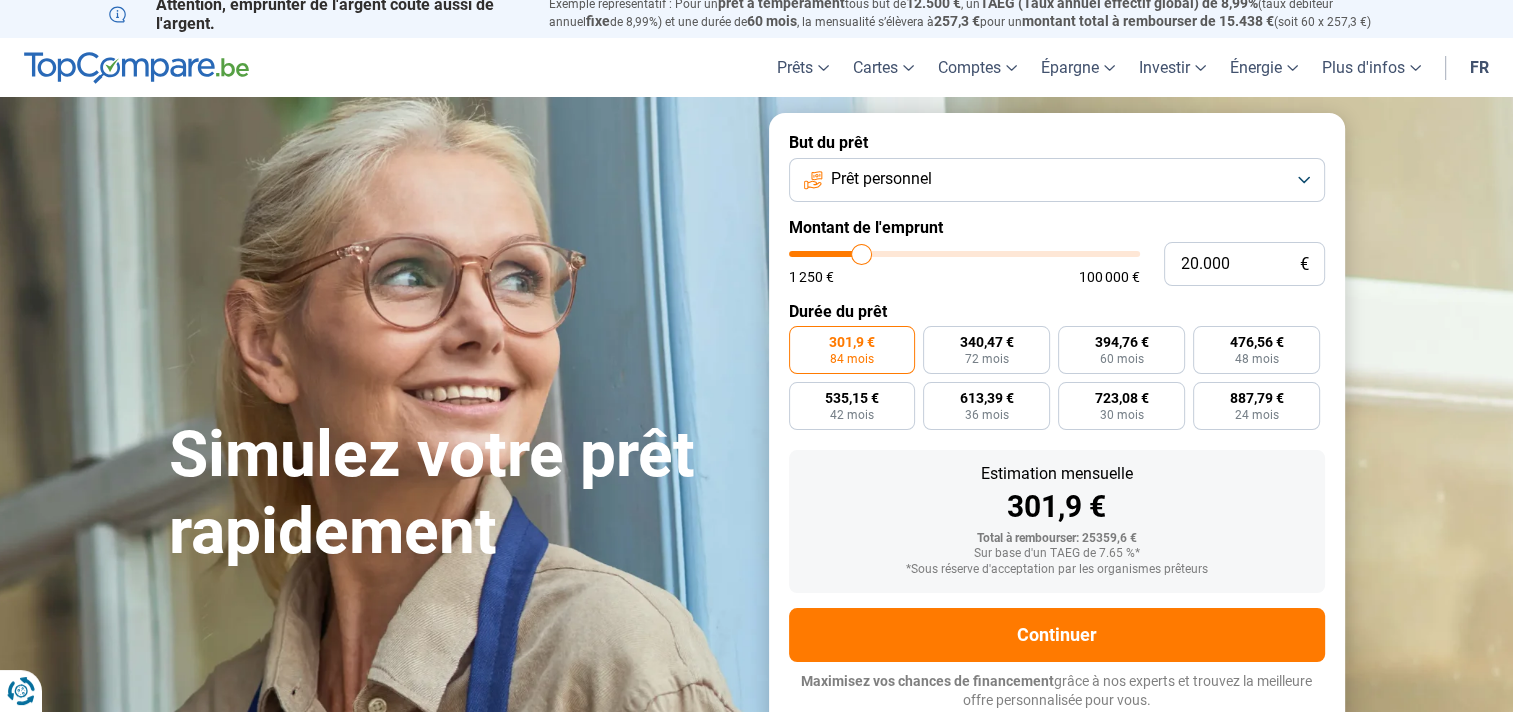 type on "20.250" 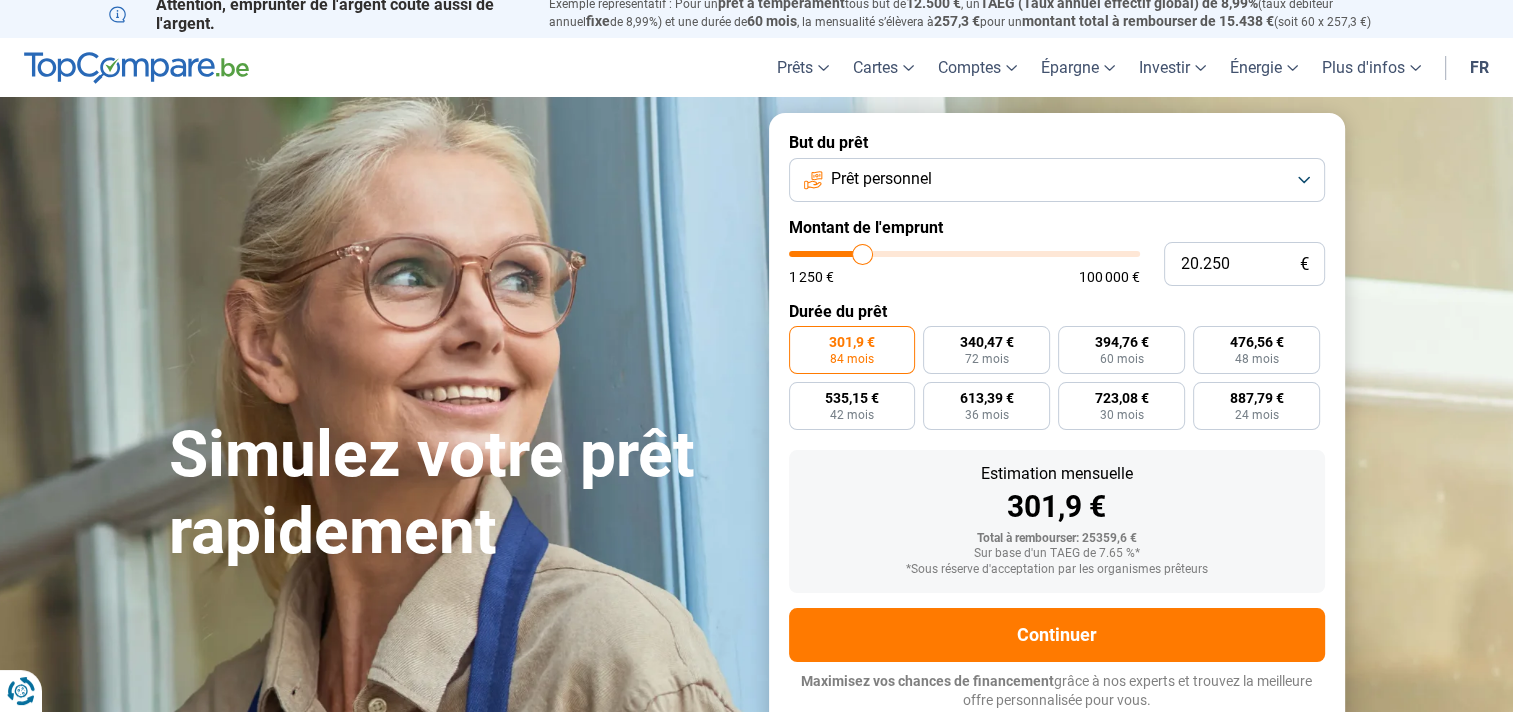 type on "20.500" 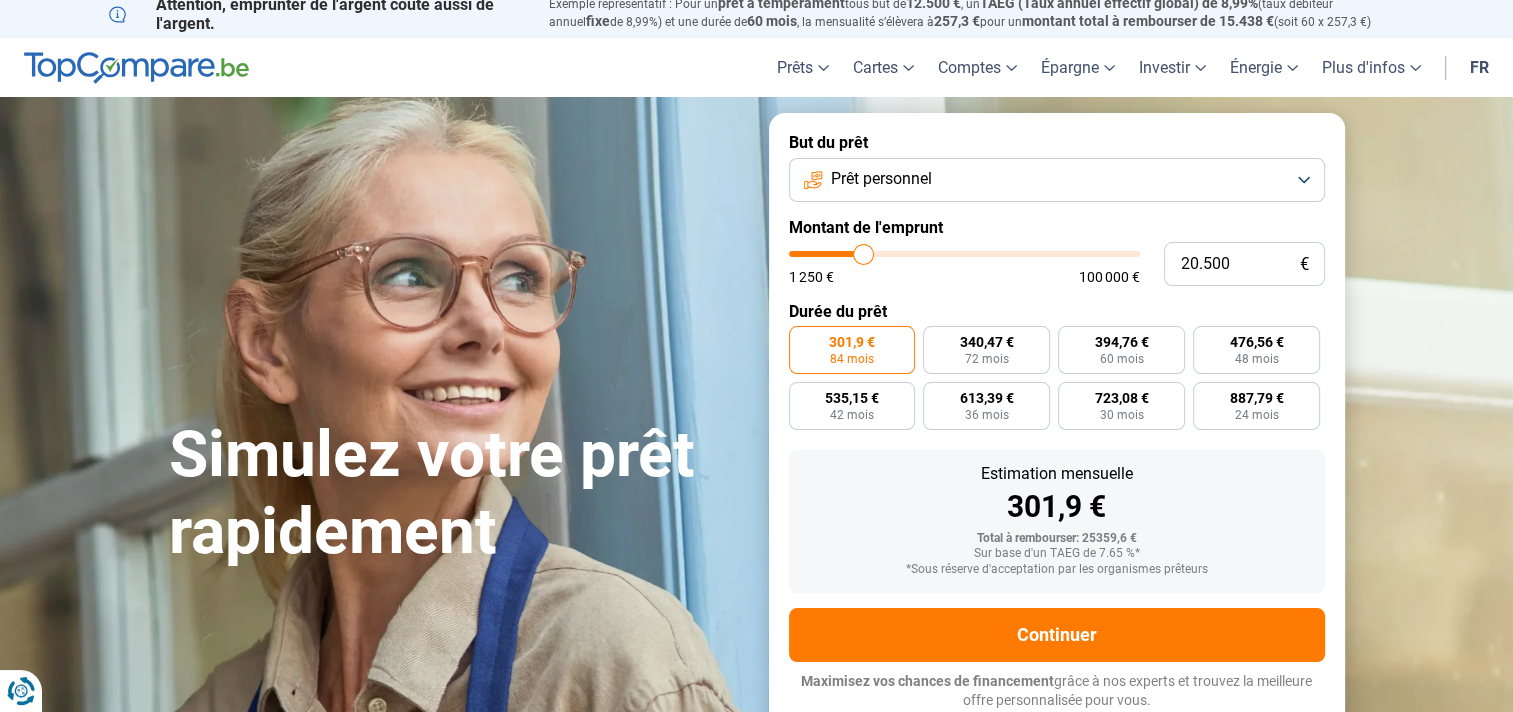 type on "21.000" 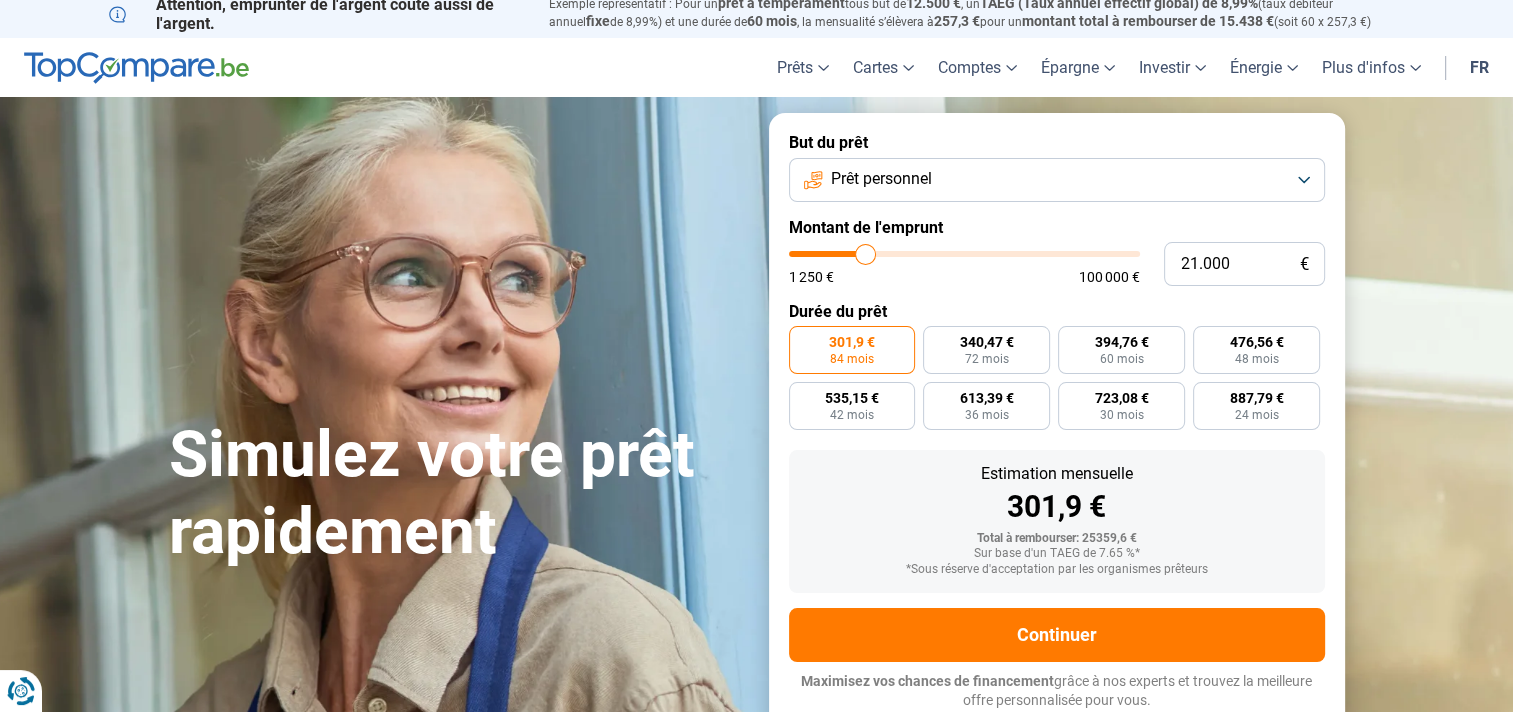 type on "21.750" 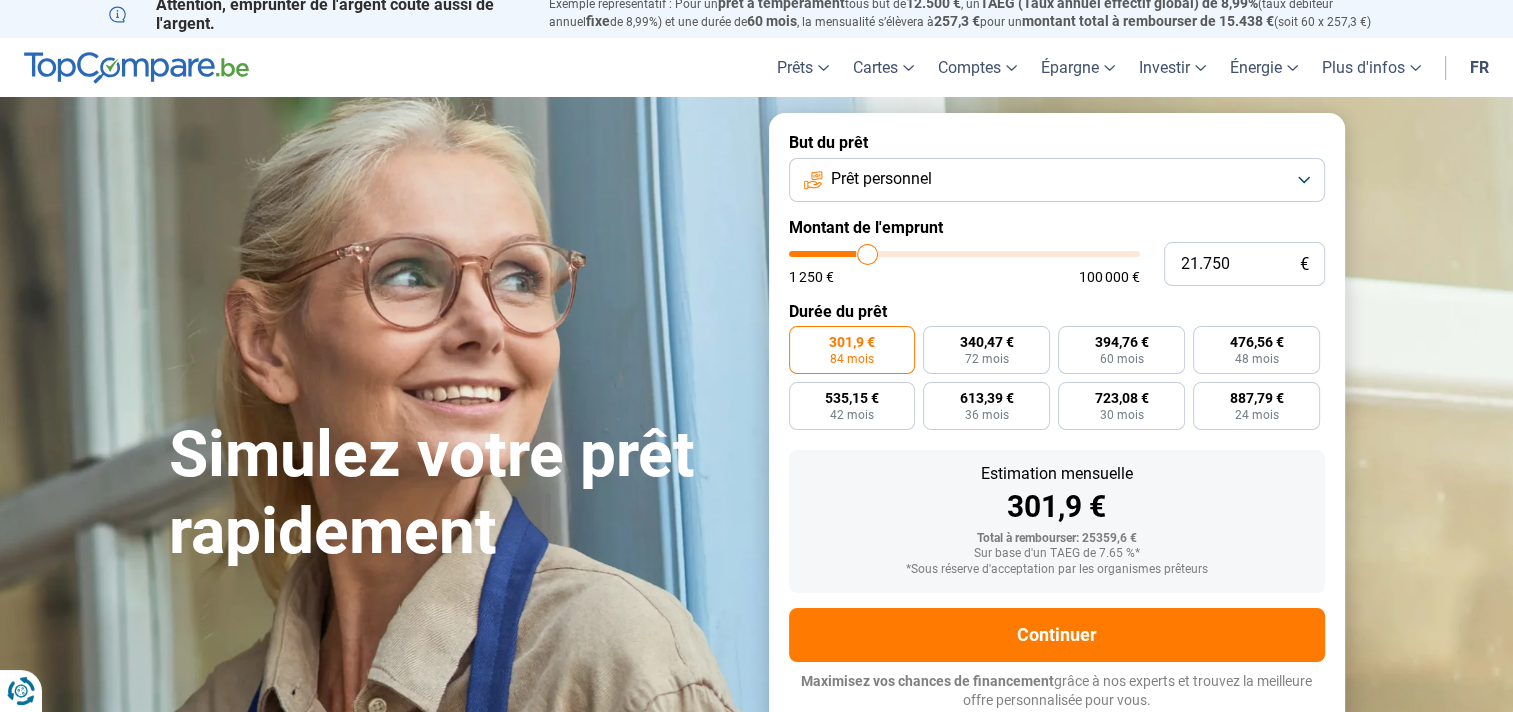 type on "22.250" 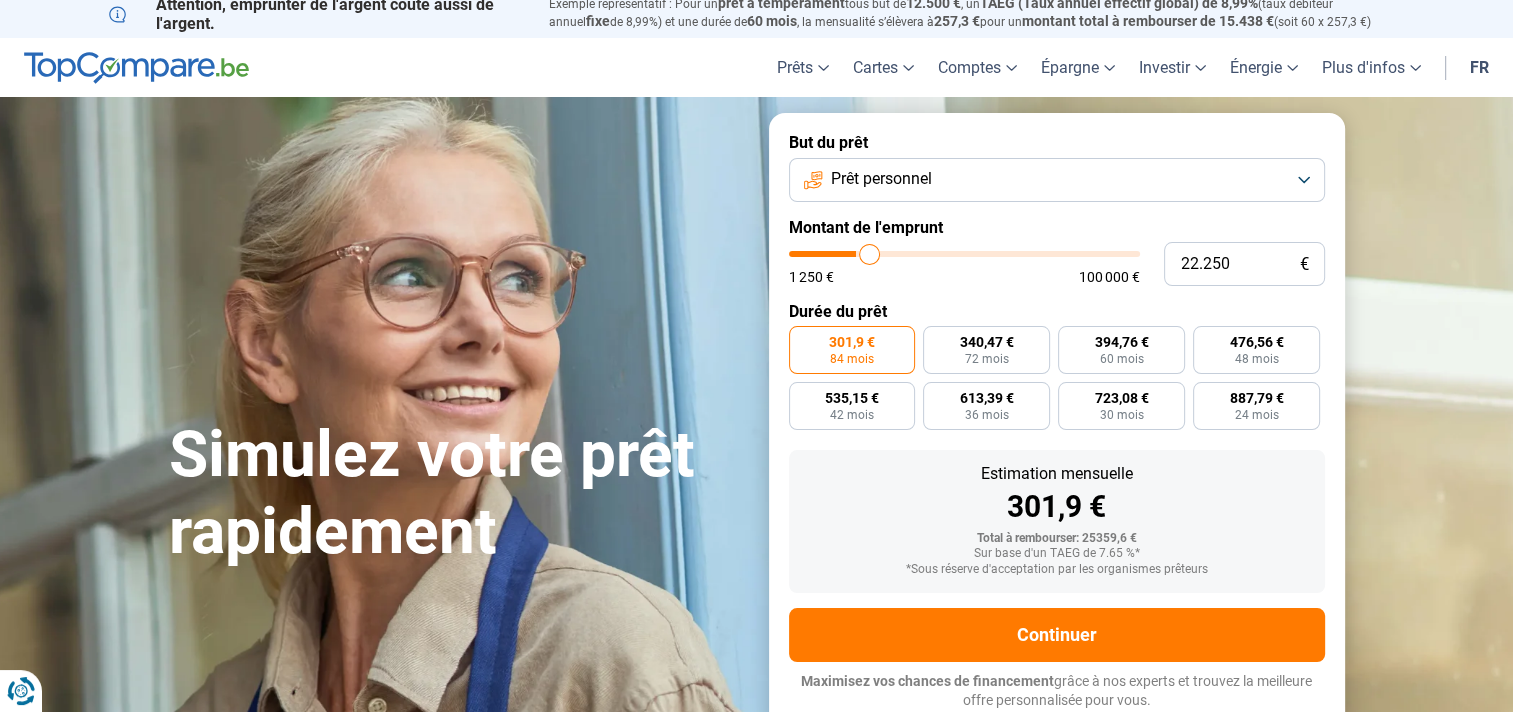 type on "23.250" 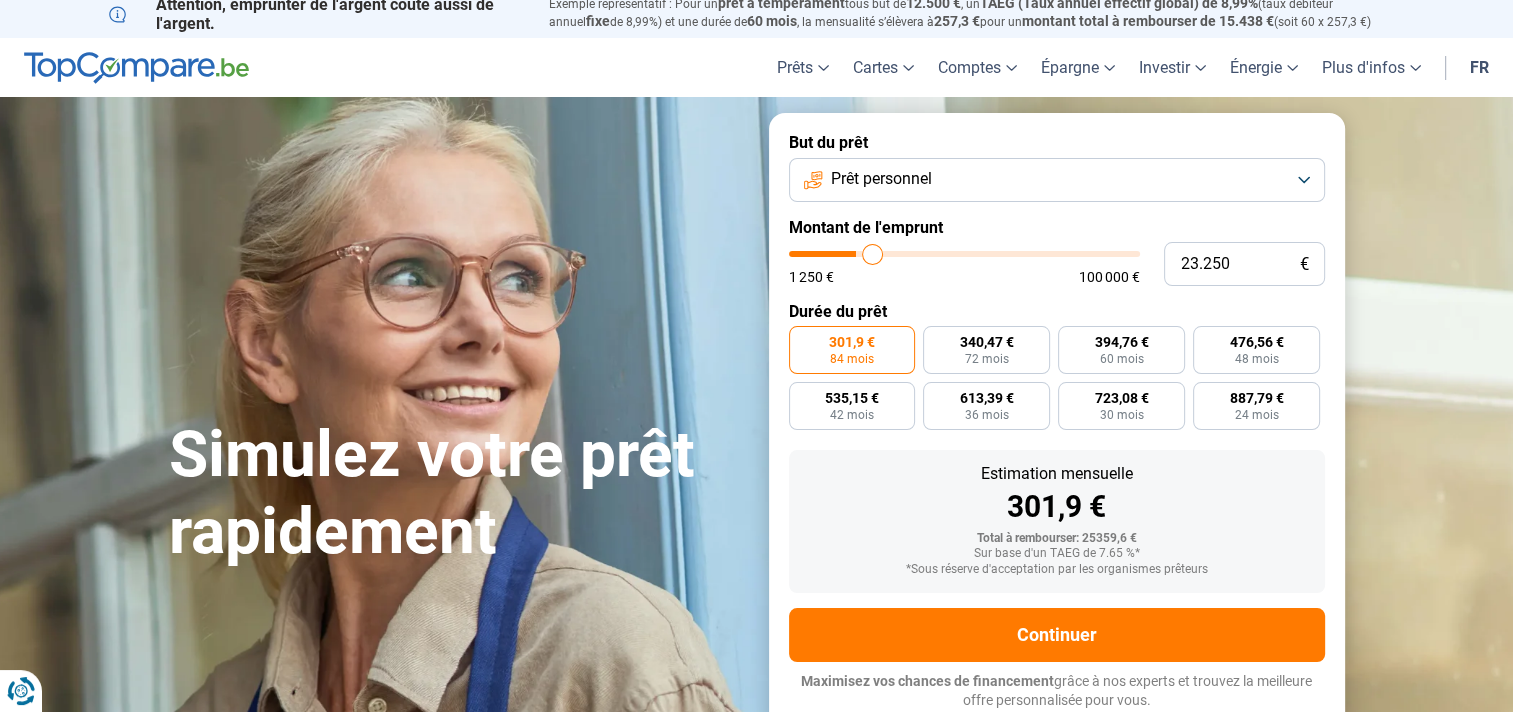 type on "24.000" 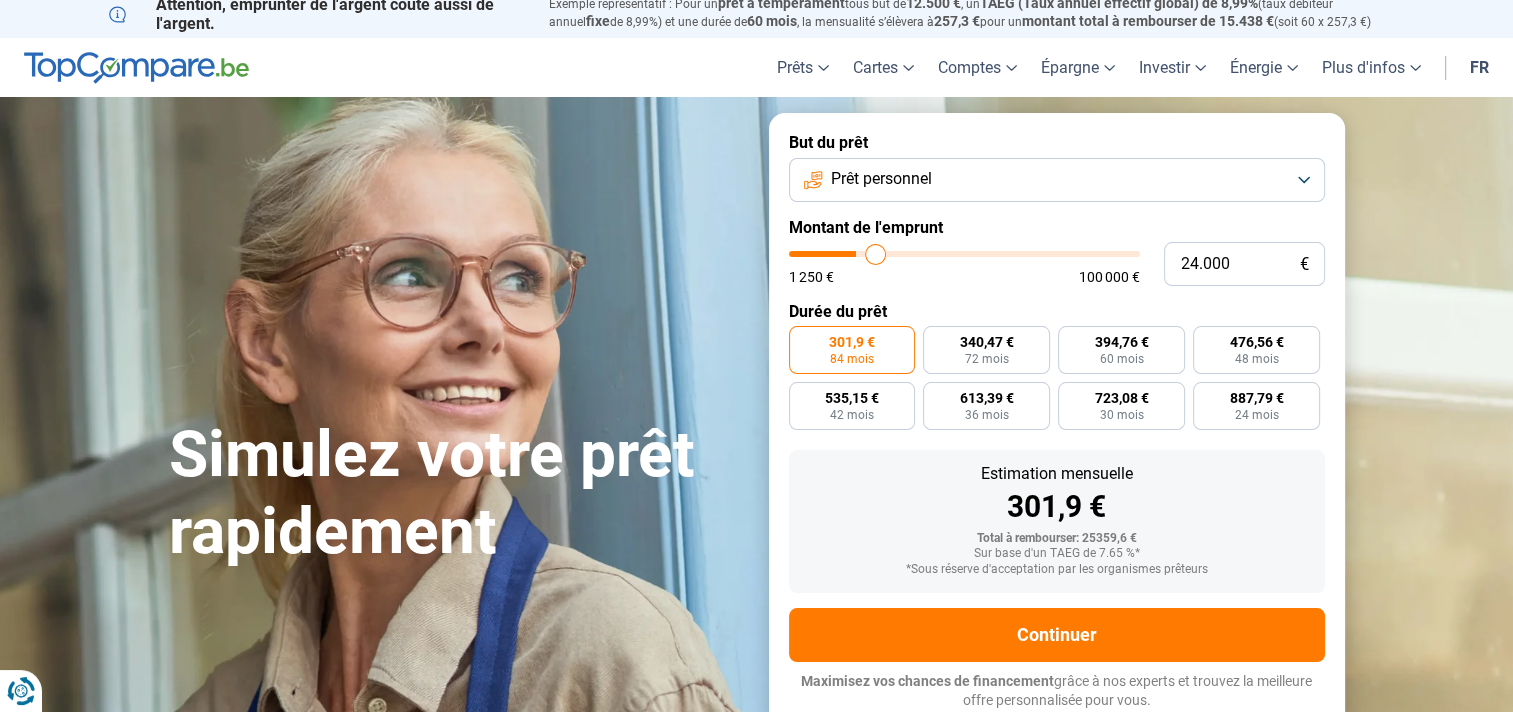 type on "25.000" 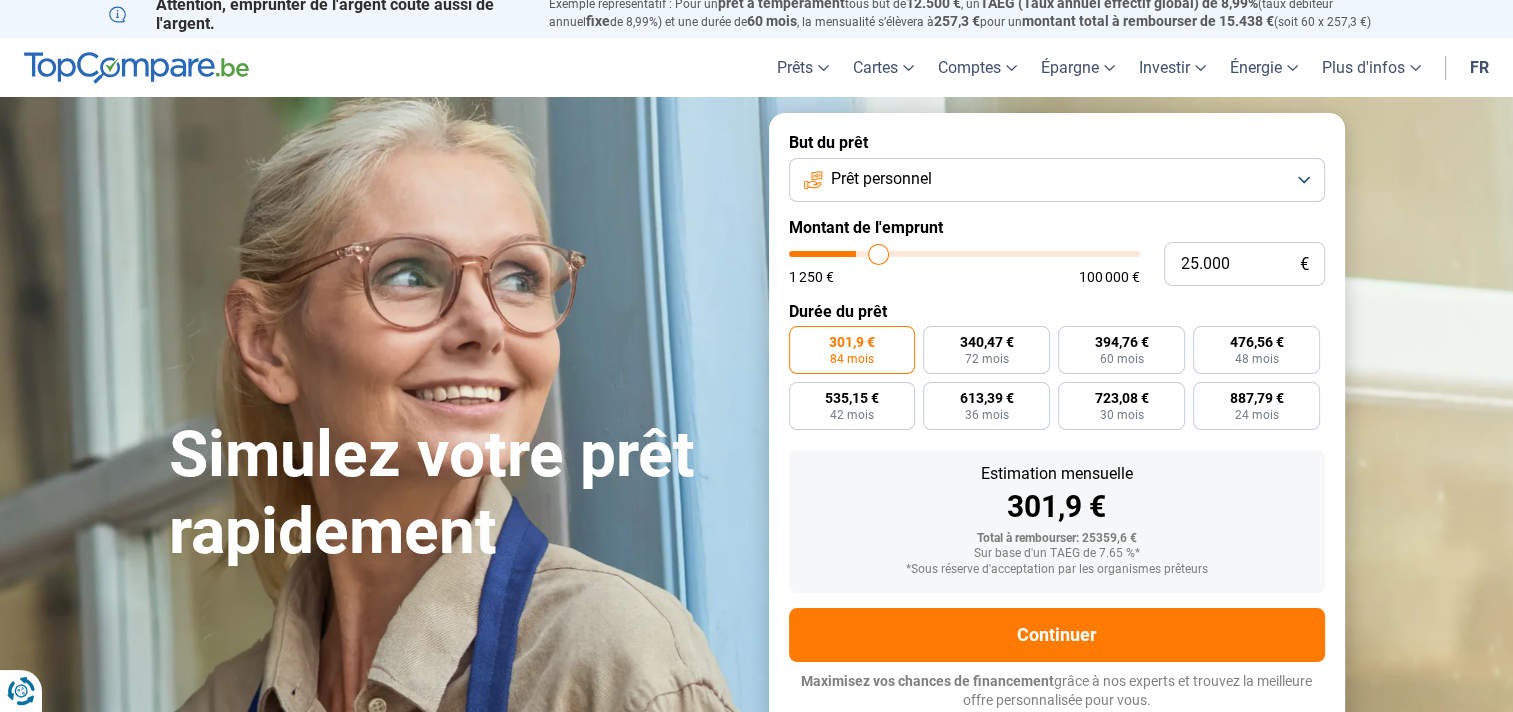 type on "25.750" 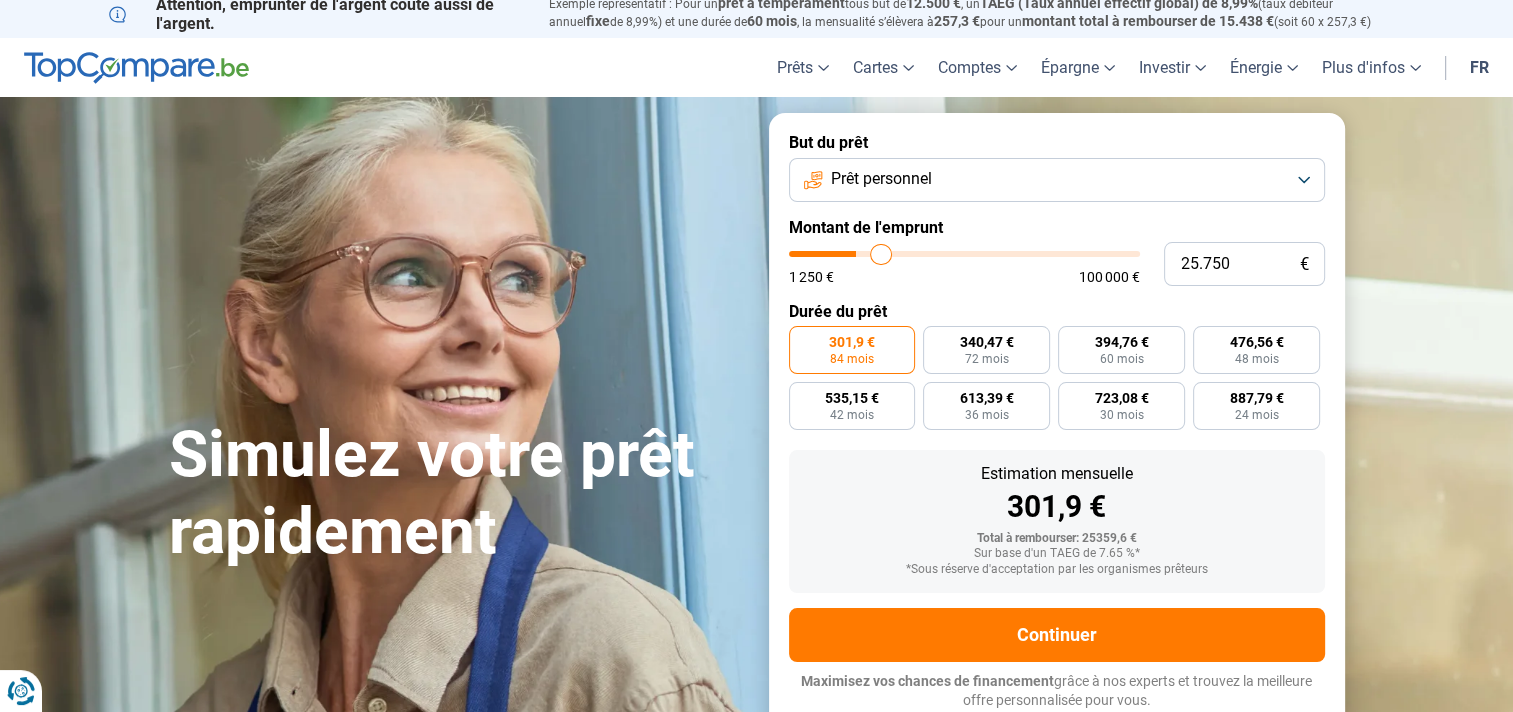 type on "27.000" 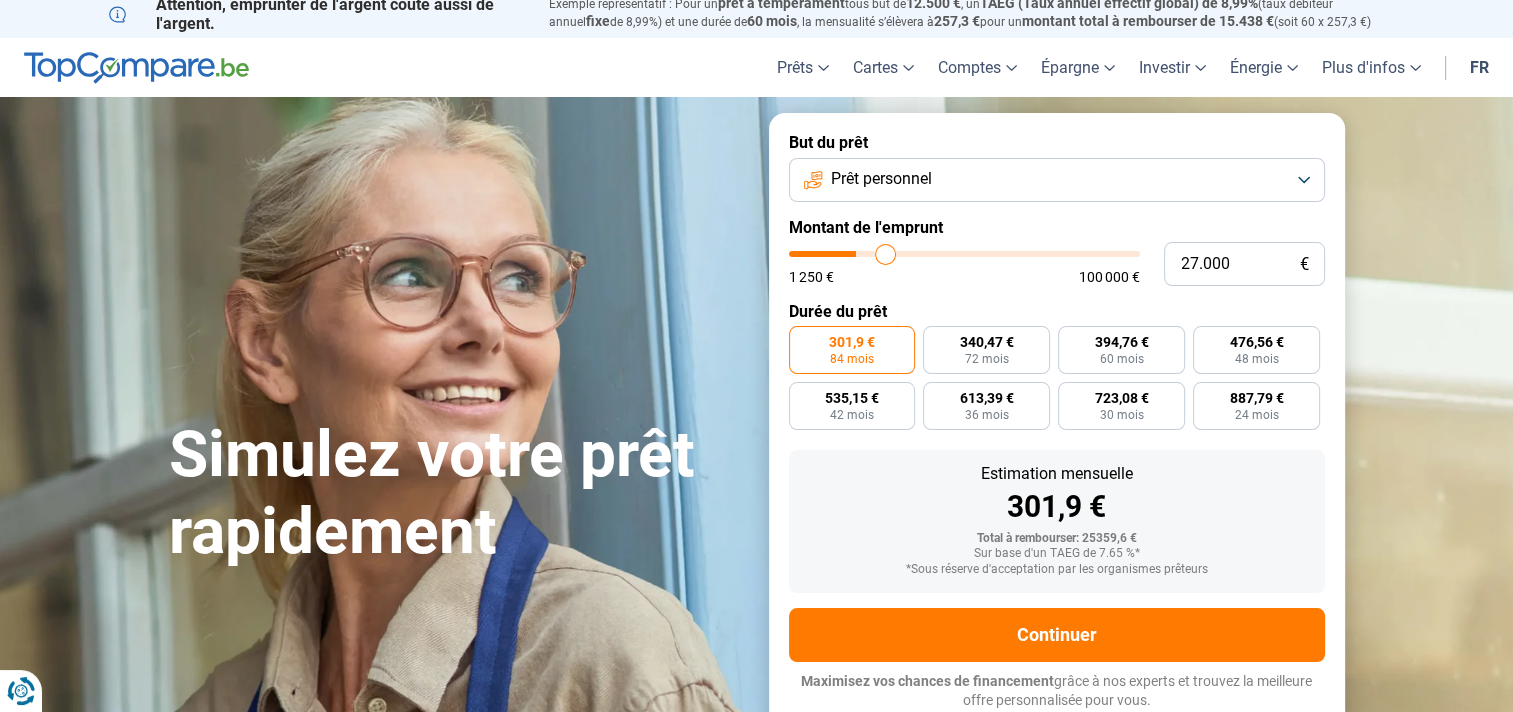 type on "27.750" 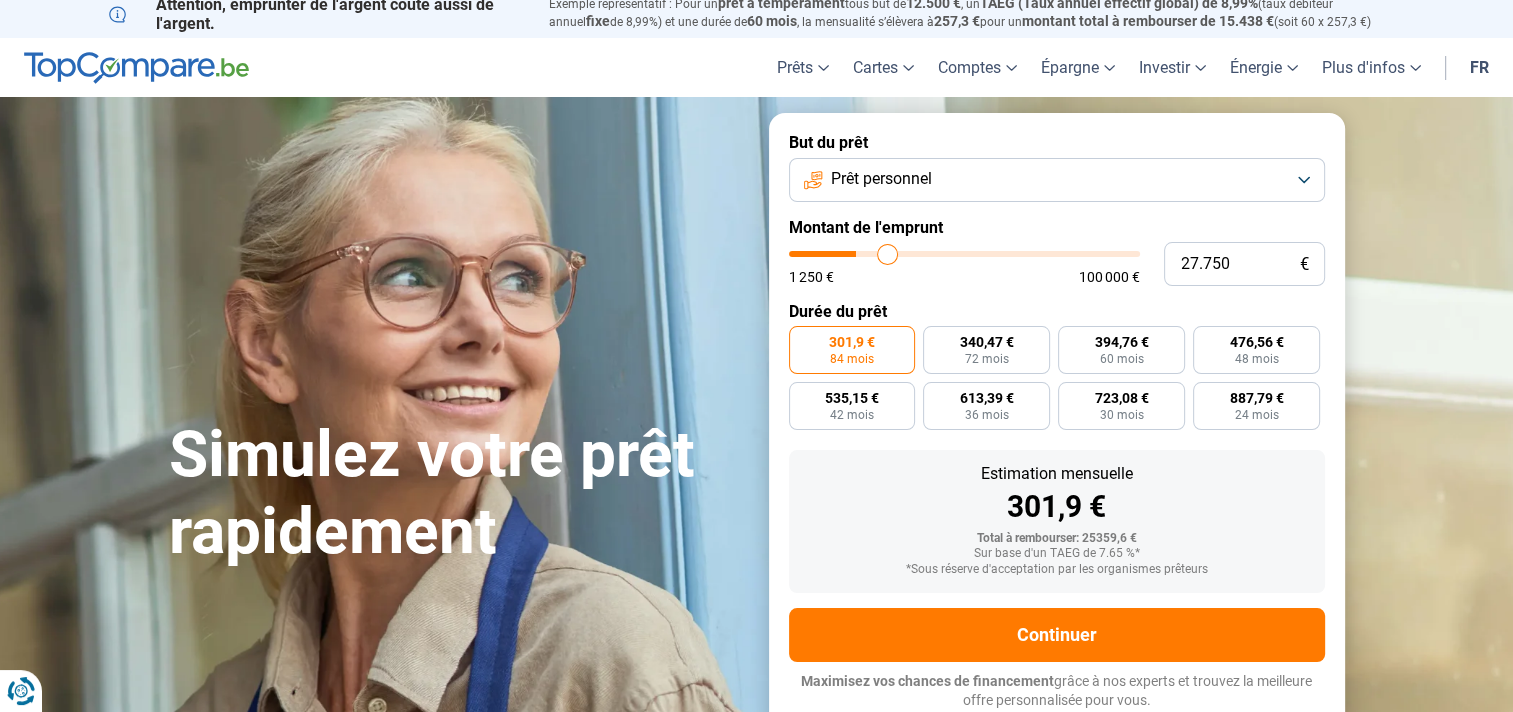 type on "28.250" 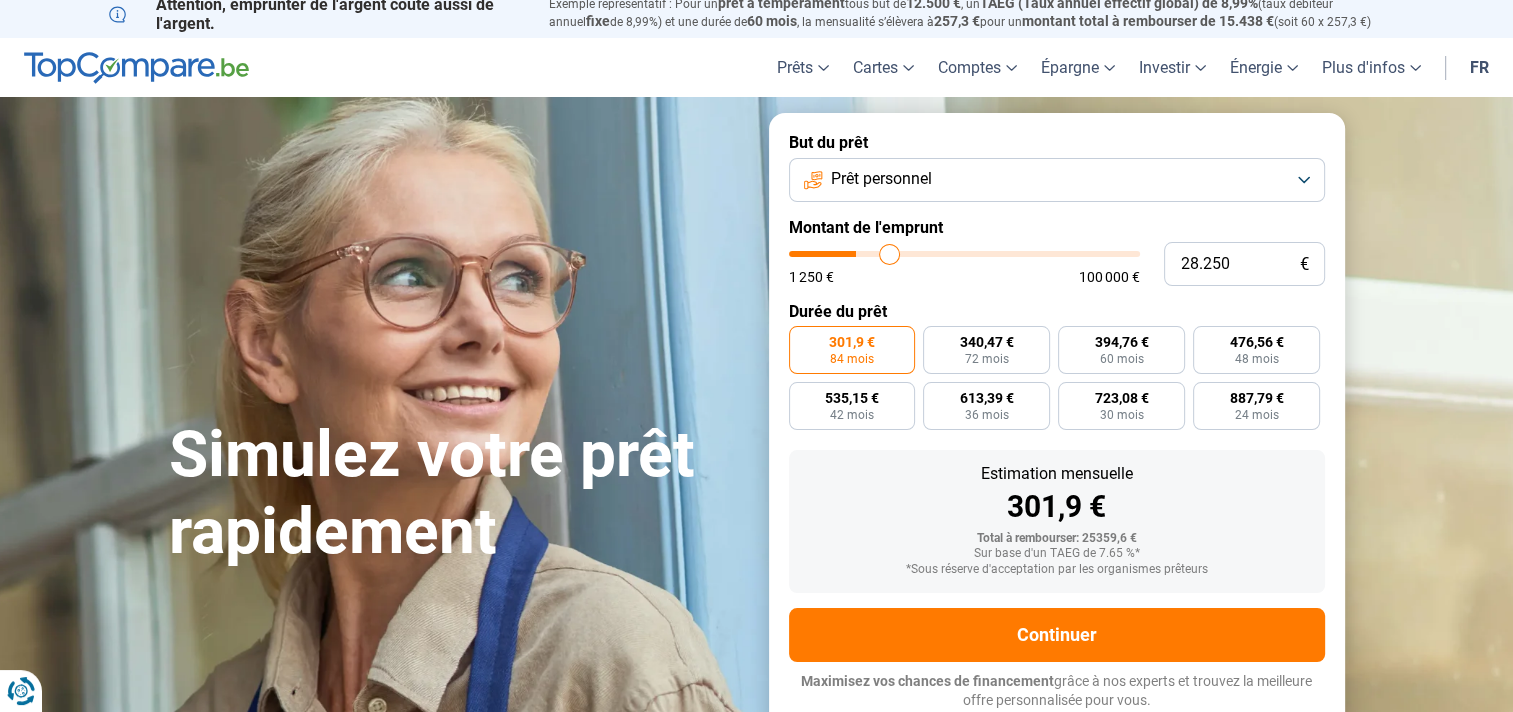 type on "28.500" 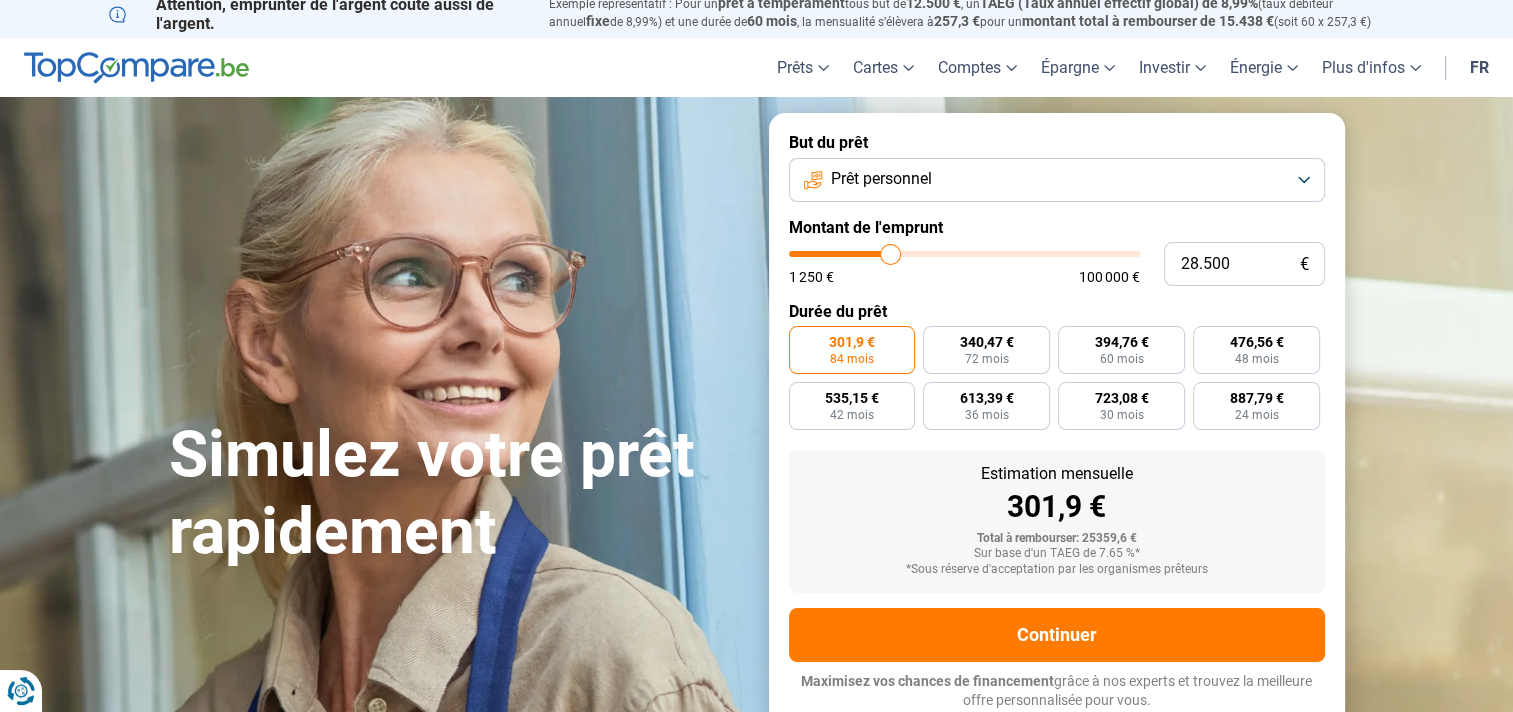 type on "29.000" 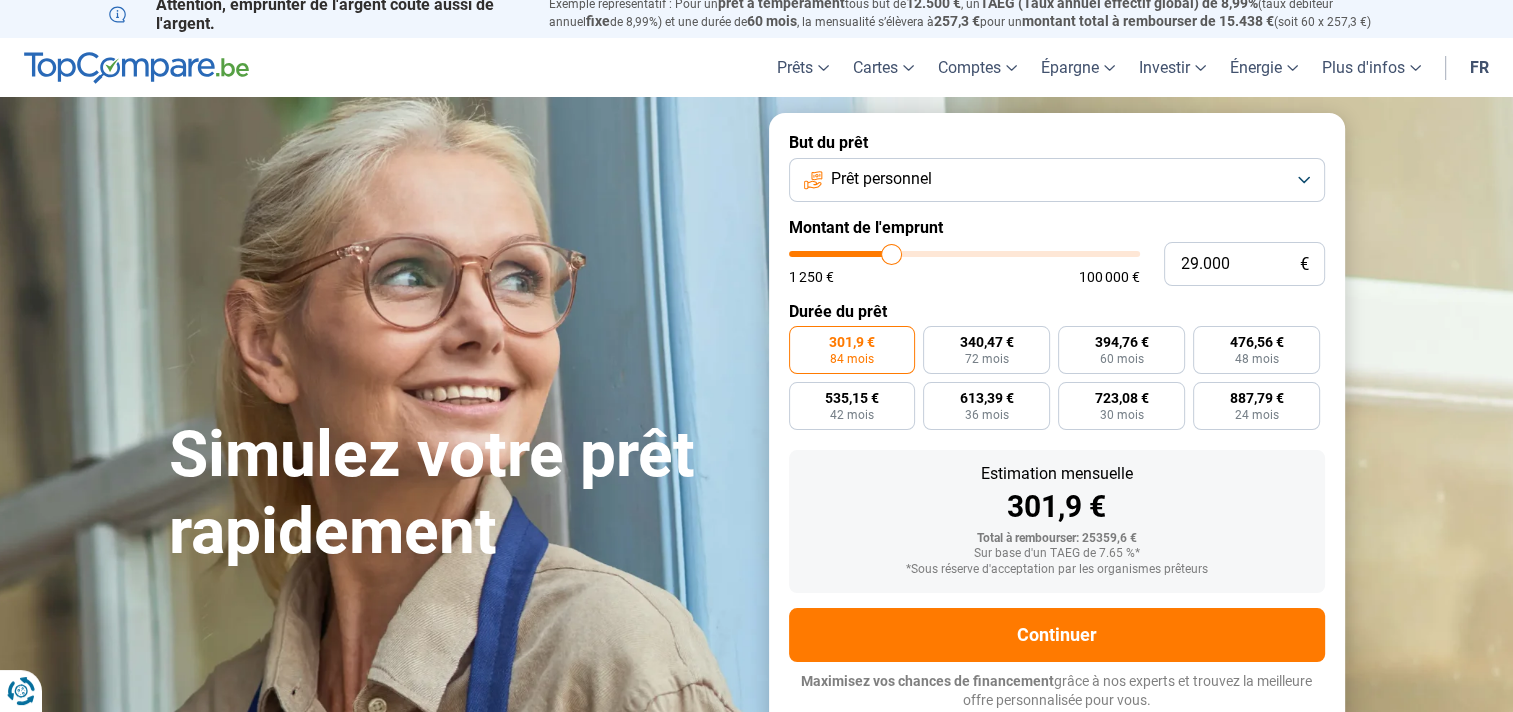 type on "29.500" 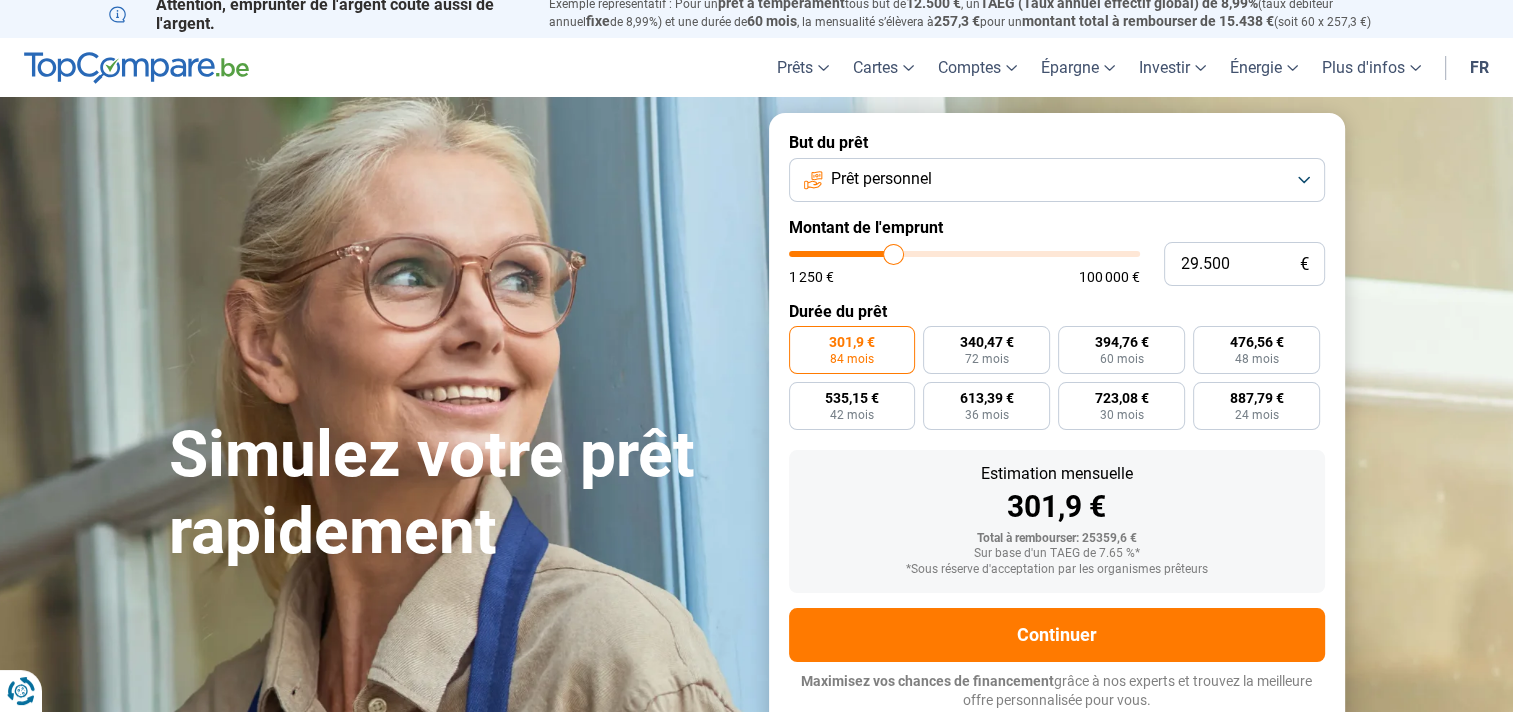 type on "30.000" 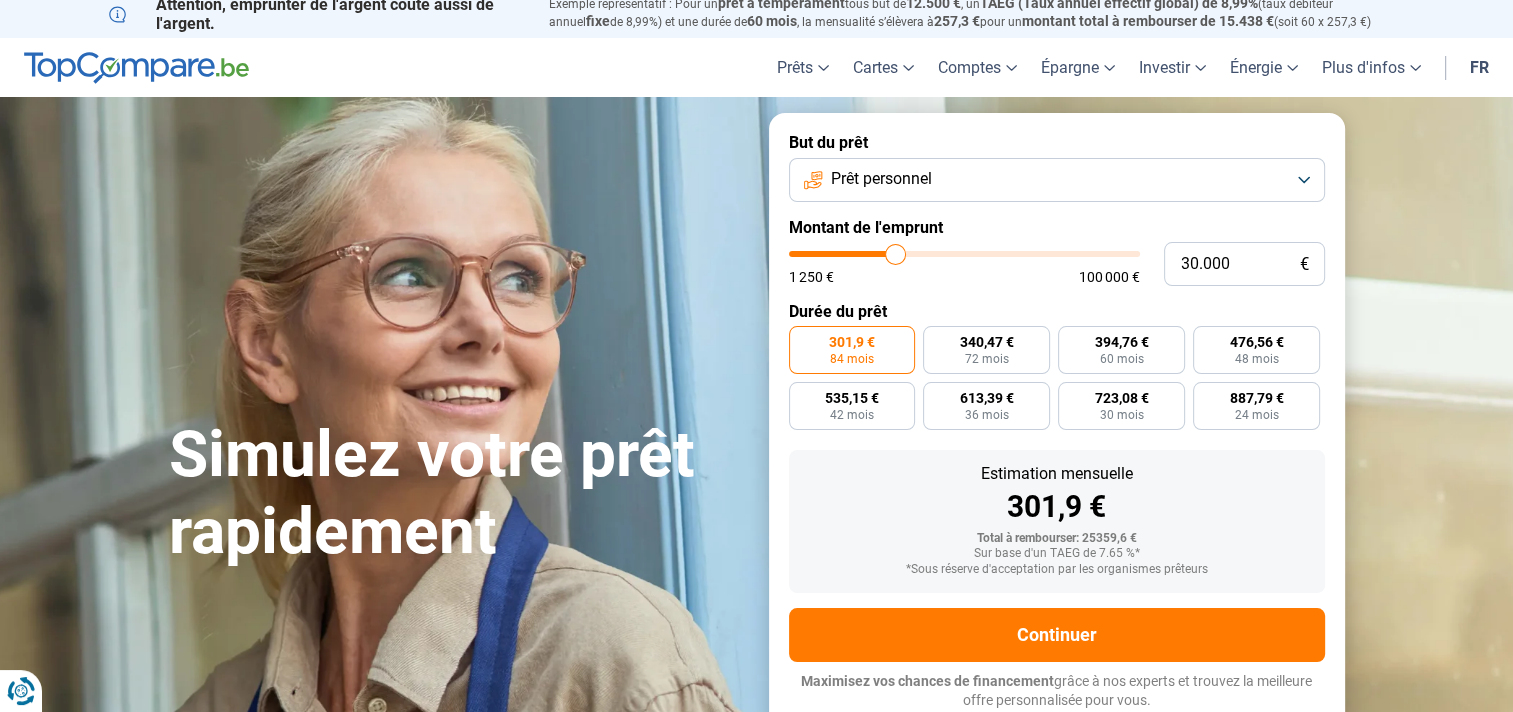 type on "30.250" 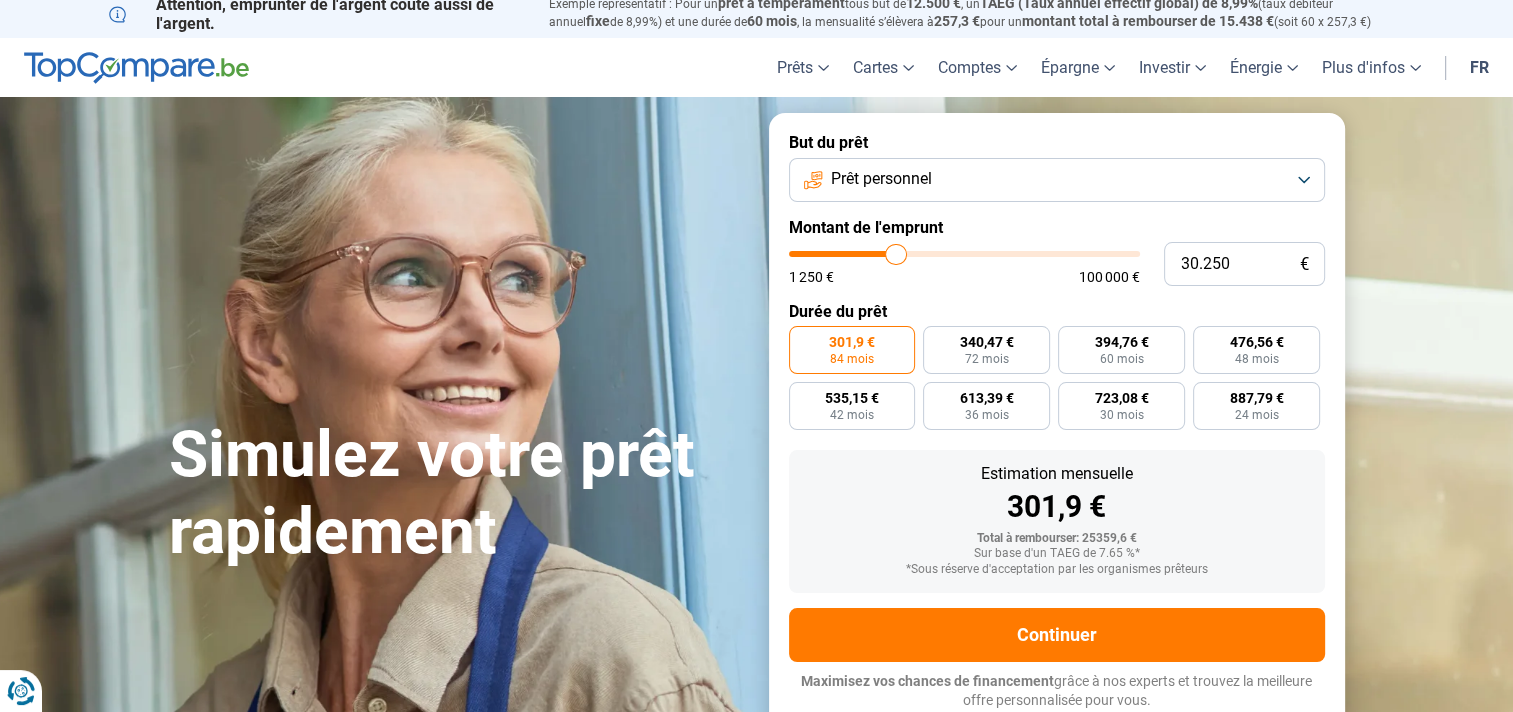 type on "30.500" 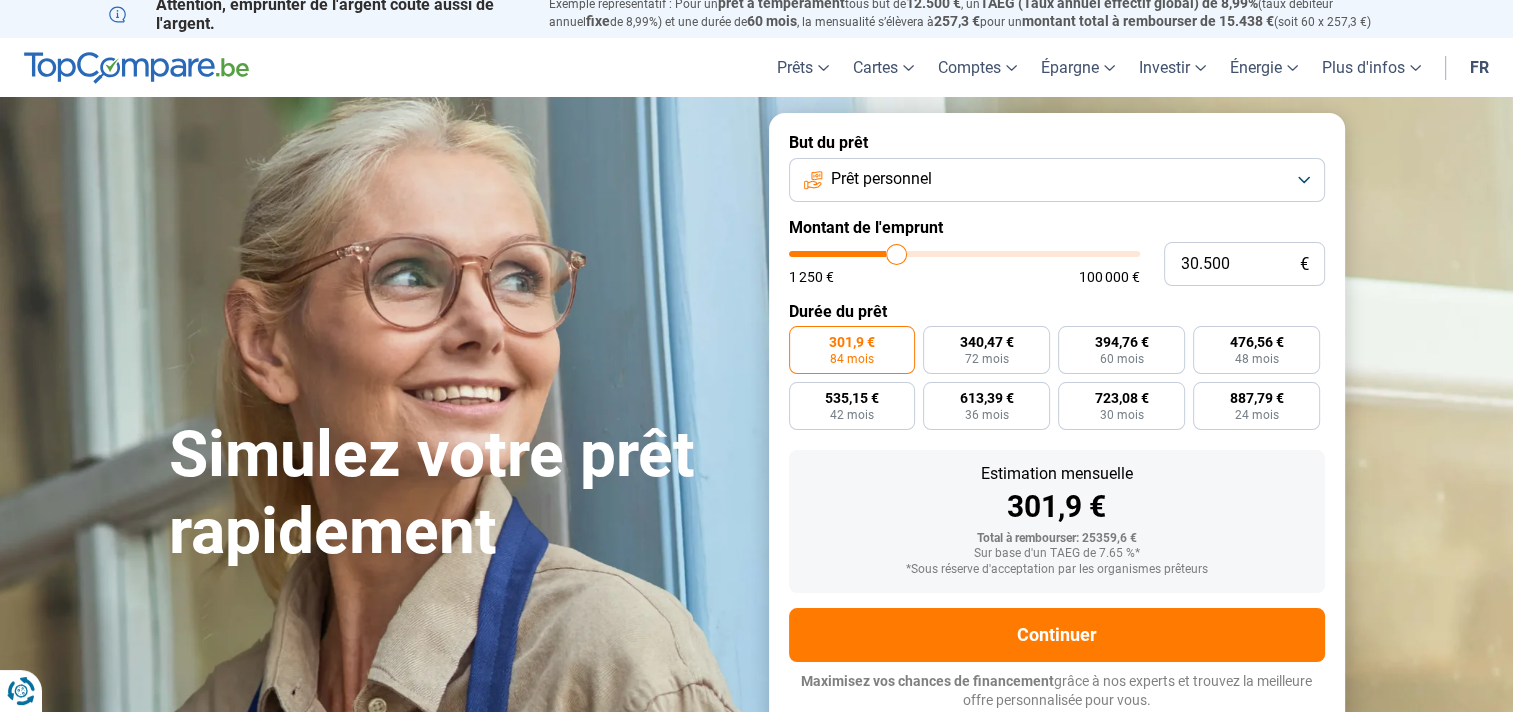 type on "31.000" 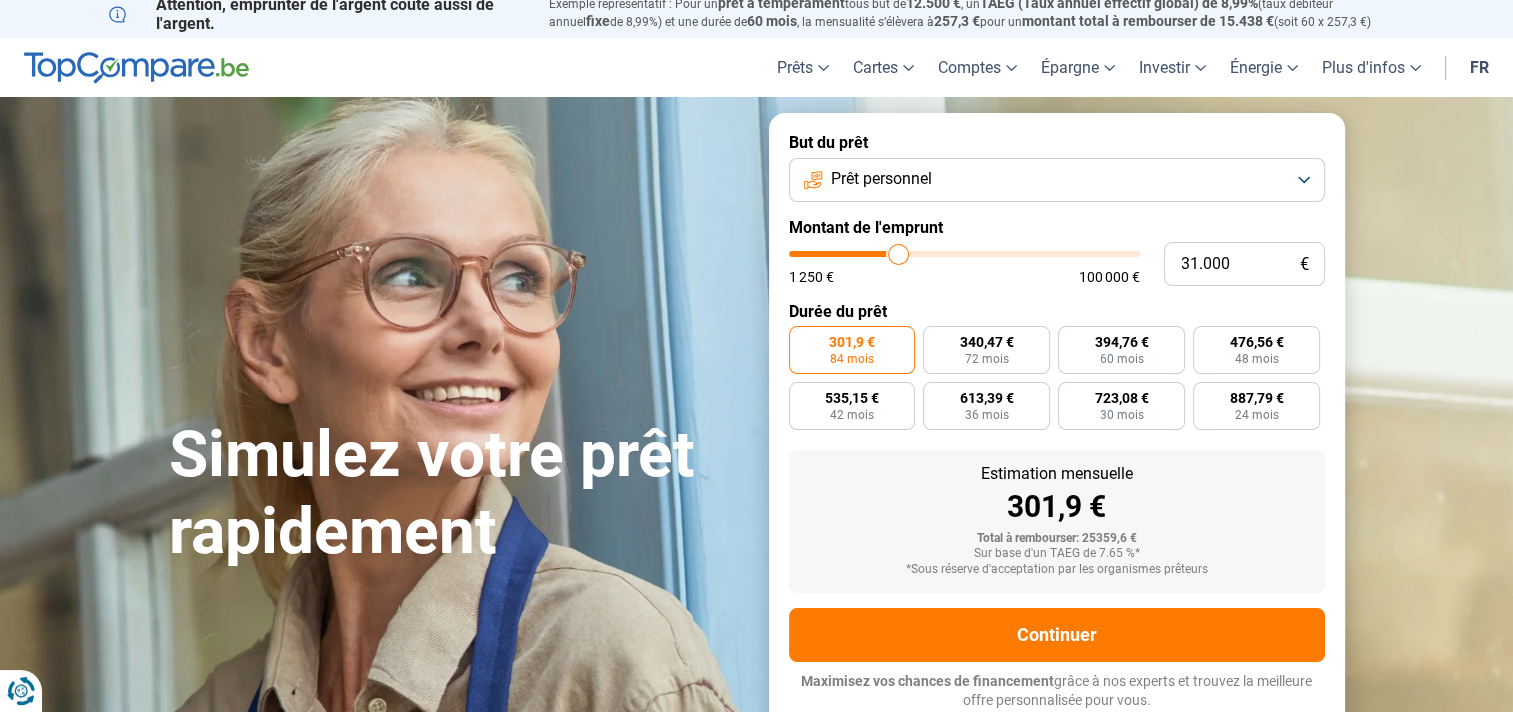 type on "31.250" 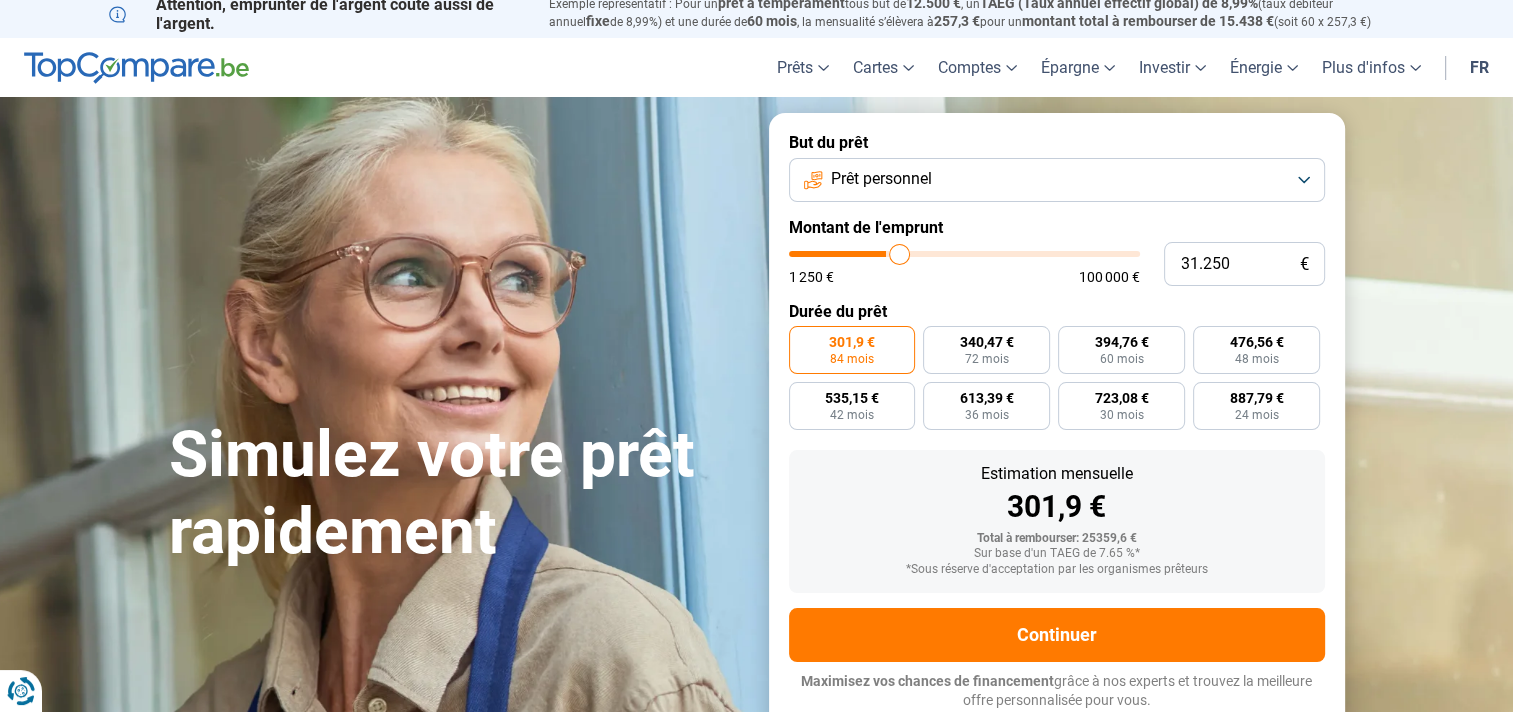 type on "32.000" 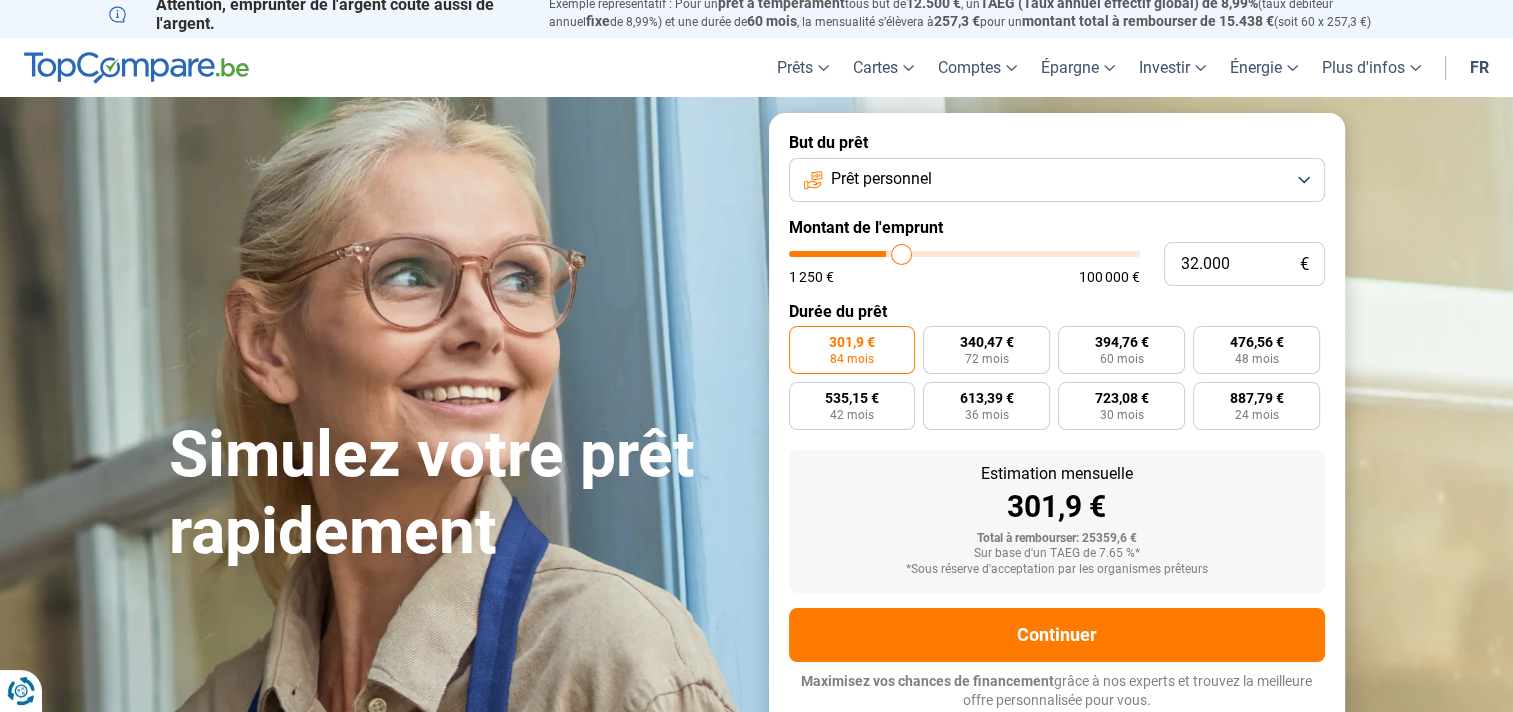 type on "32.500" 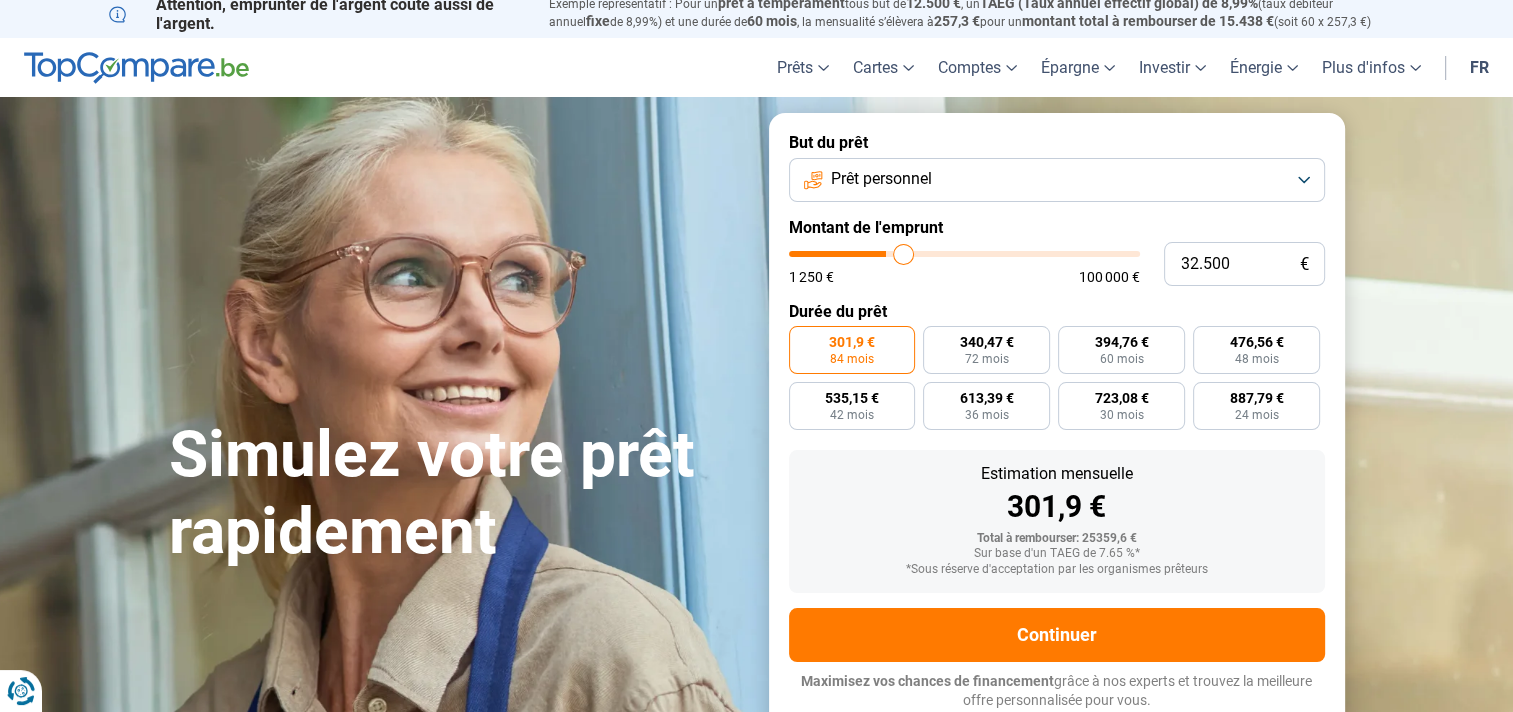 type on "33.000" 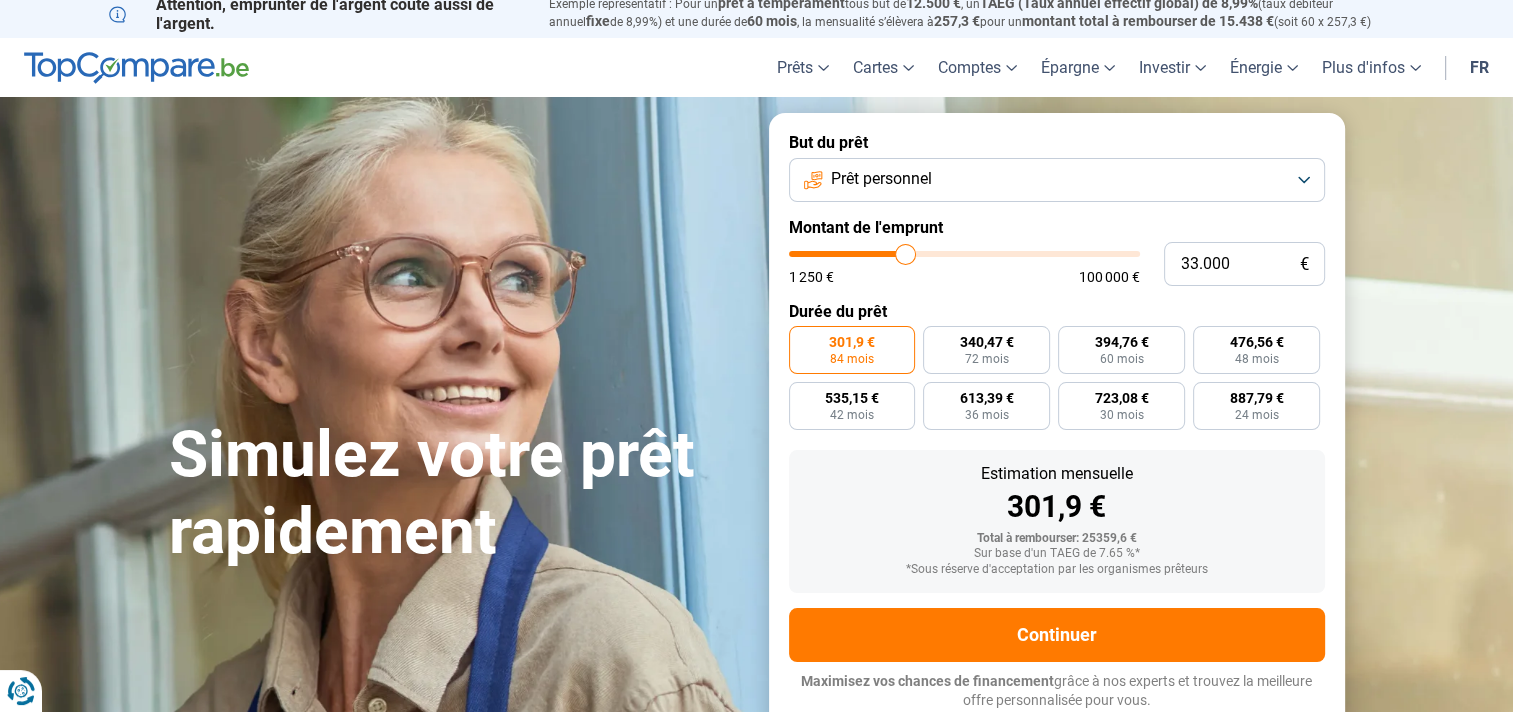 type on "33.250" 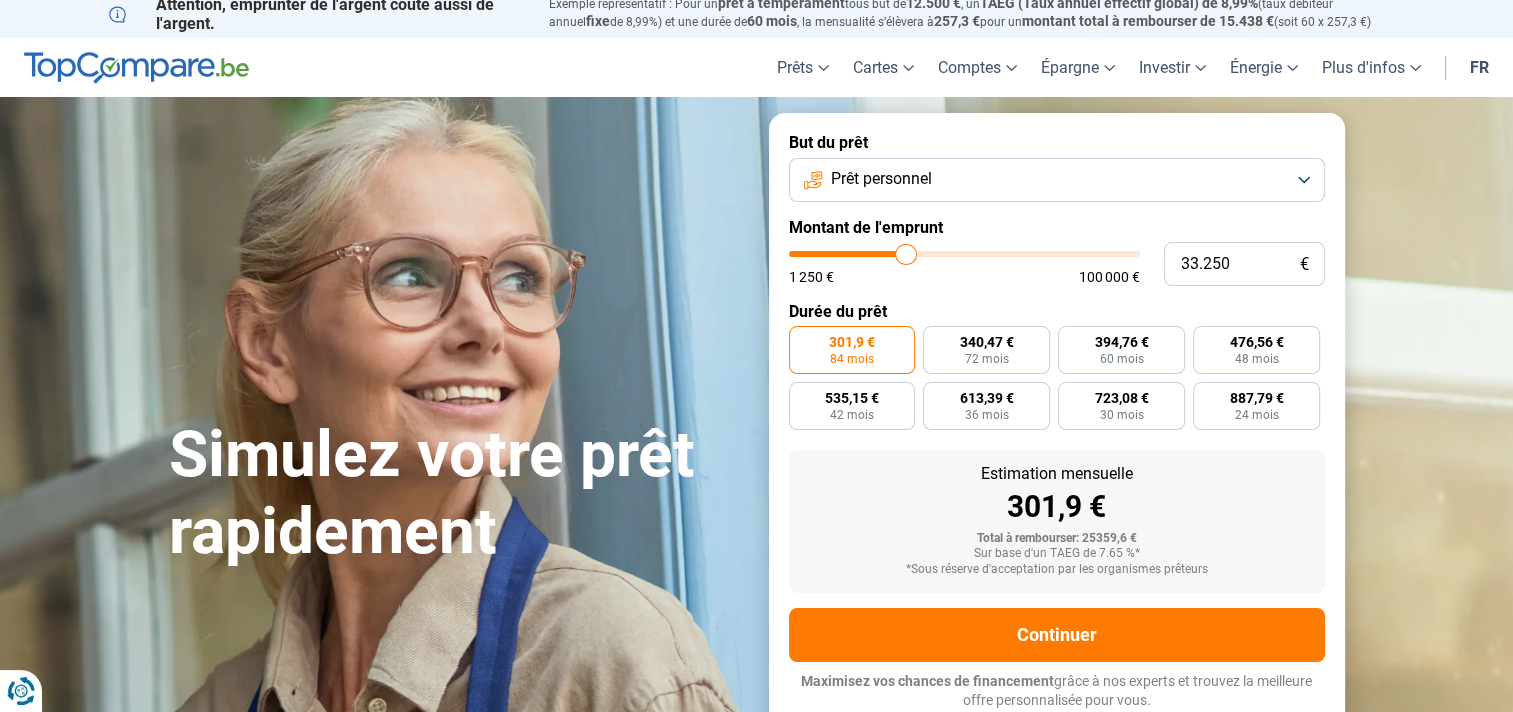 type on "33.500" 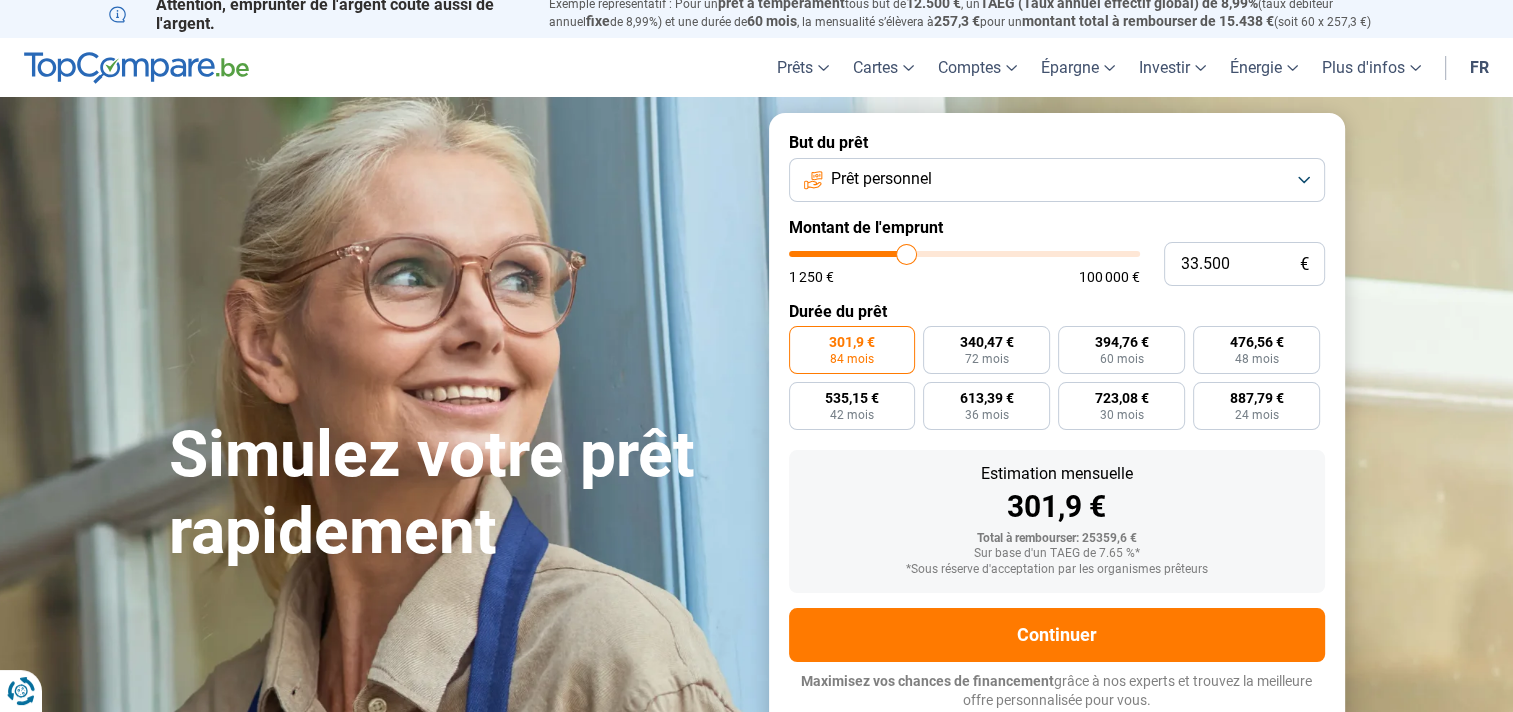type on "34.250" 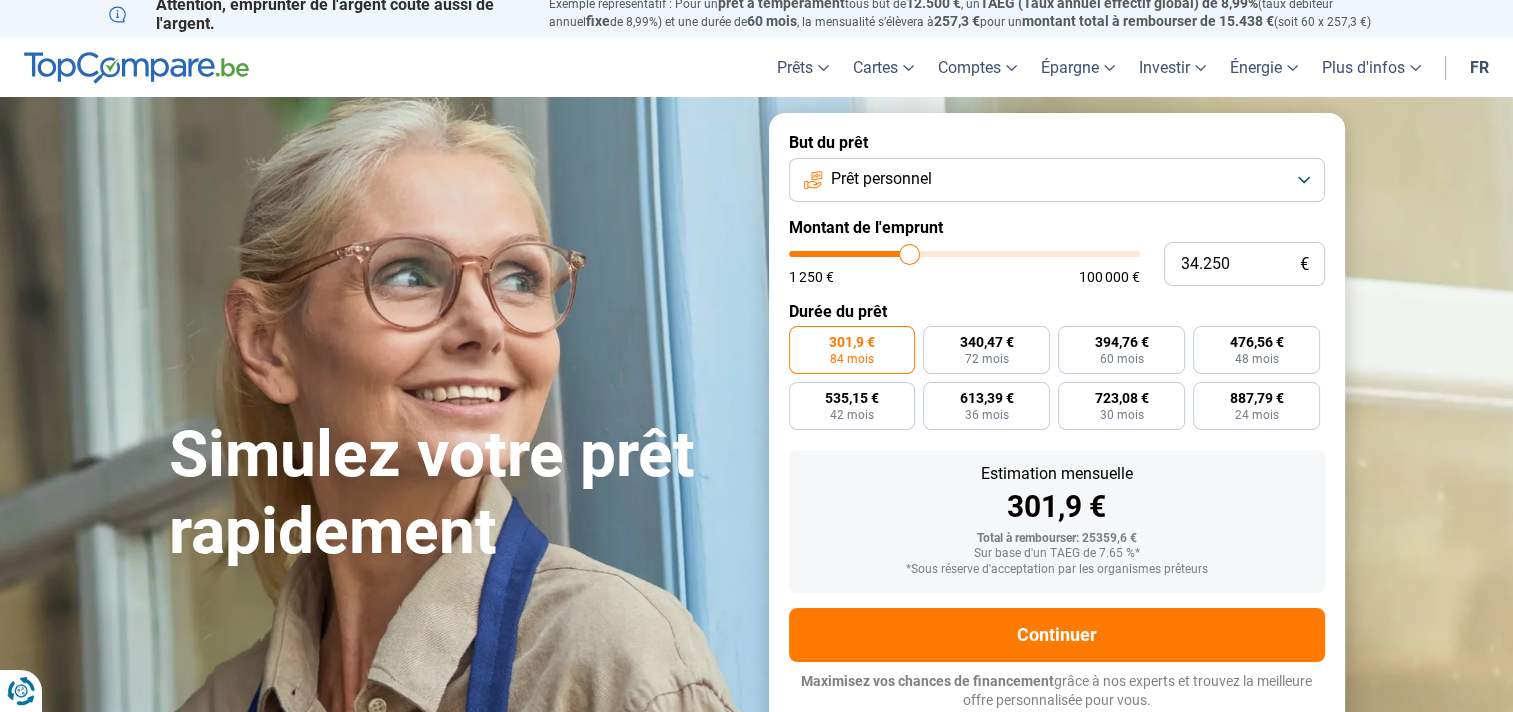 type on "34.750" 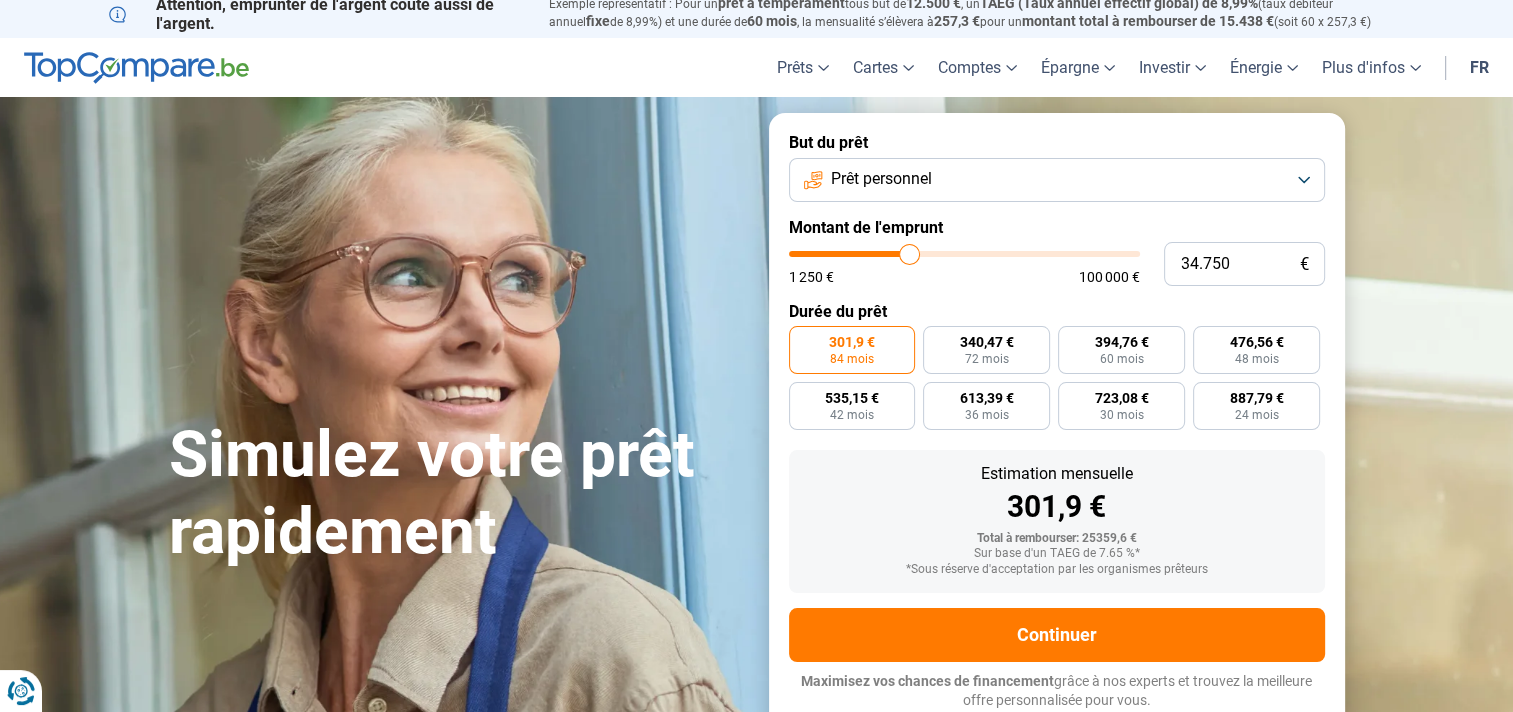 type on "34750" 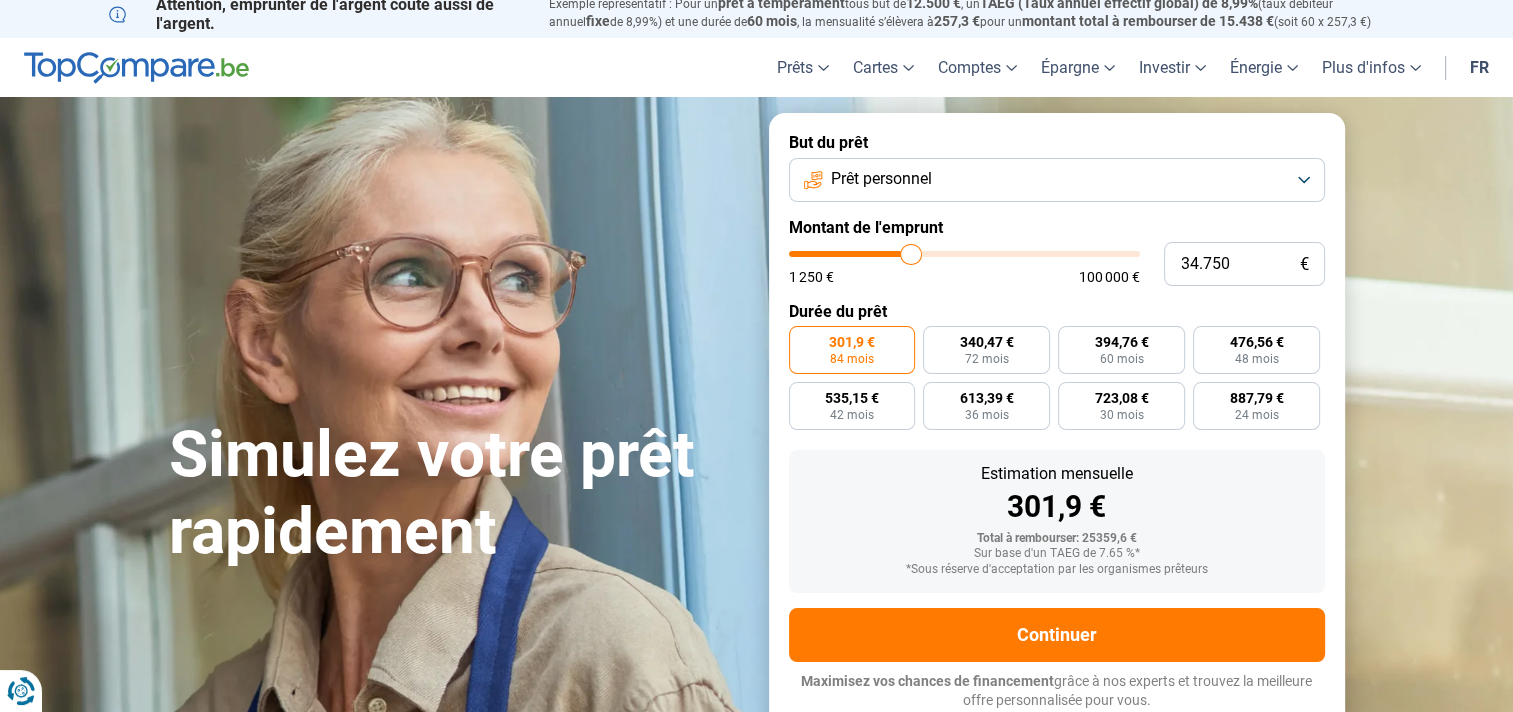 type on "37.000" 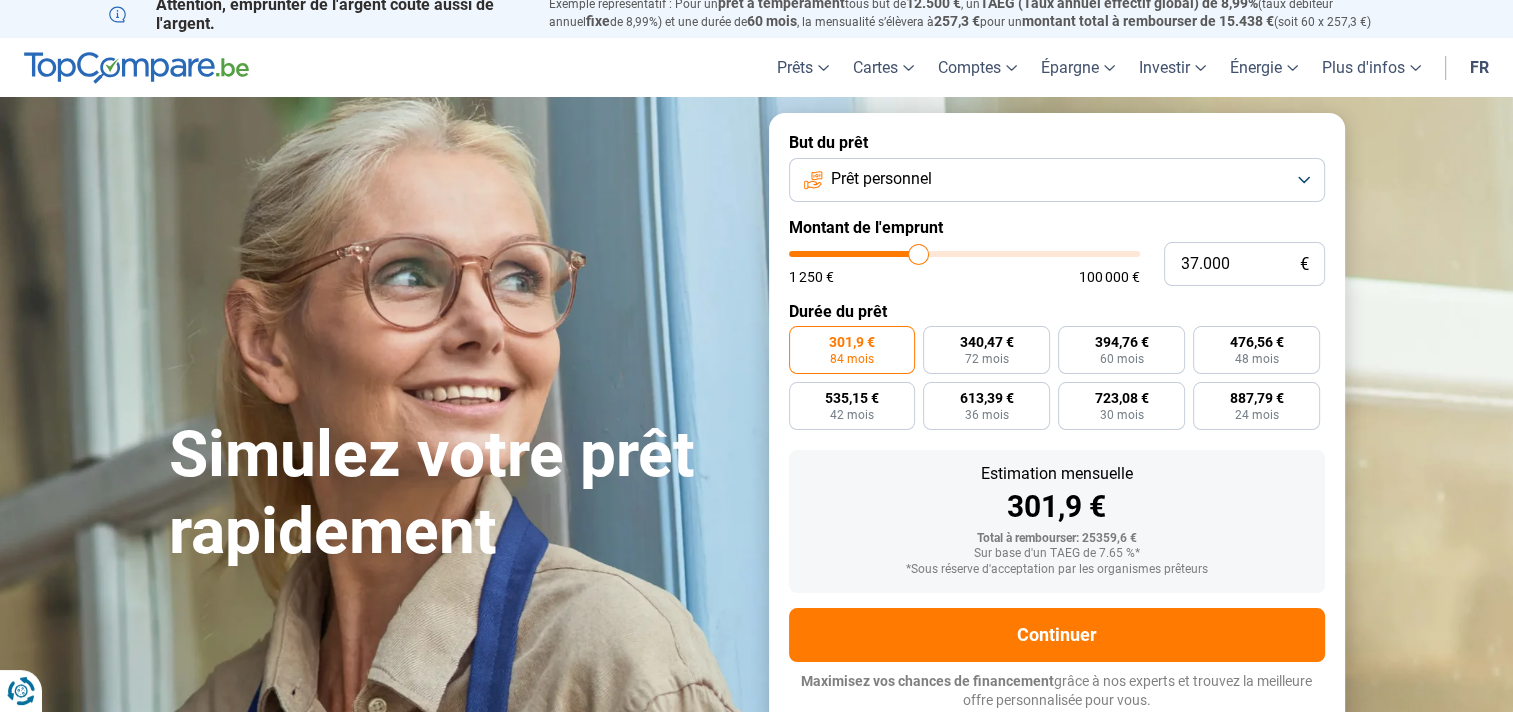 type on "37.500" 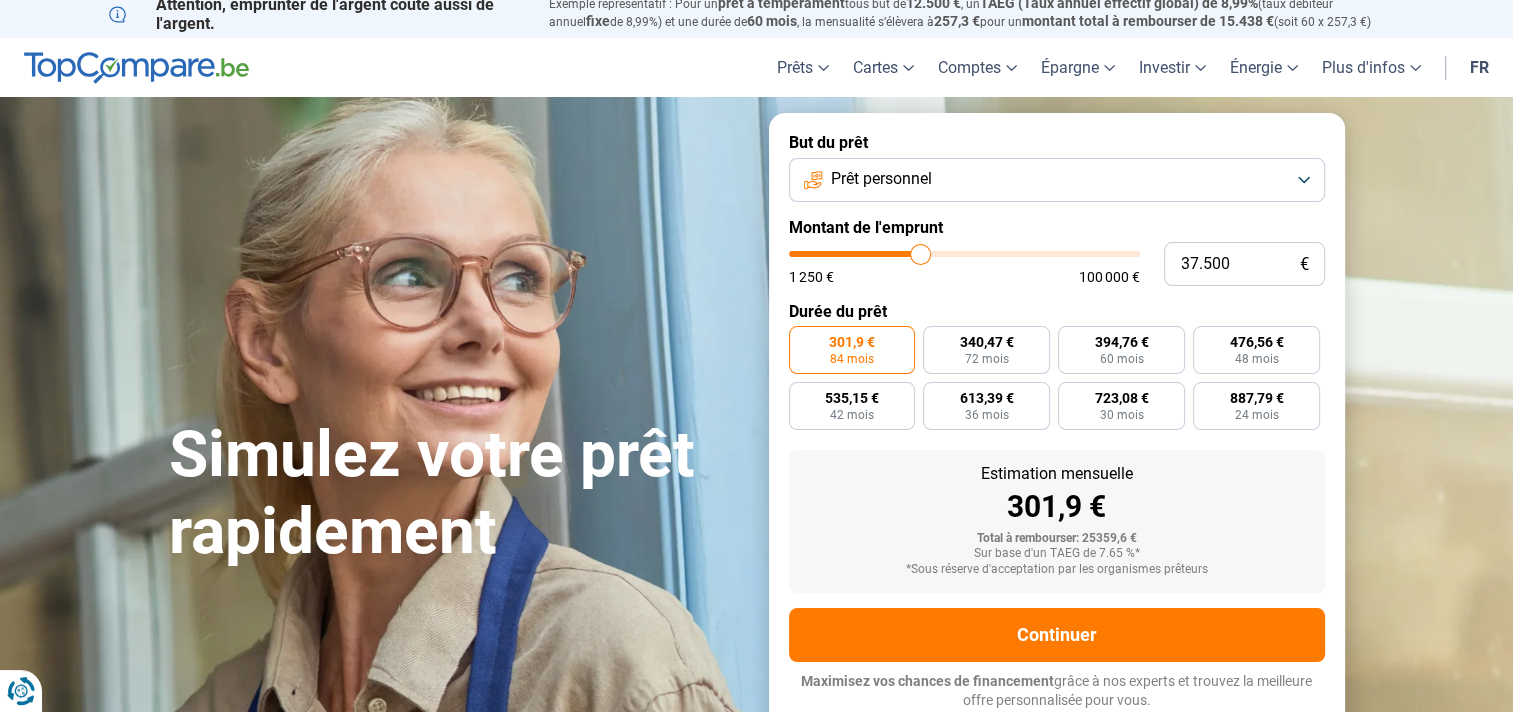 type on "39.750" 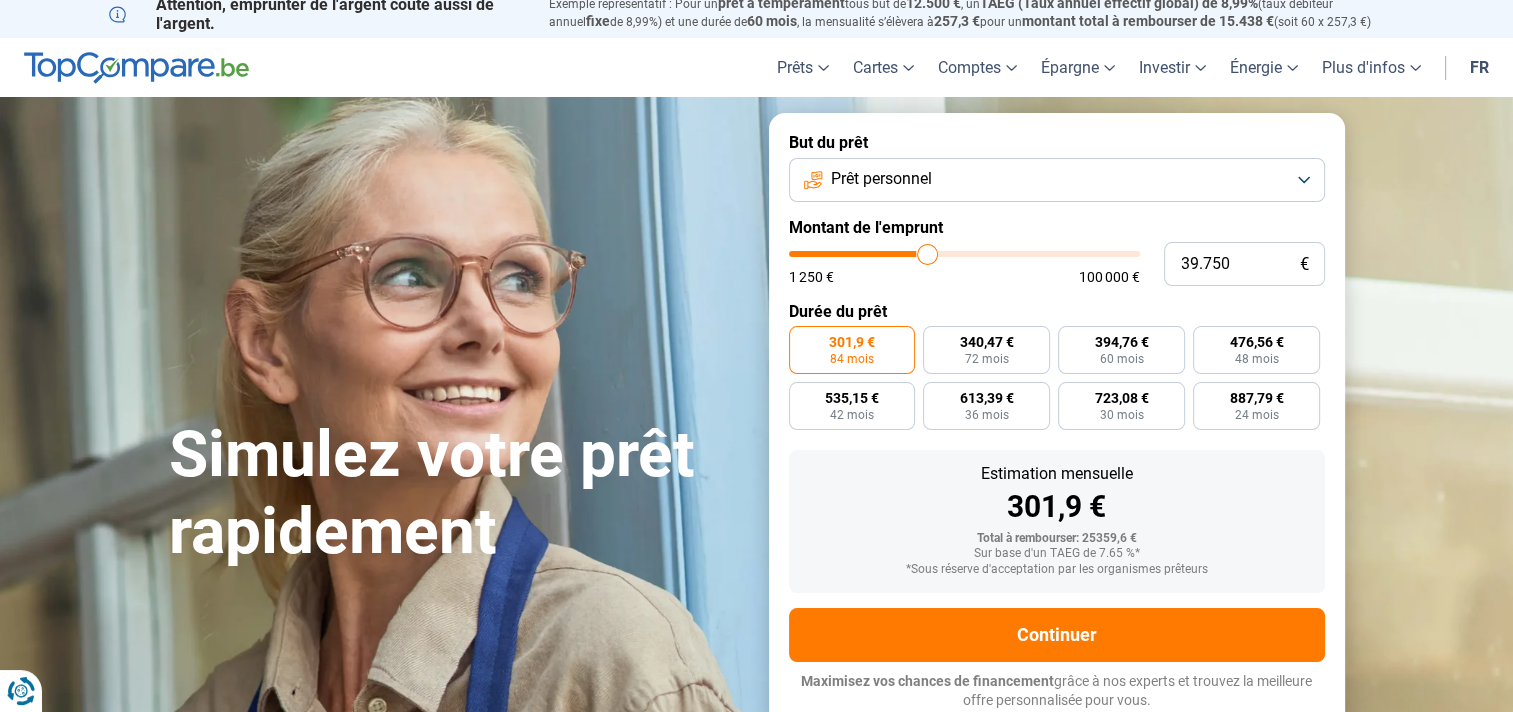 type on "40.750" 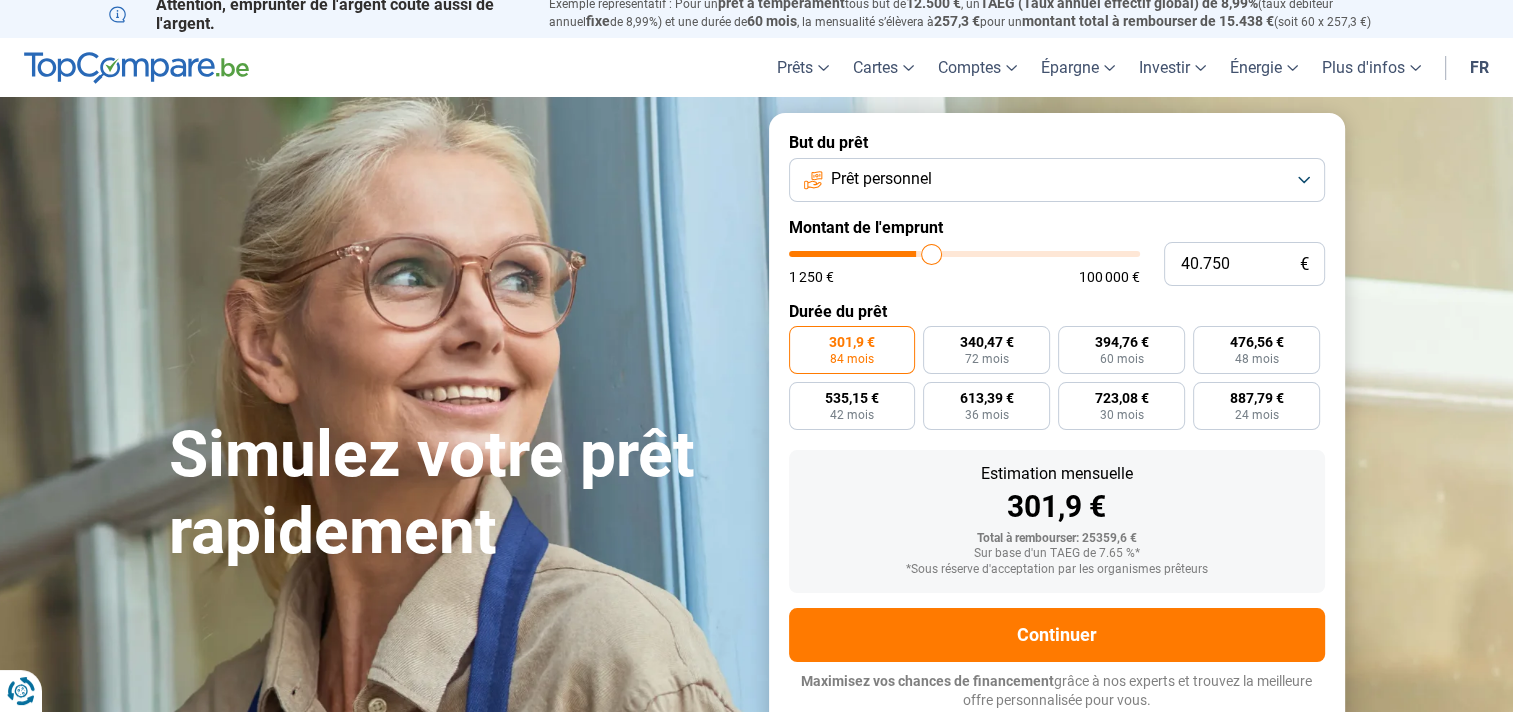 type on "41.000" 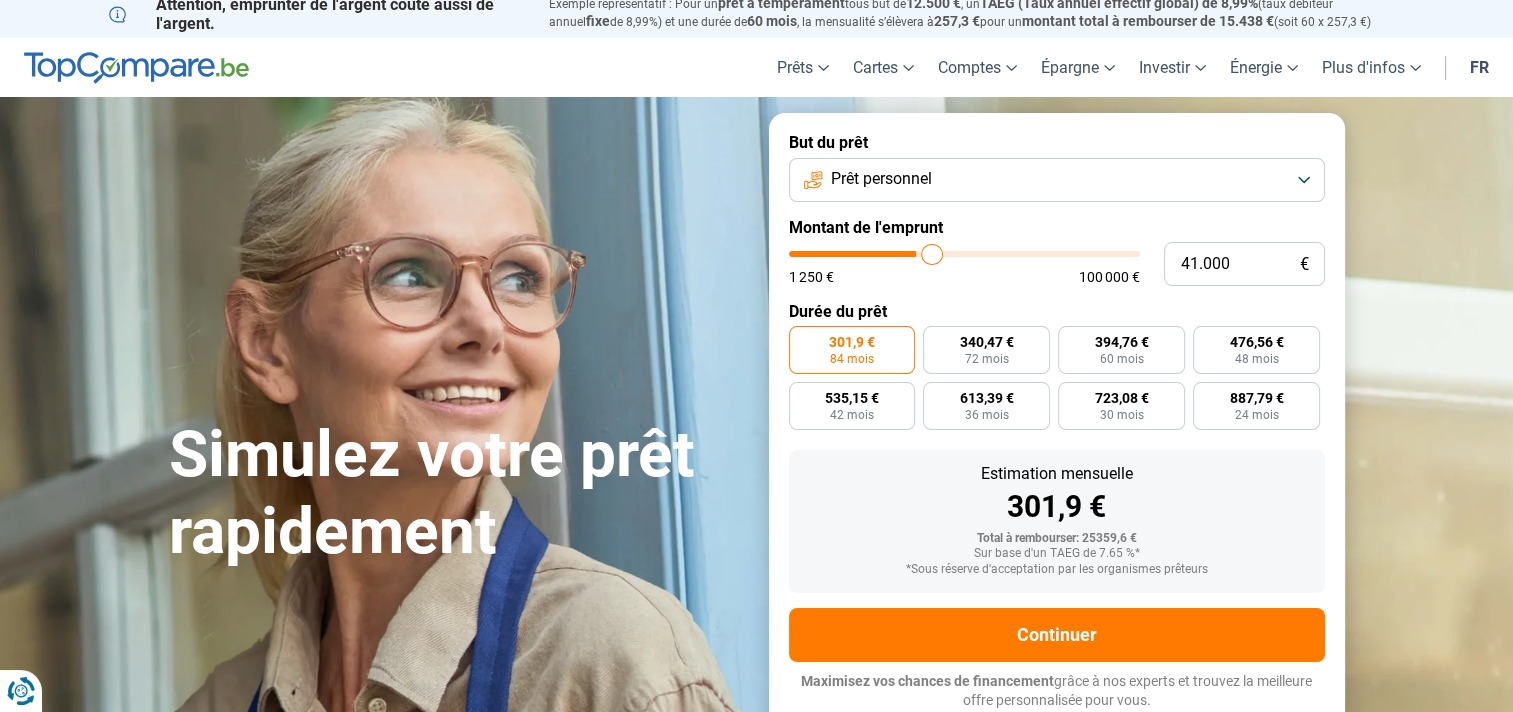 type on "41.250" 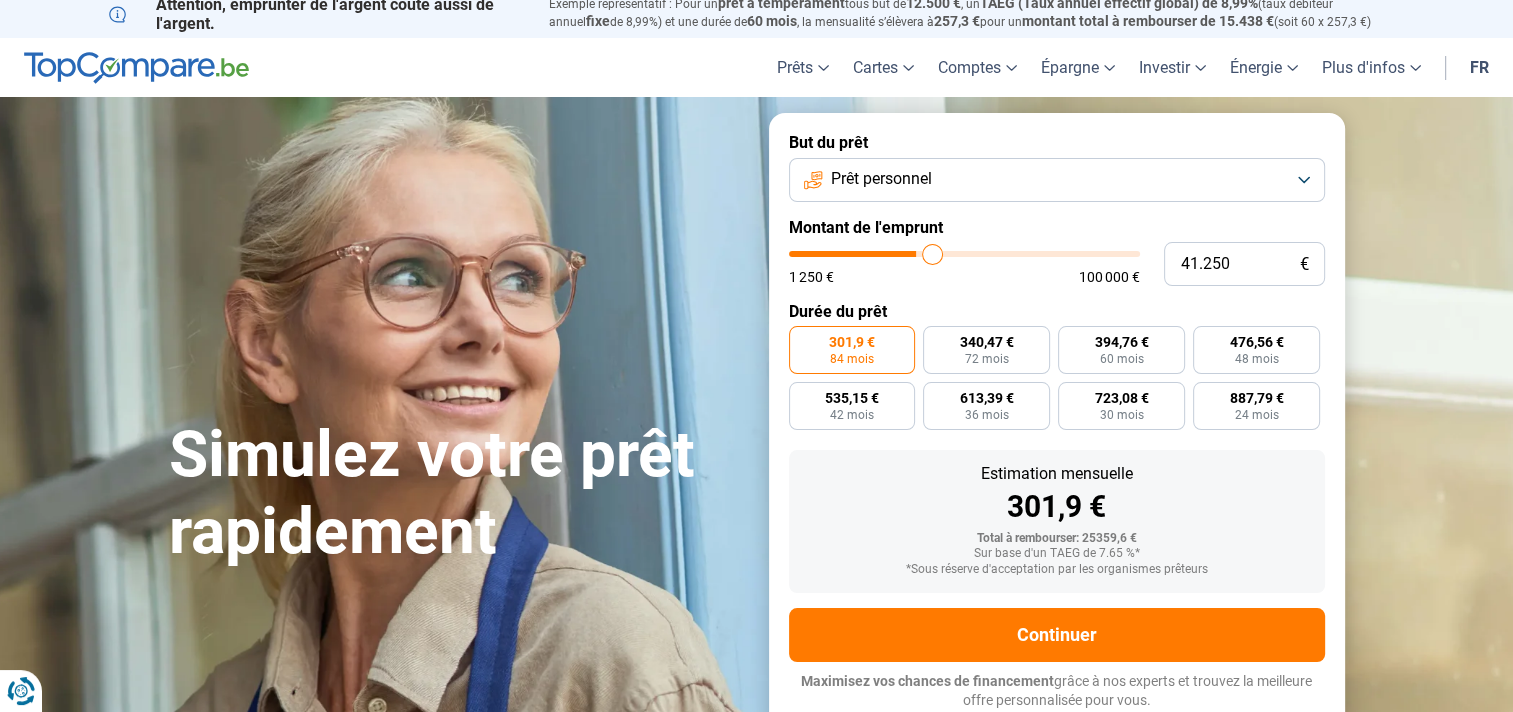 type on "42.500" 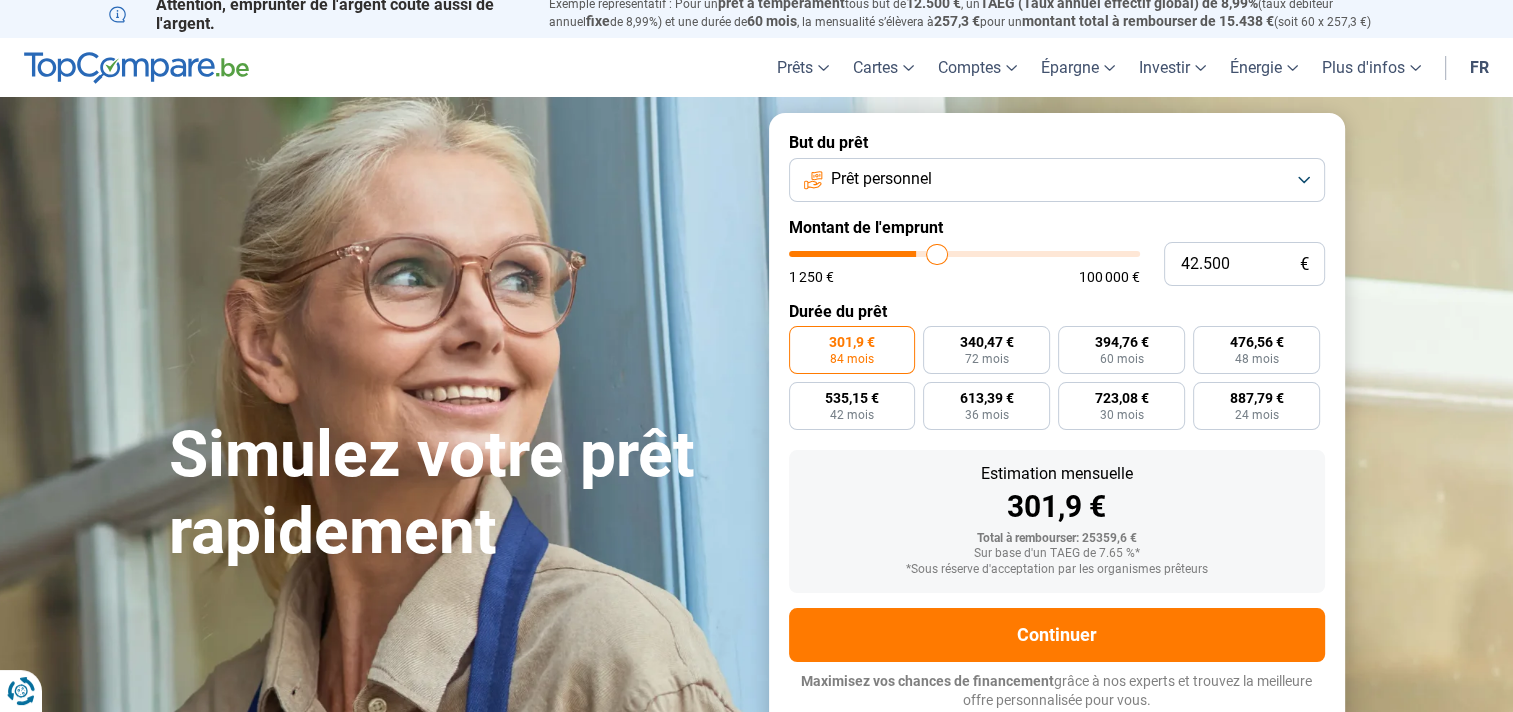 type on "43.500" 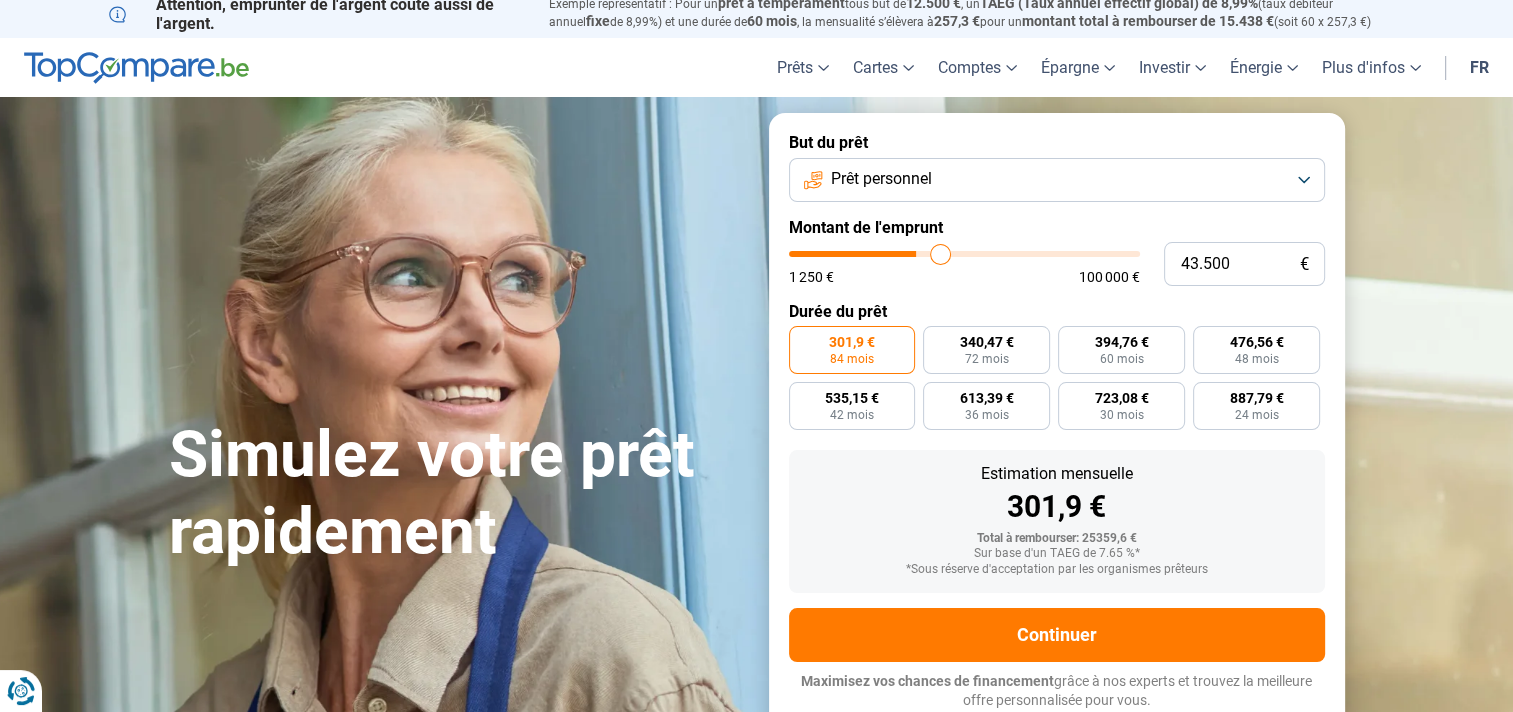 type on "44.250" 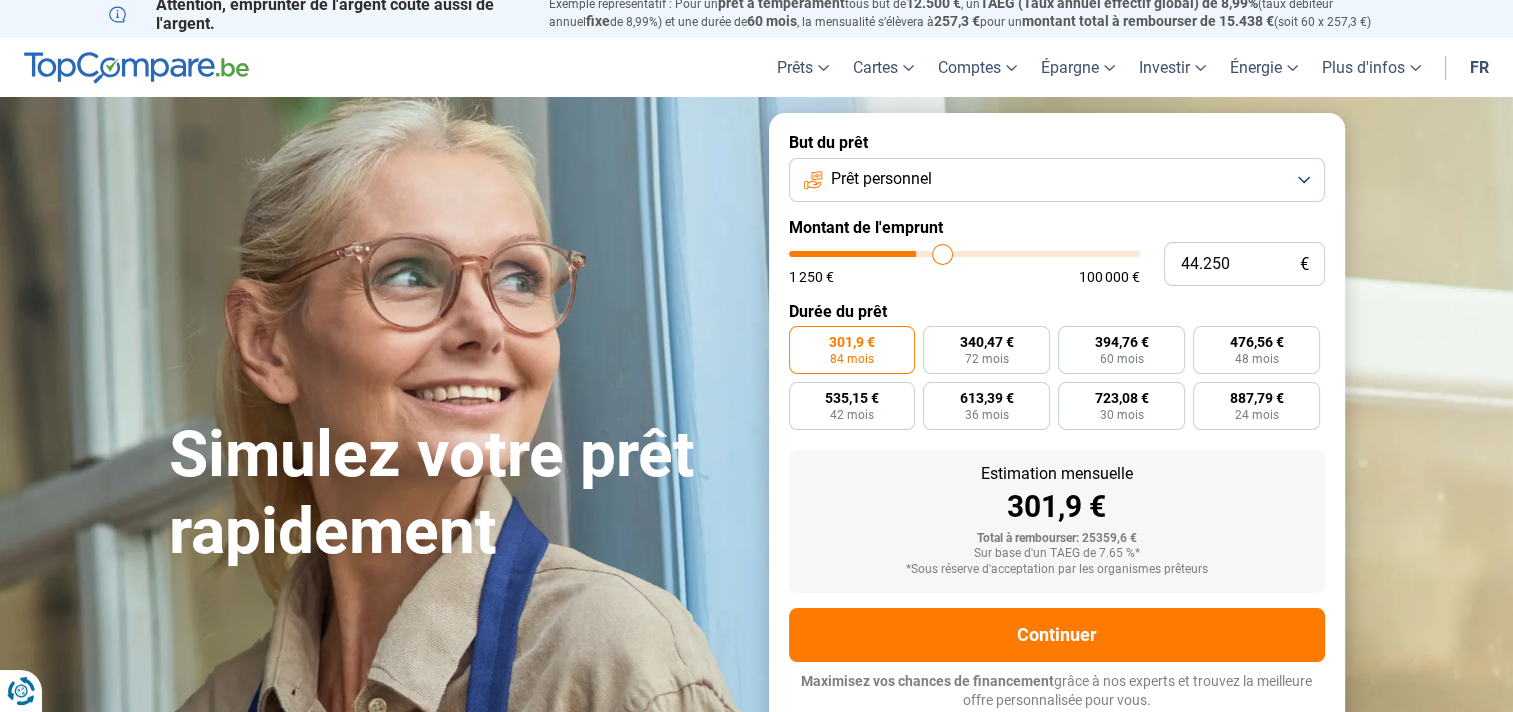 type on "45.000" 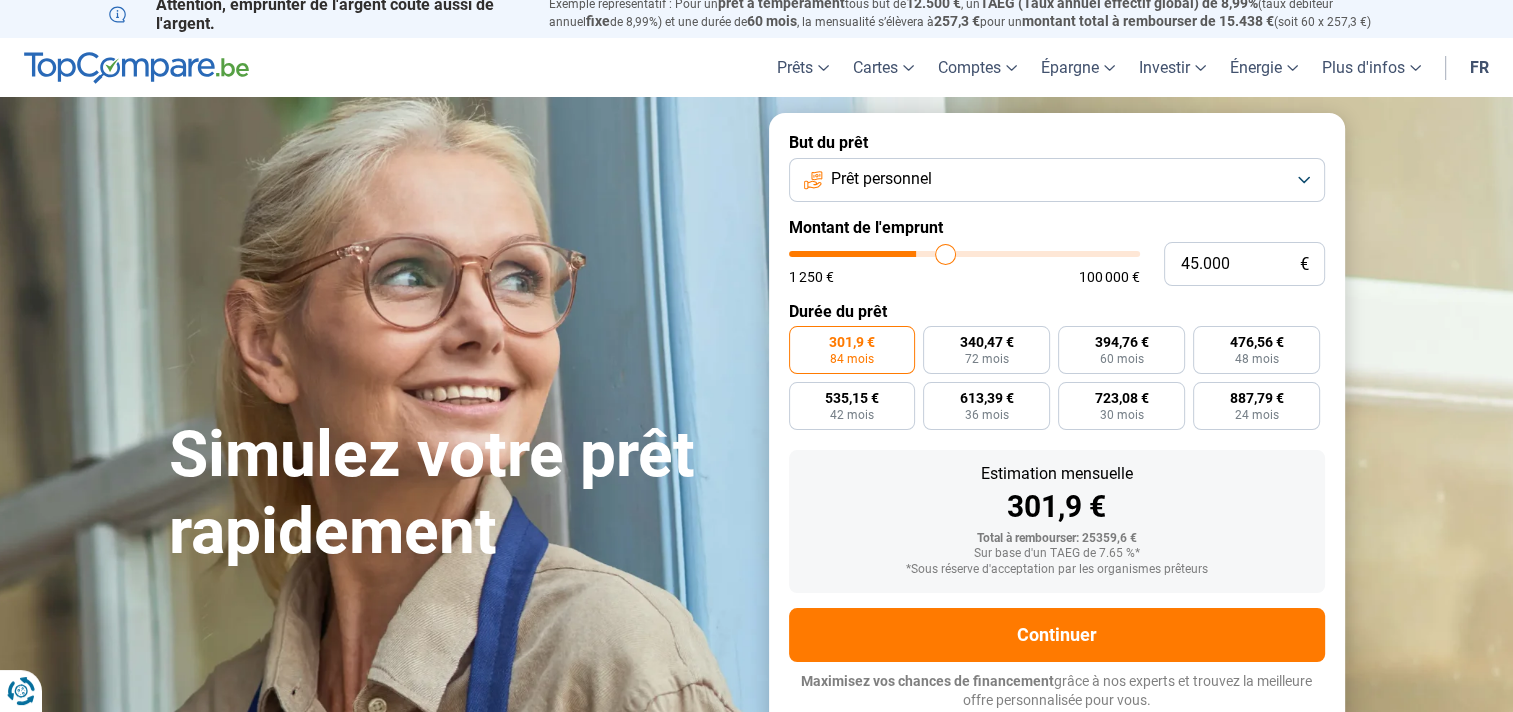 type on "45.250" 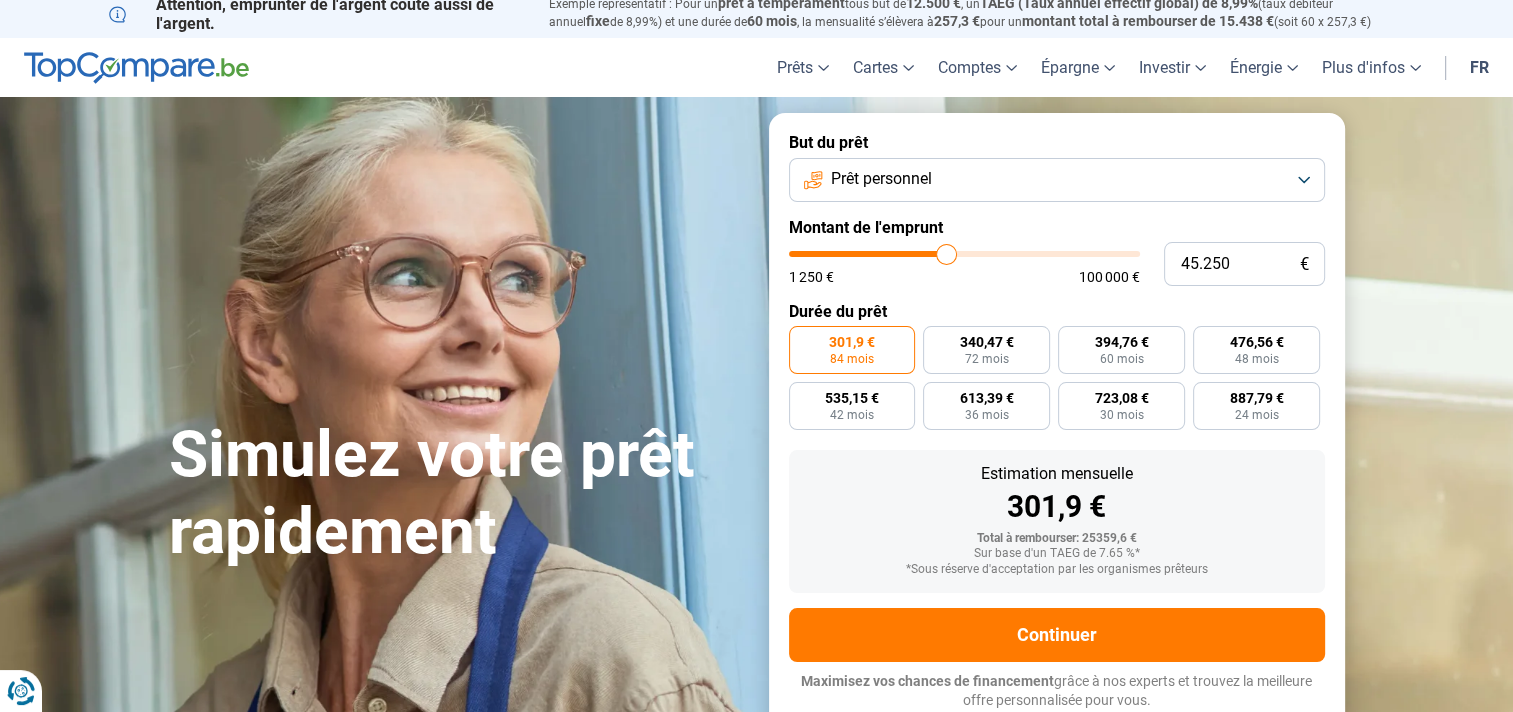 type on "45.750" 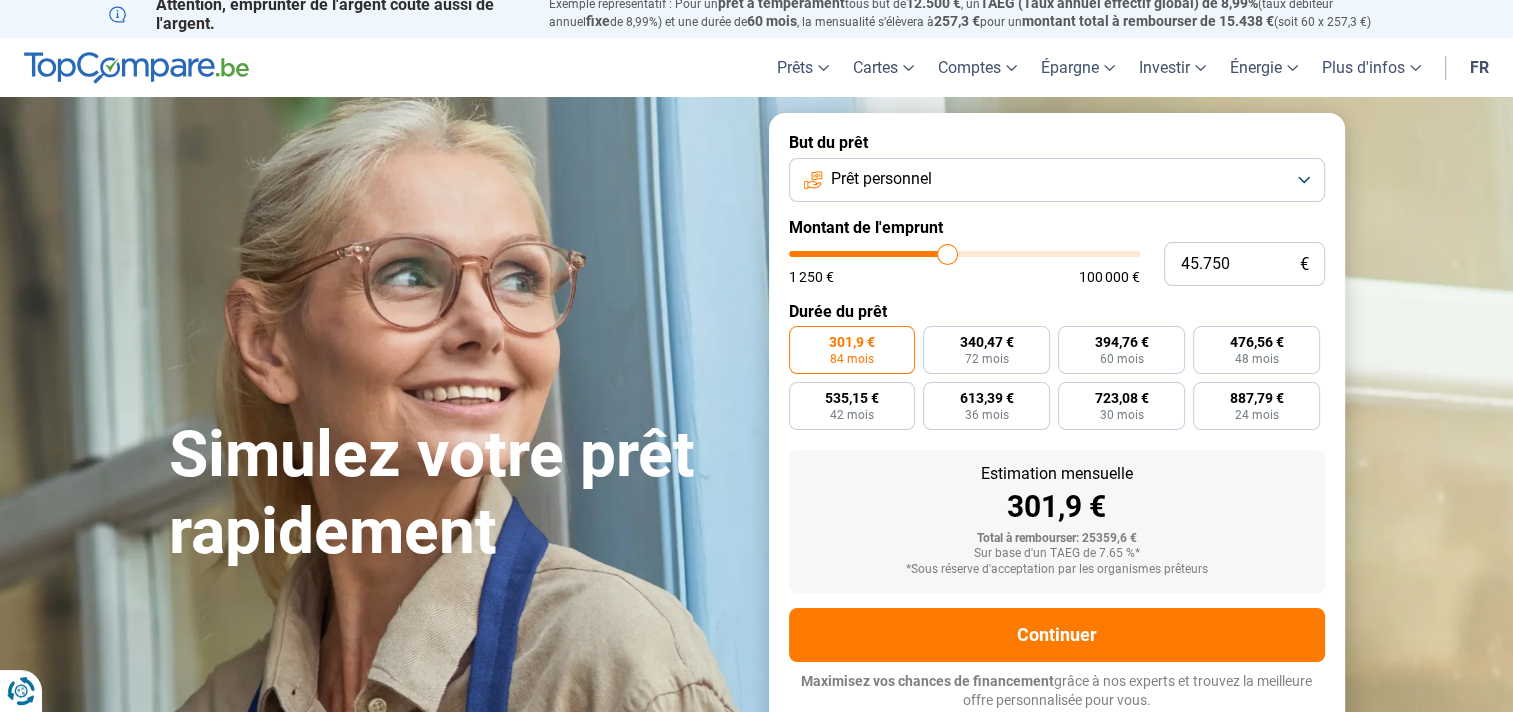 type on "47.000" 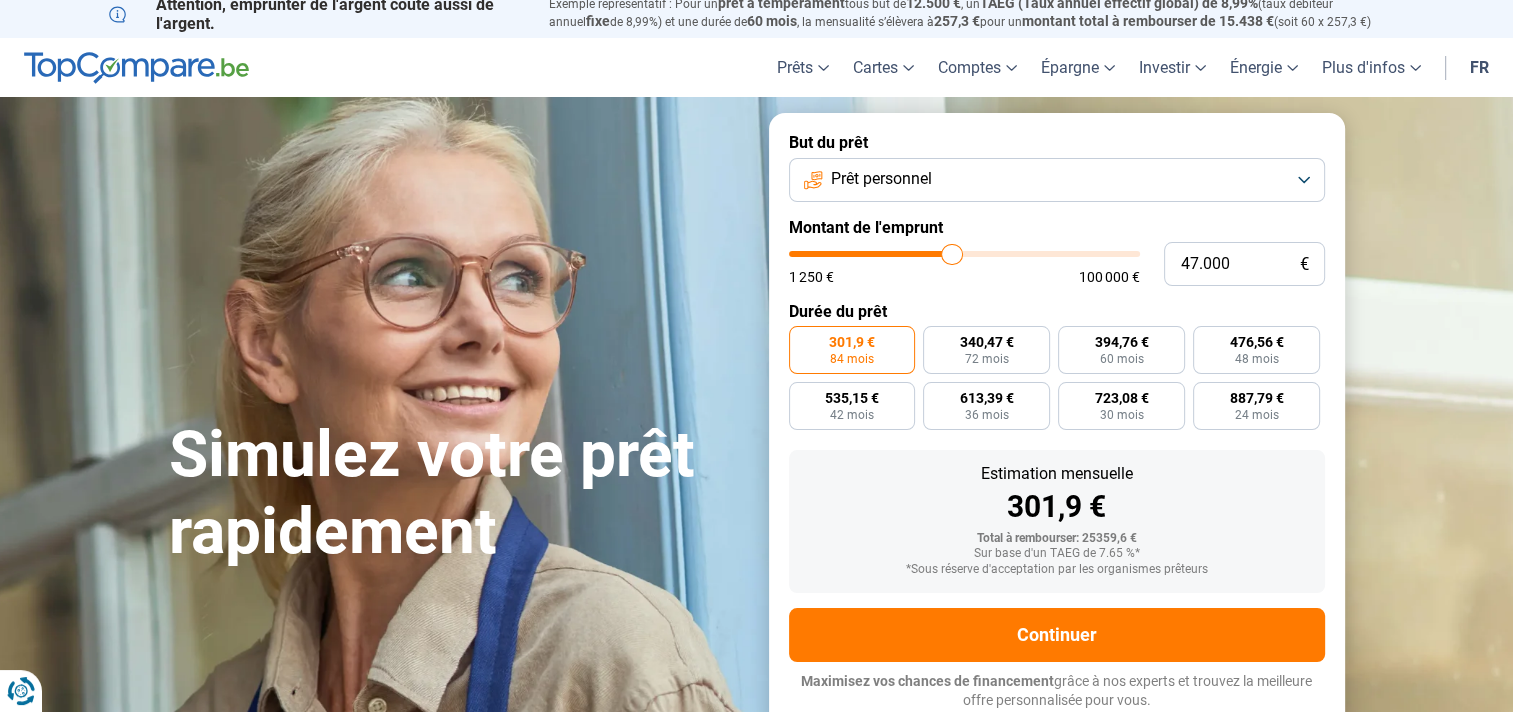 type on "49.250" 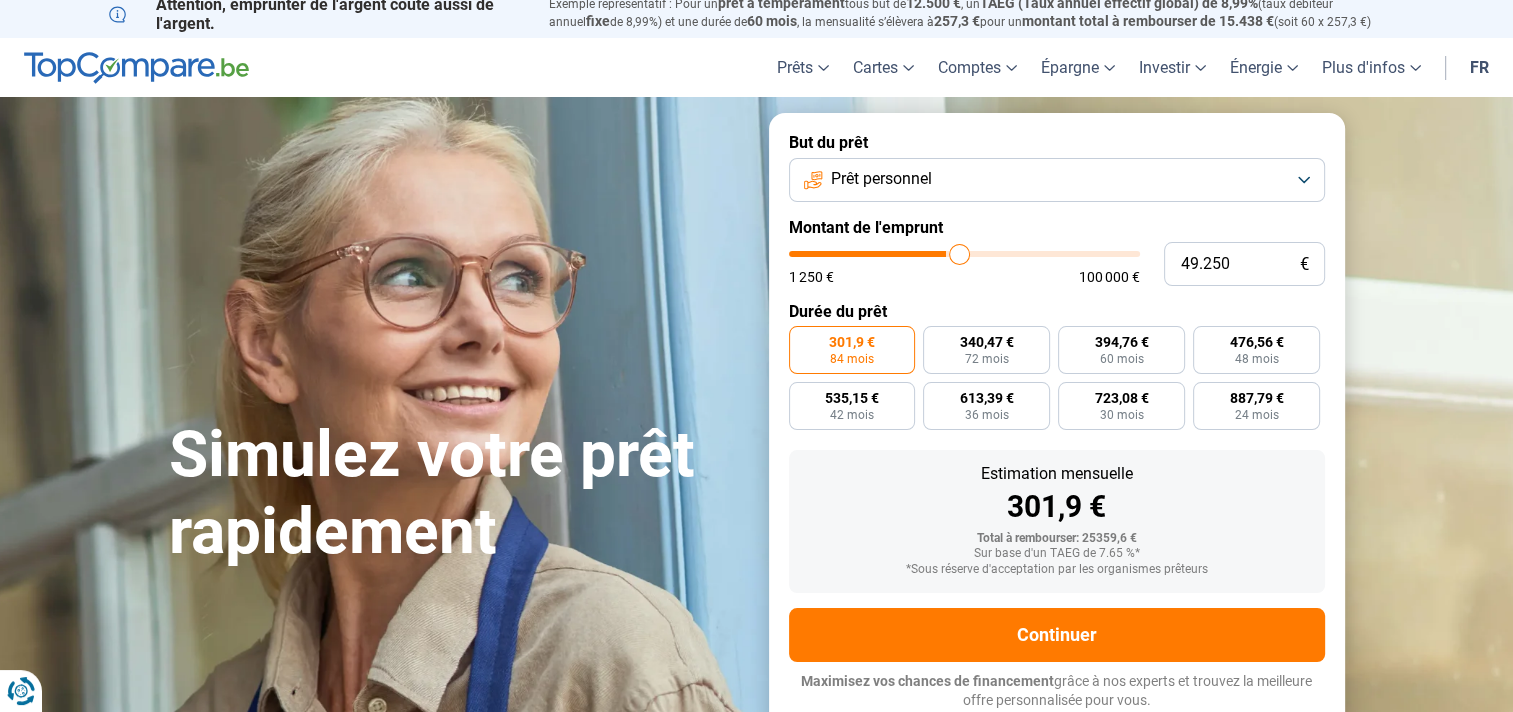type on "50.750" 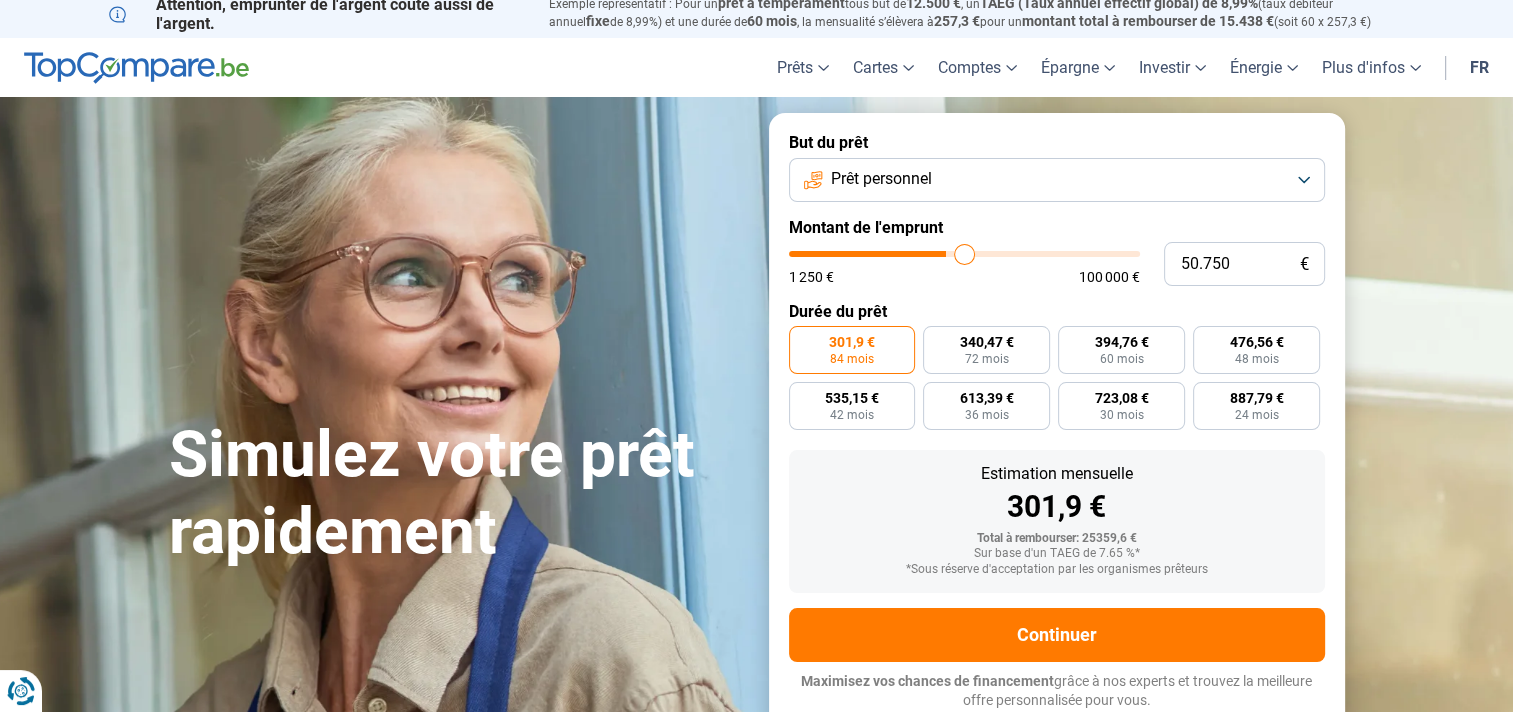 type on "51.000" 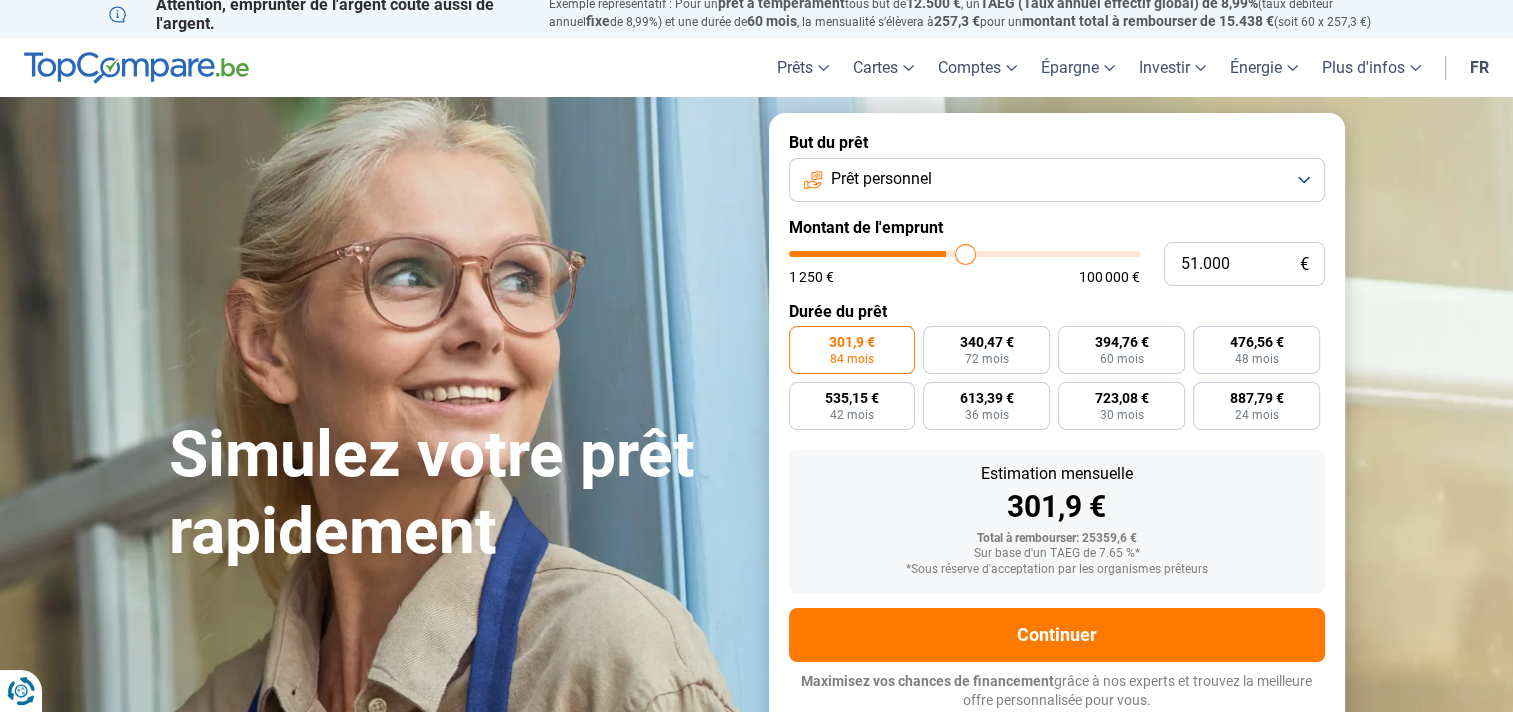 type on "51.250" 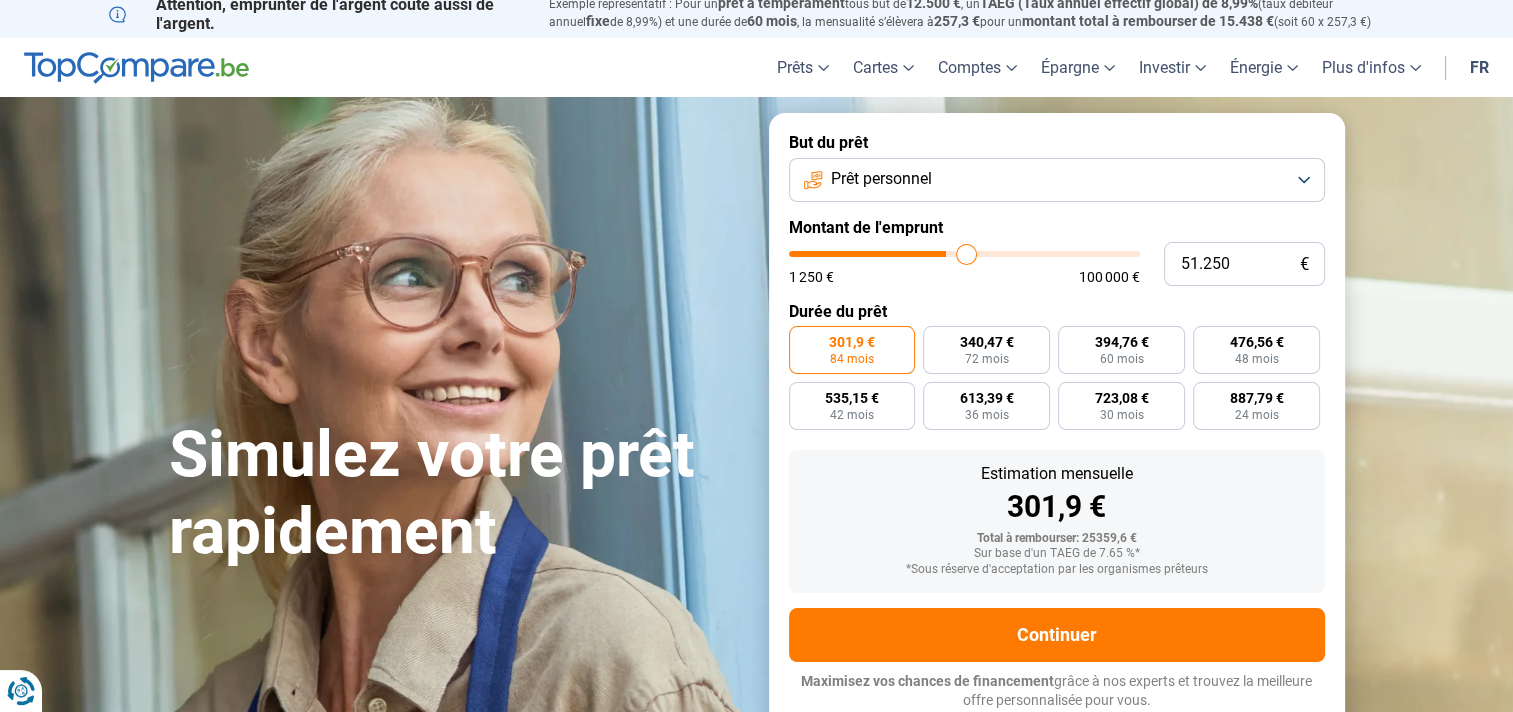 type on "52.250" 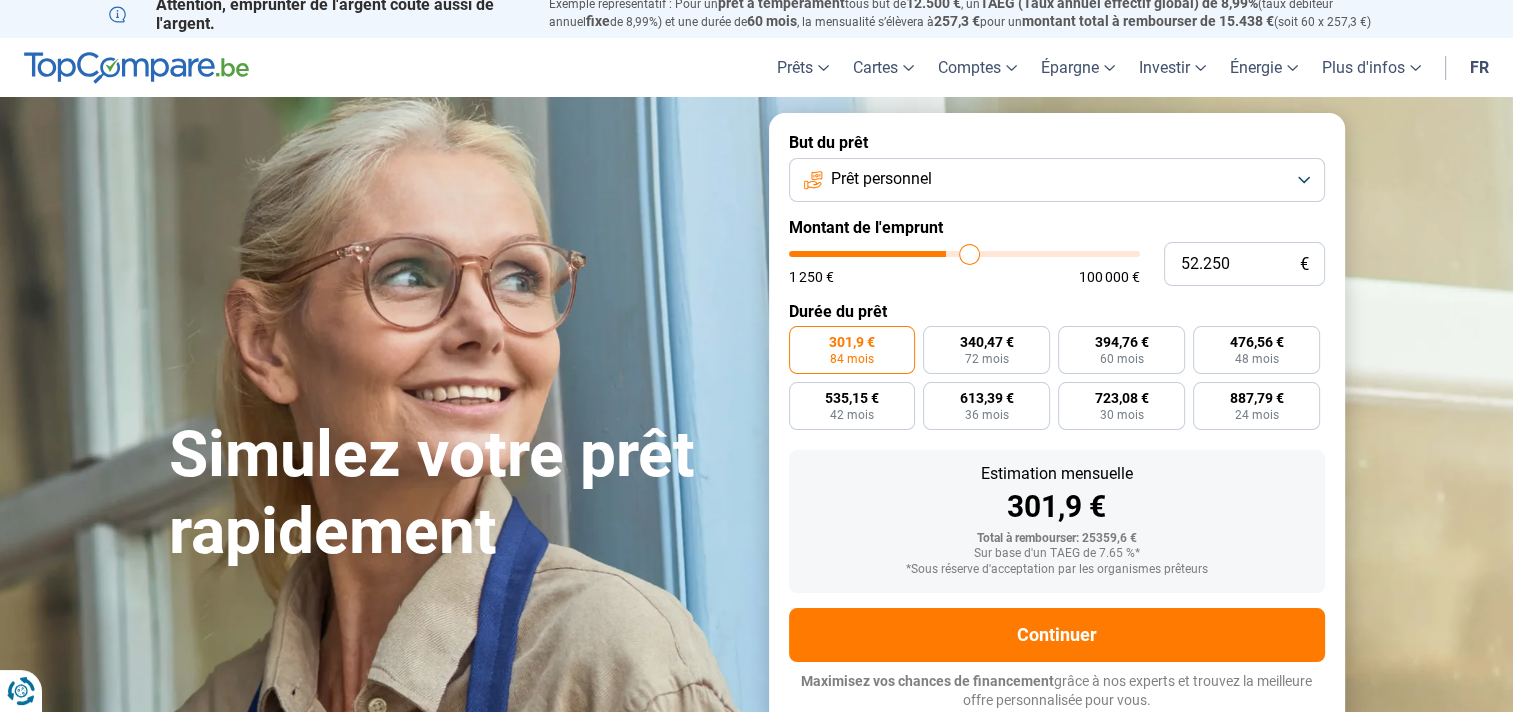type on "52.500" 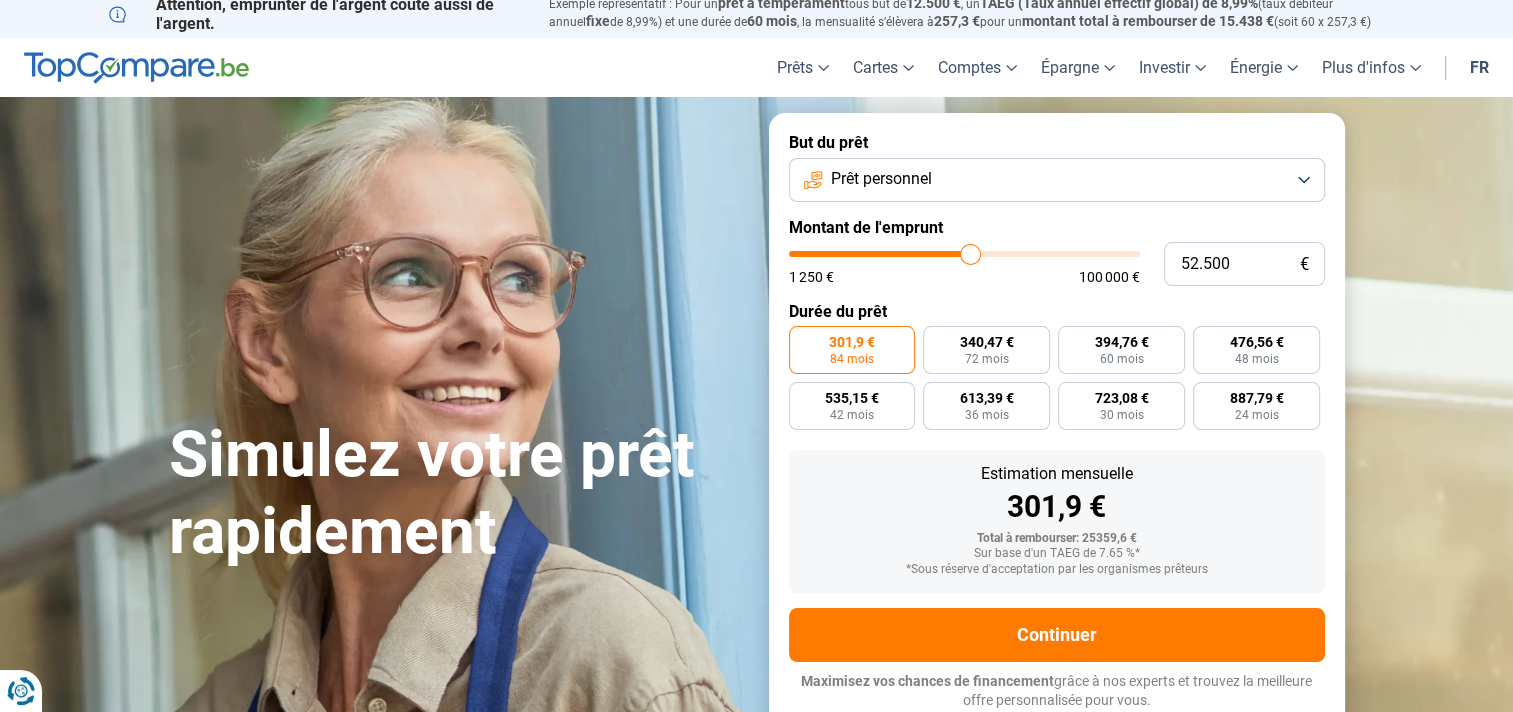 type on "52.750" 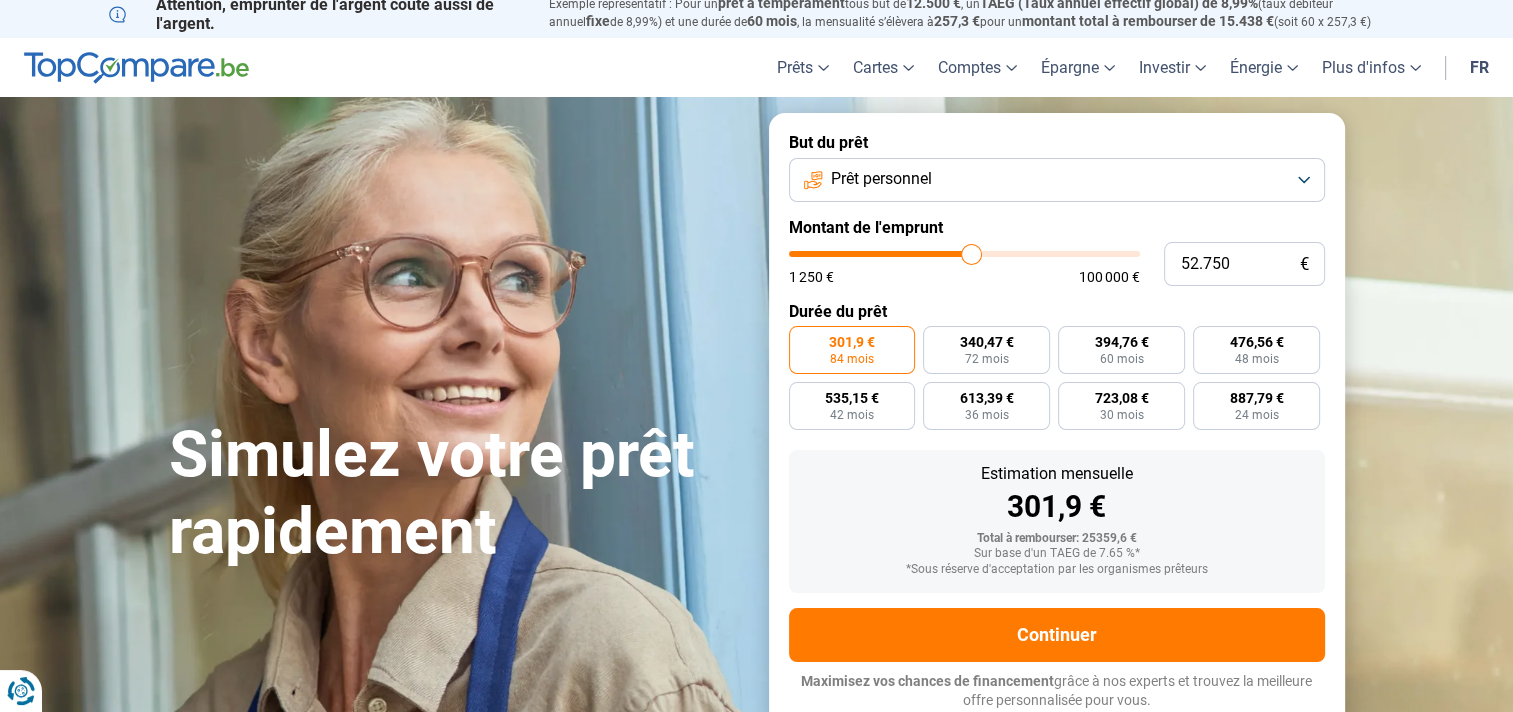 type on "54.250" 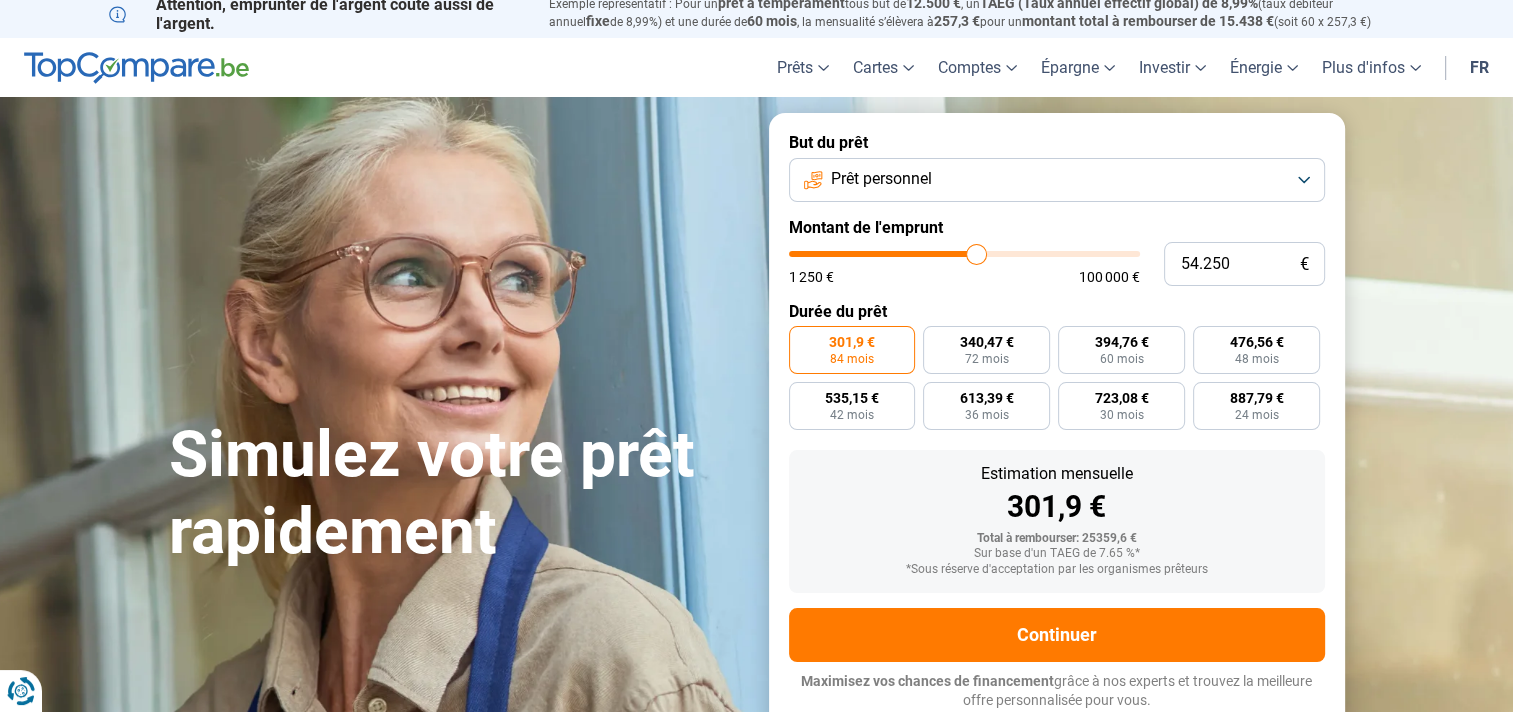 type on "56000" 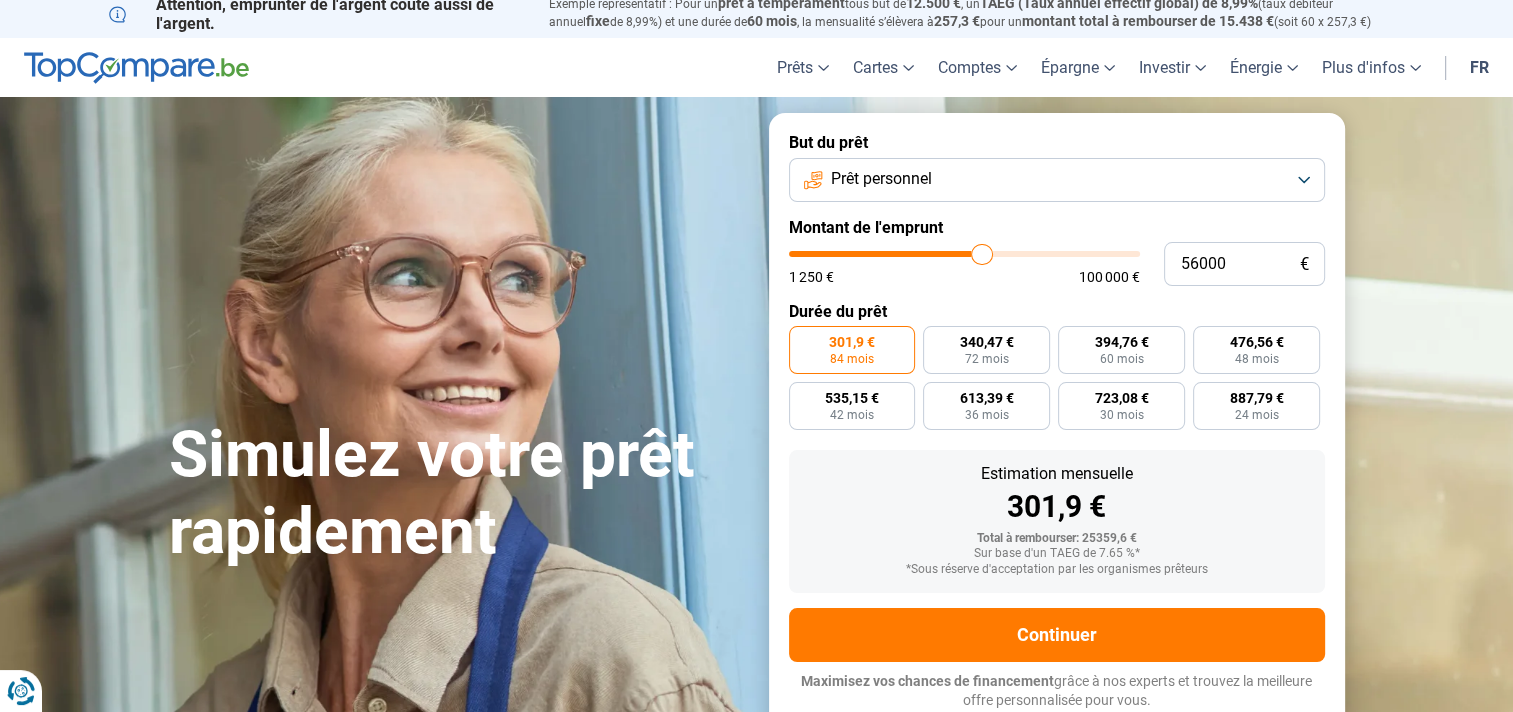 type on "57.500" 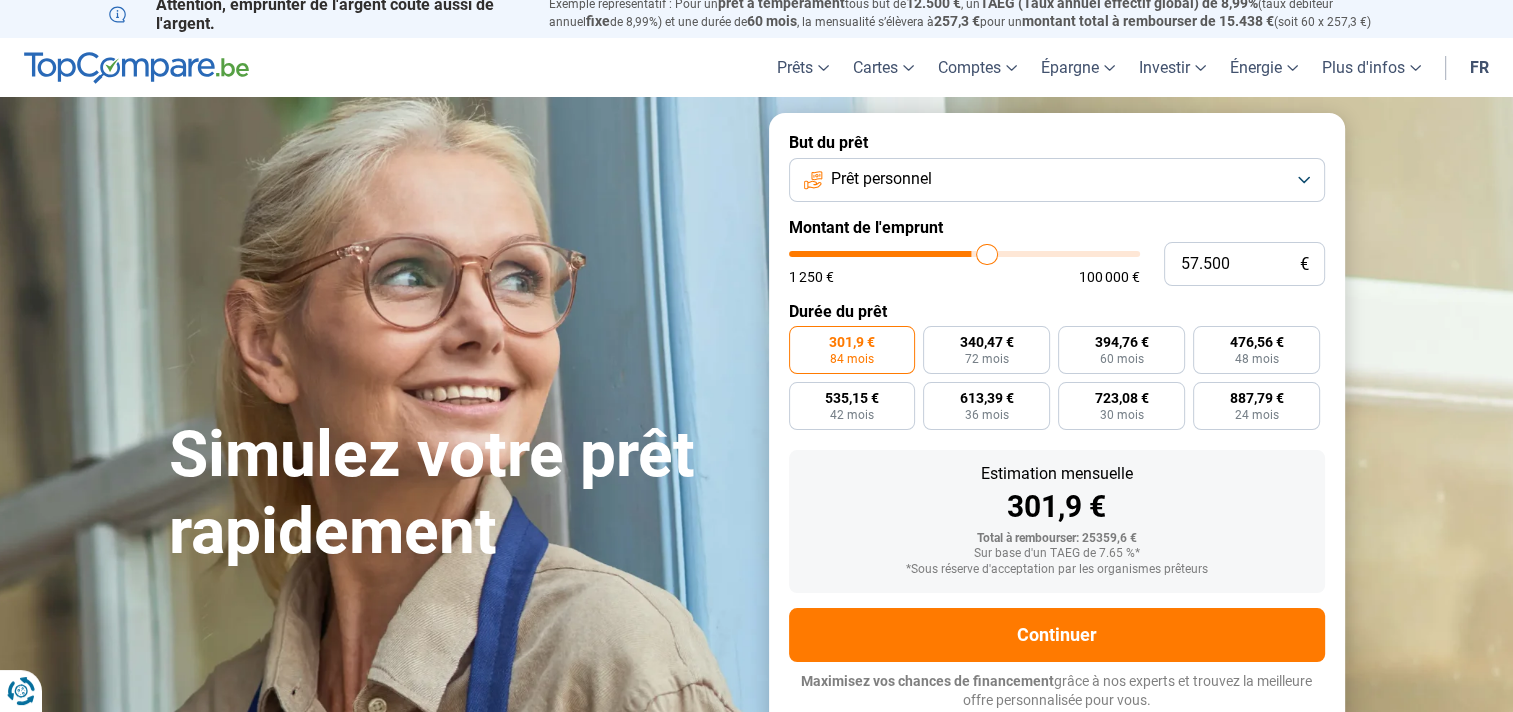 type on "58.750" 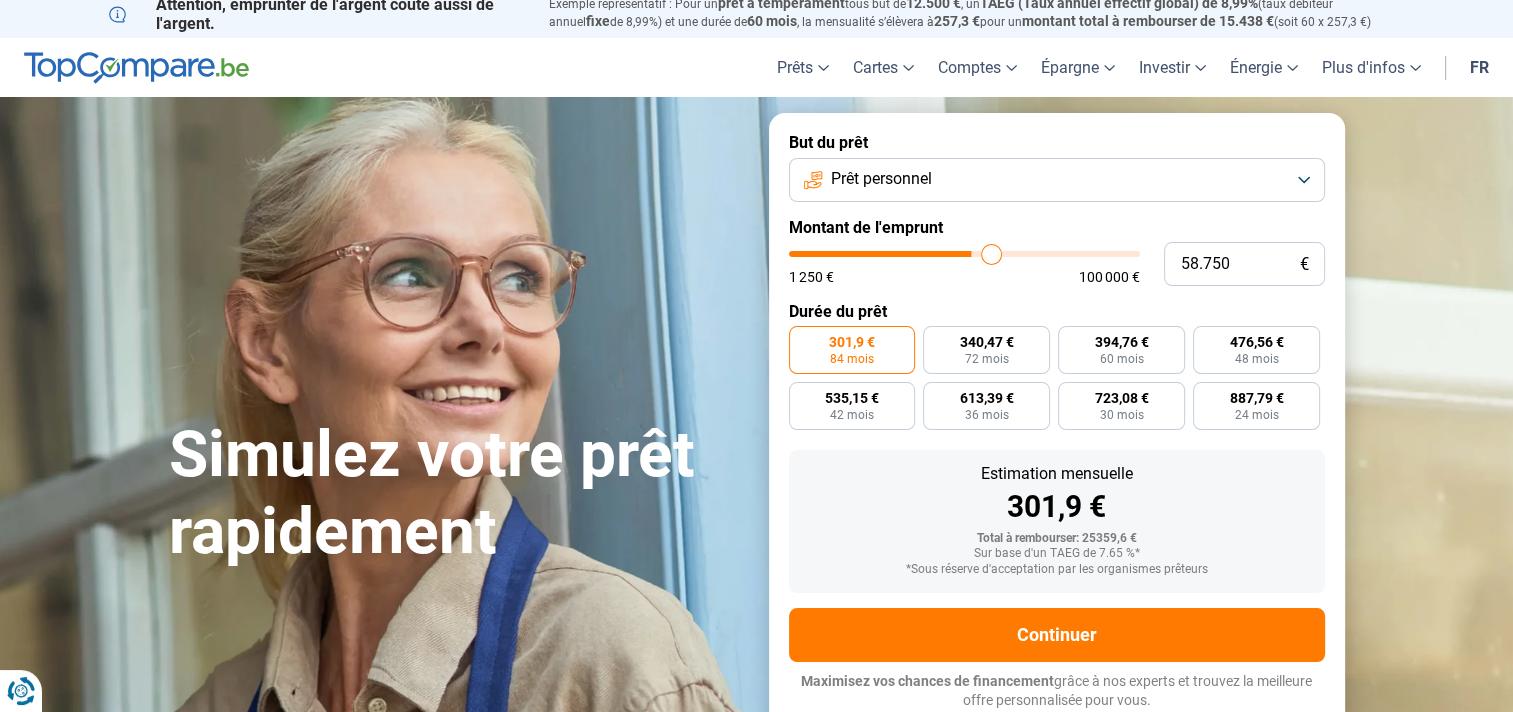 type on "59.000" 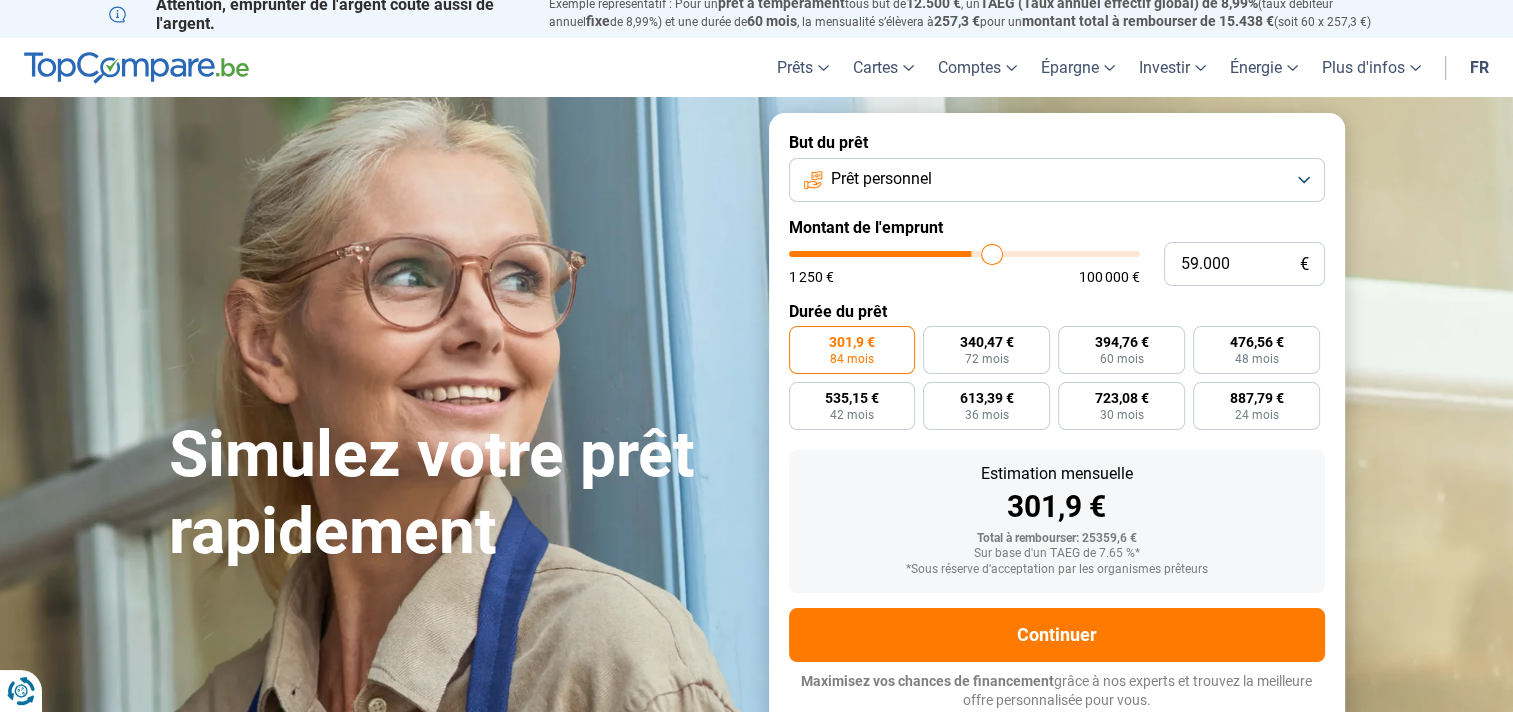 type on "59.250" 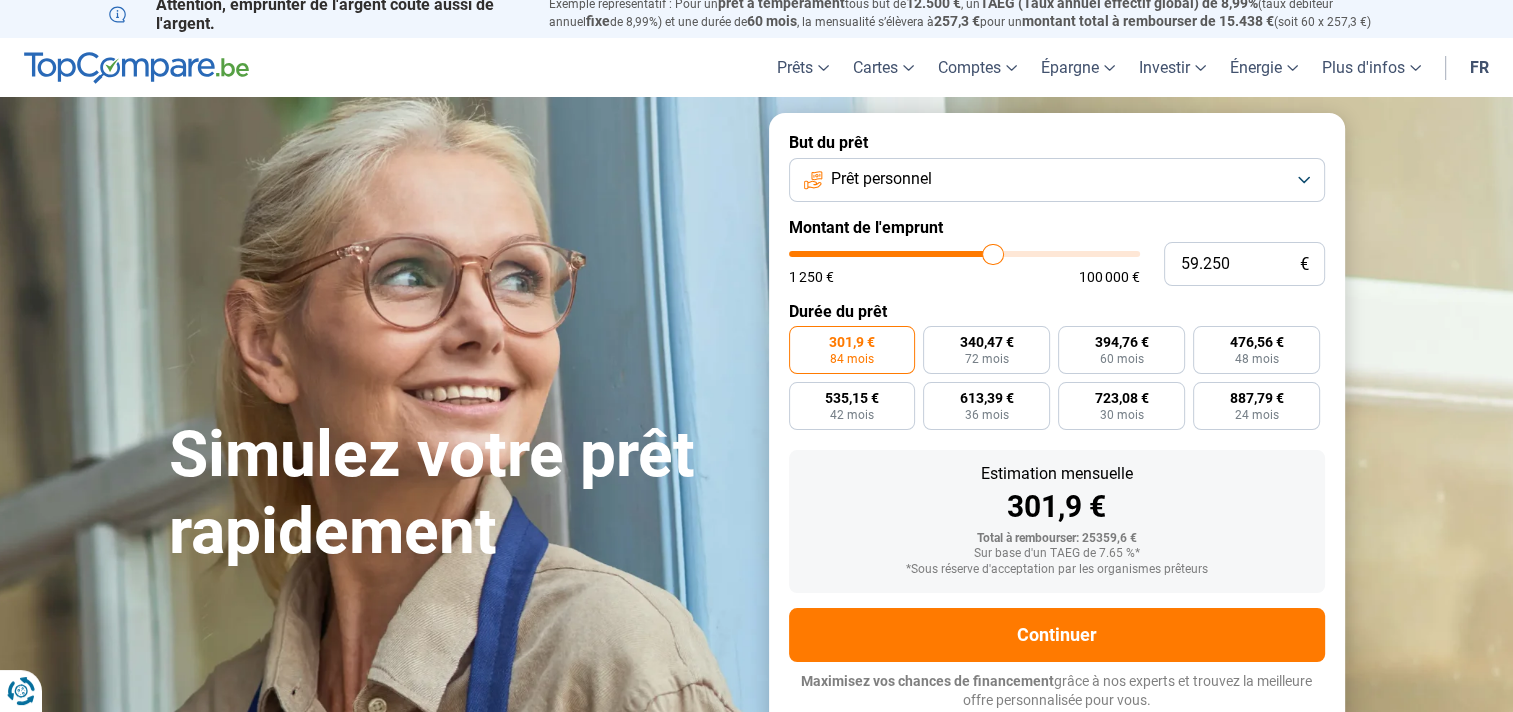 type on "59.000" 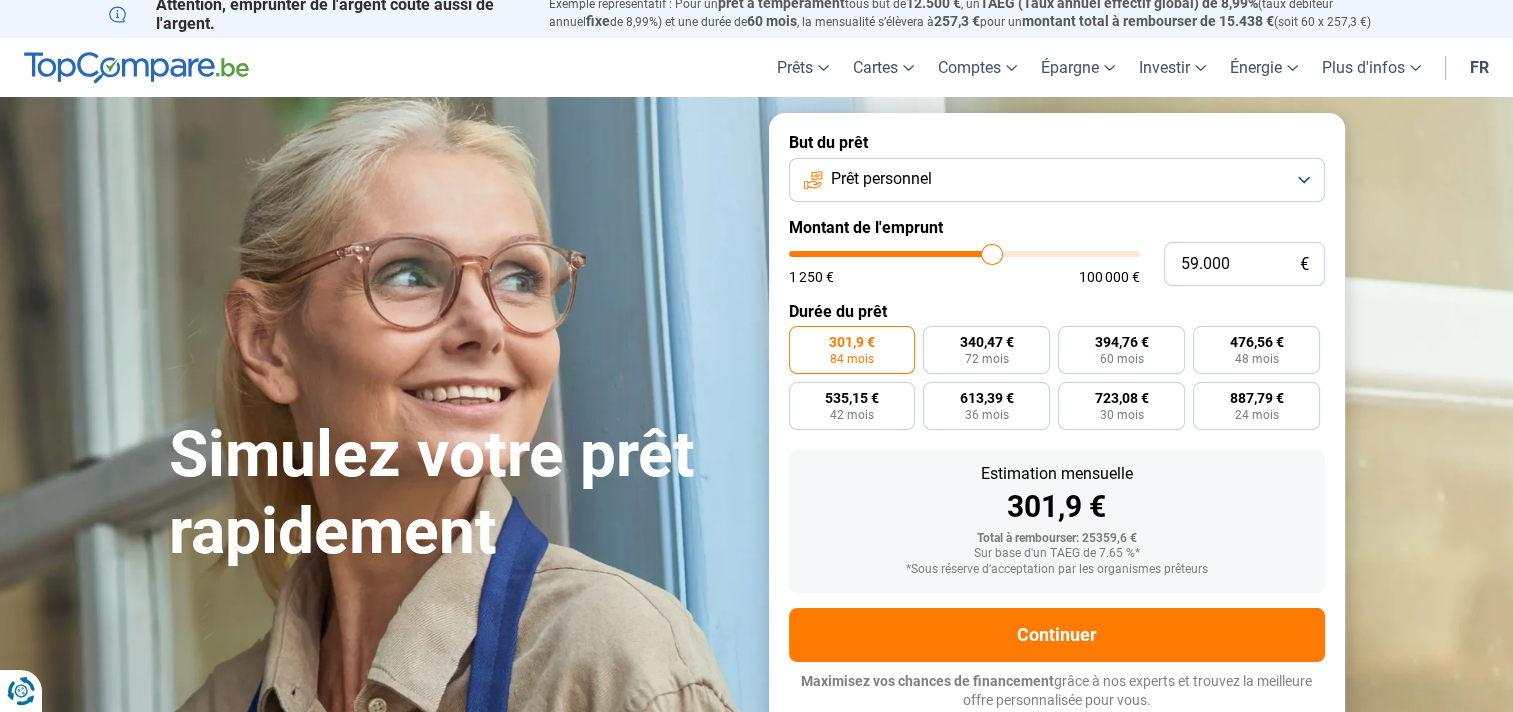 type on "58.000" 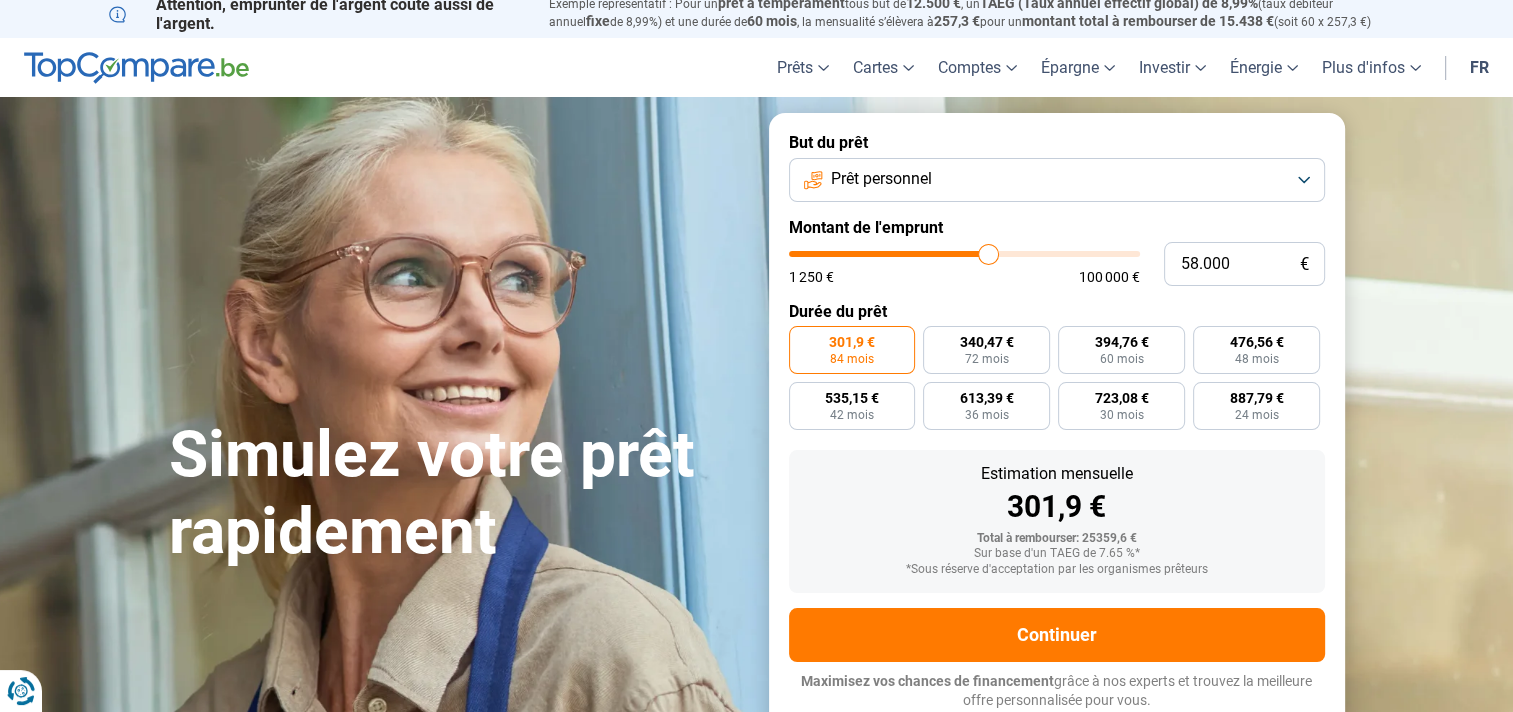 type on "56.500" 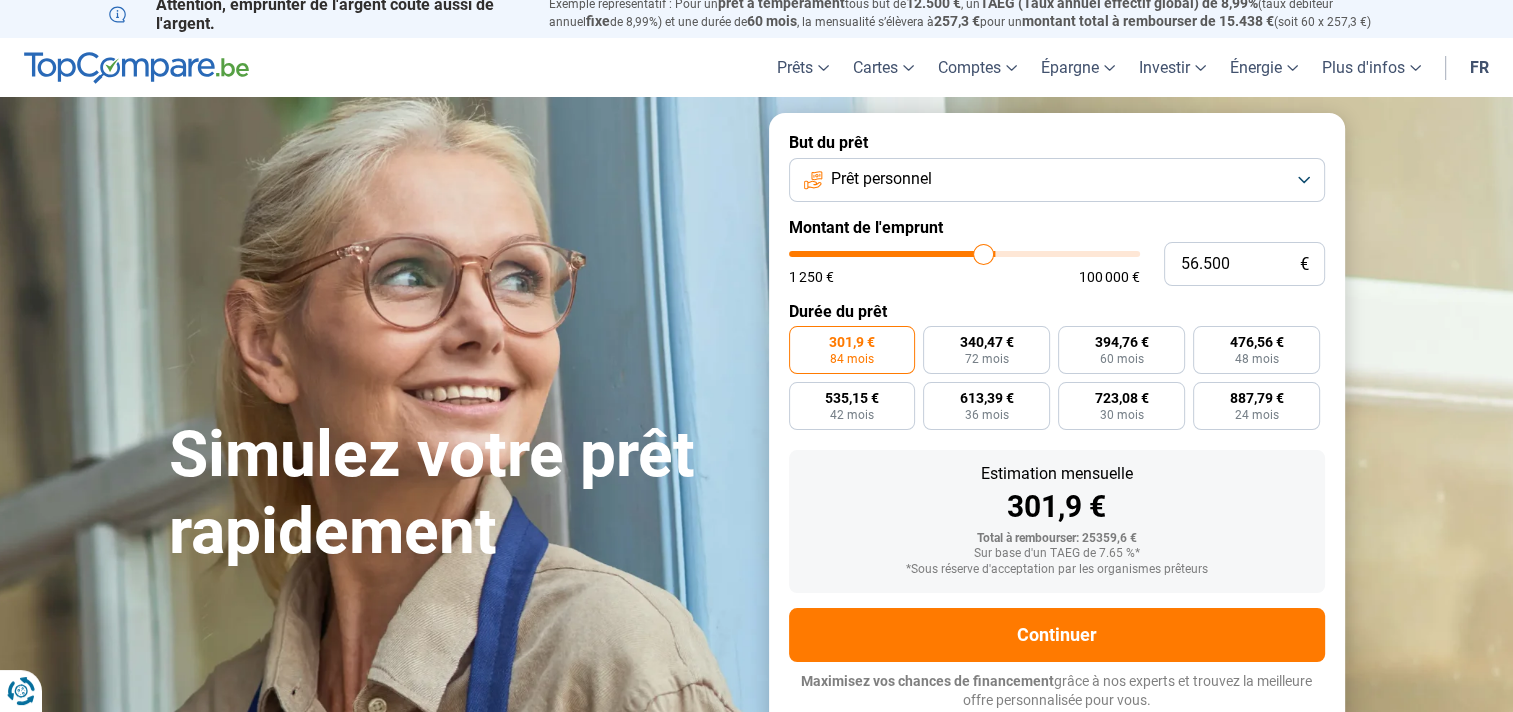 type on "54.250" 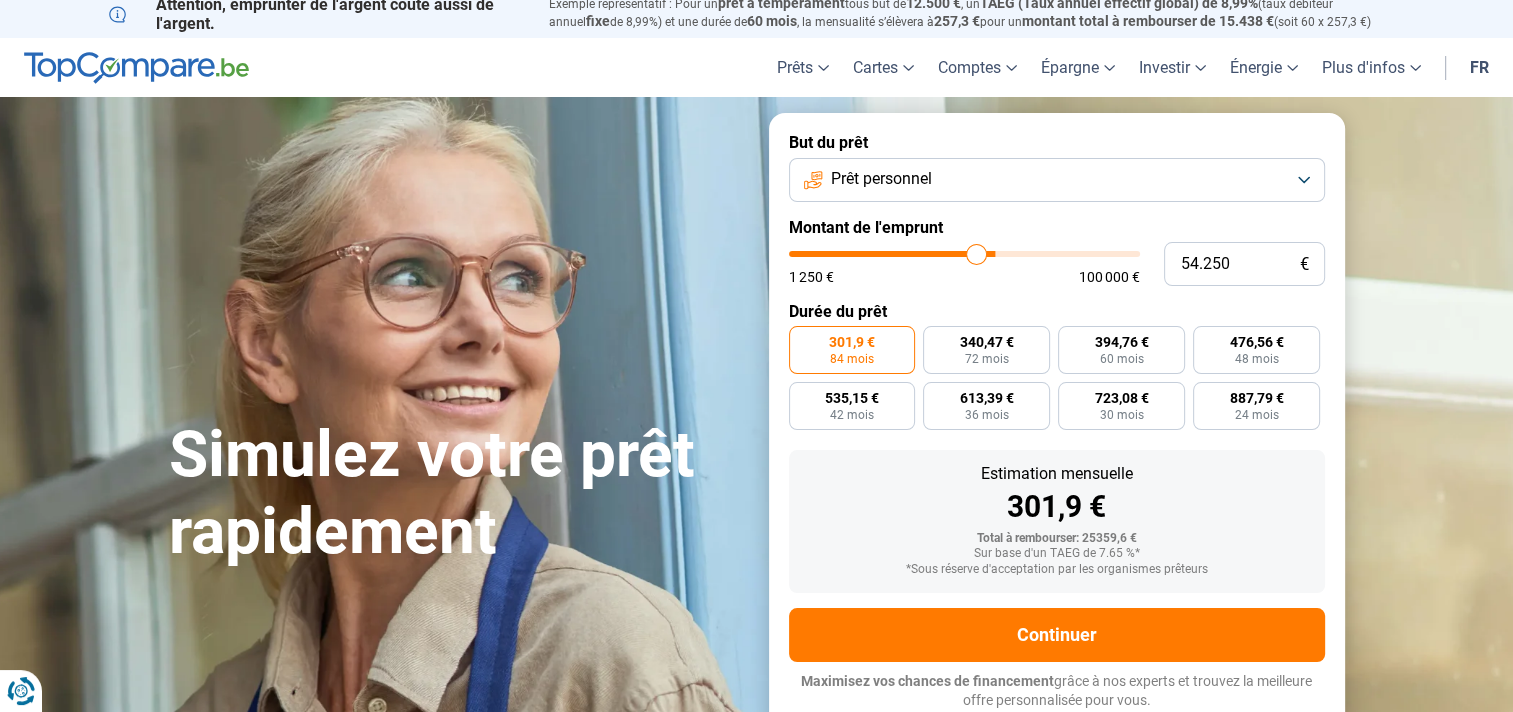 type on "52.250" 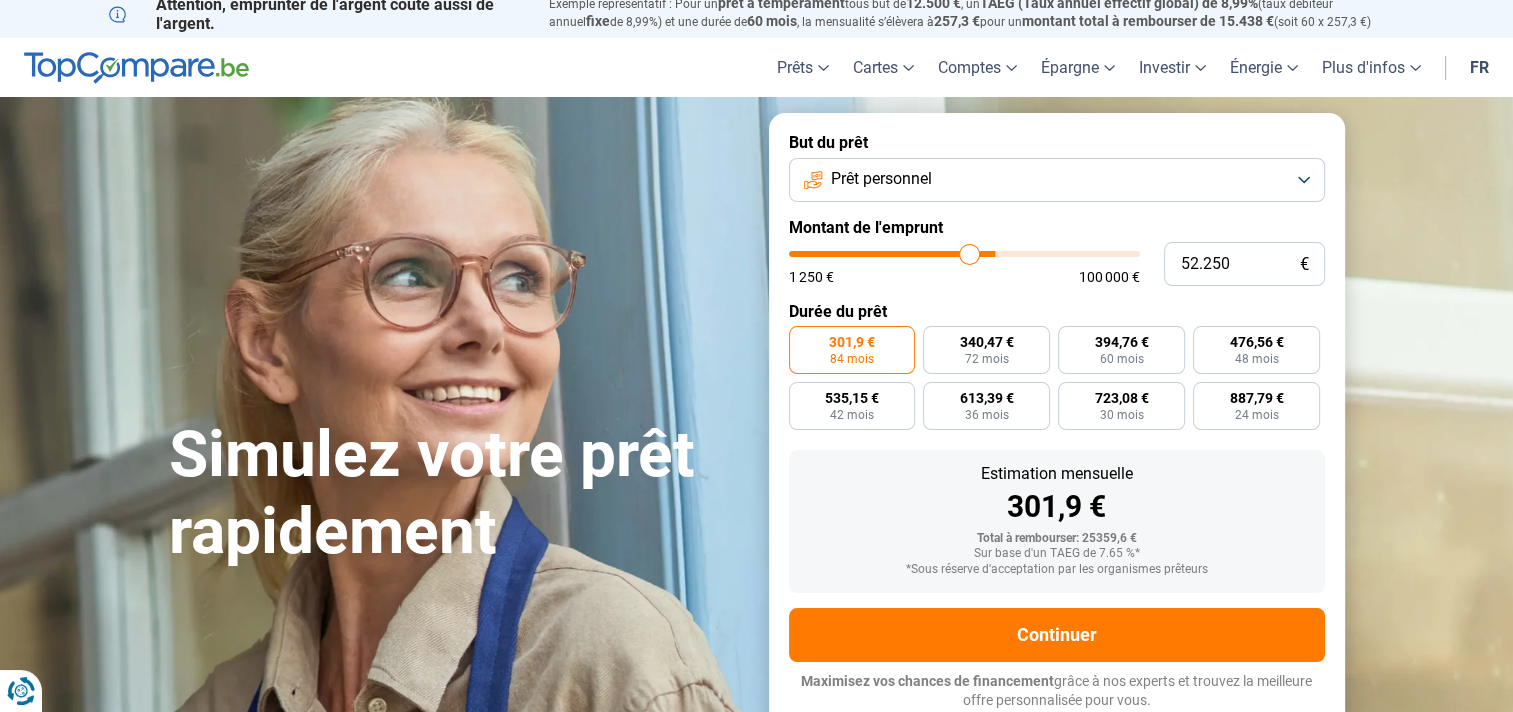 type on "50.750" 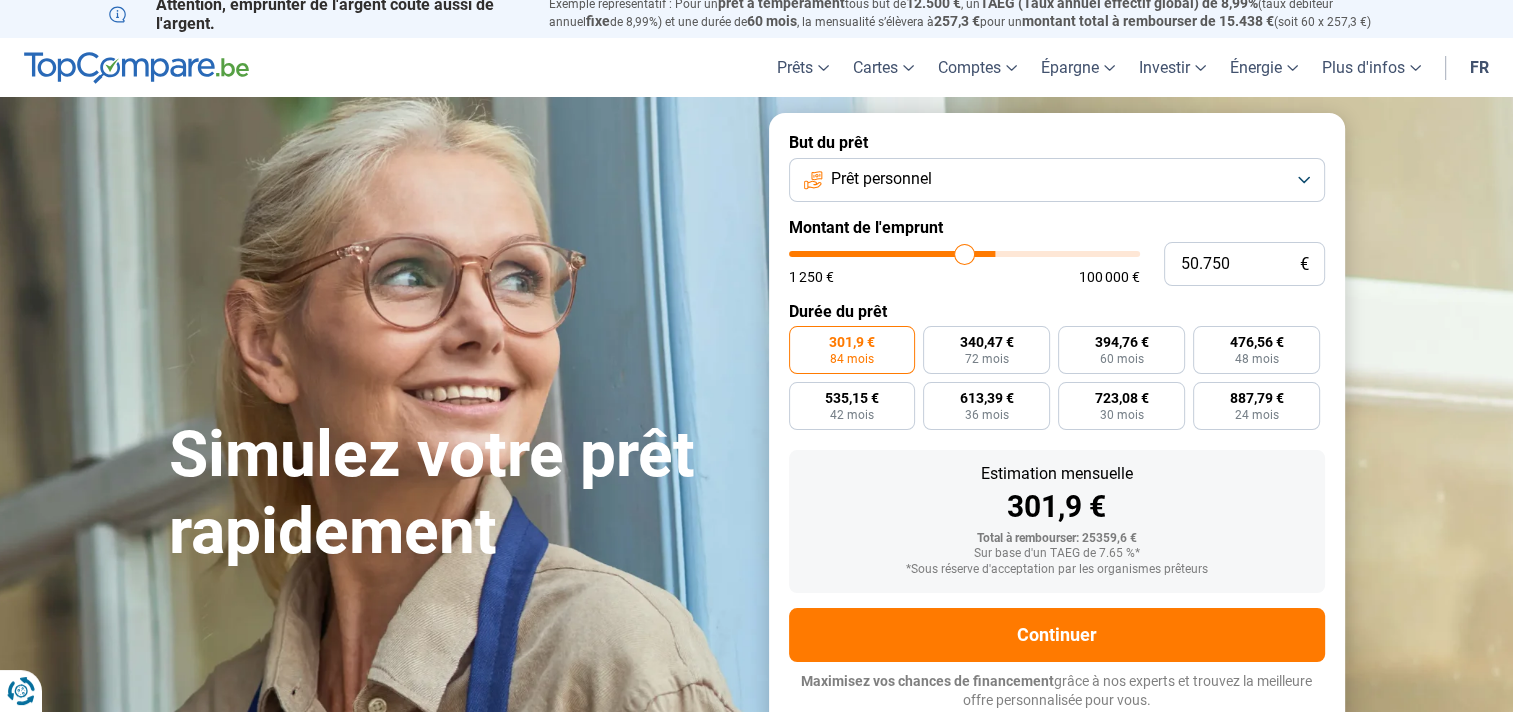 type on "49.000" 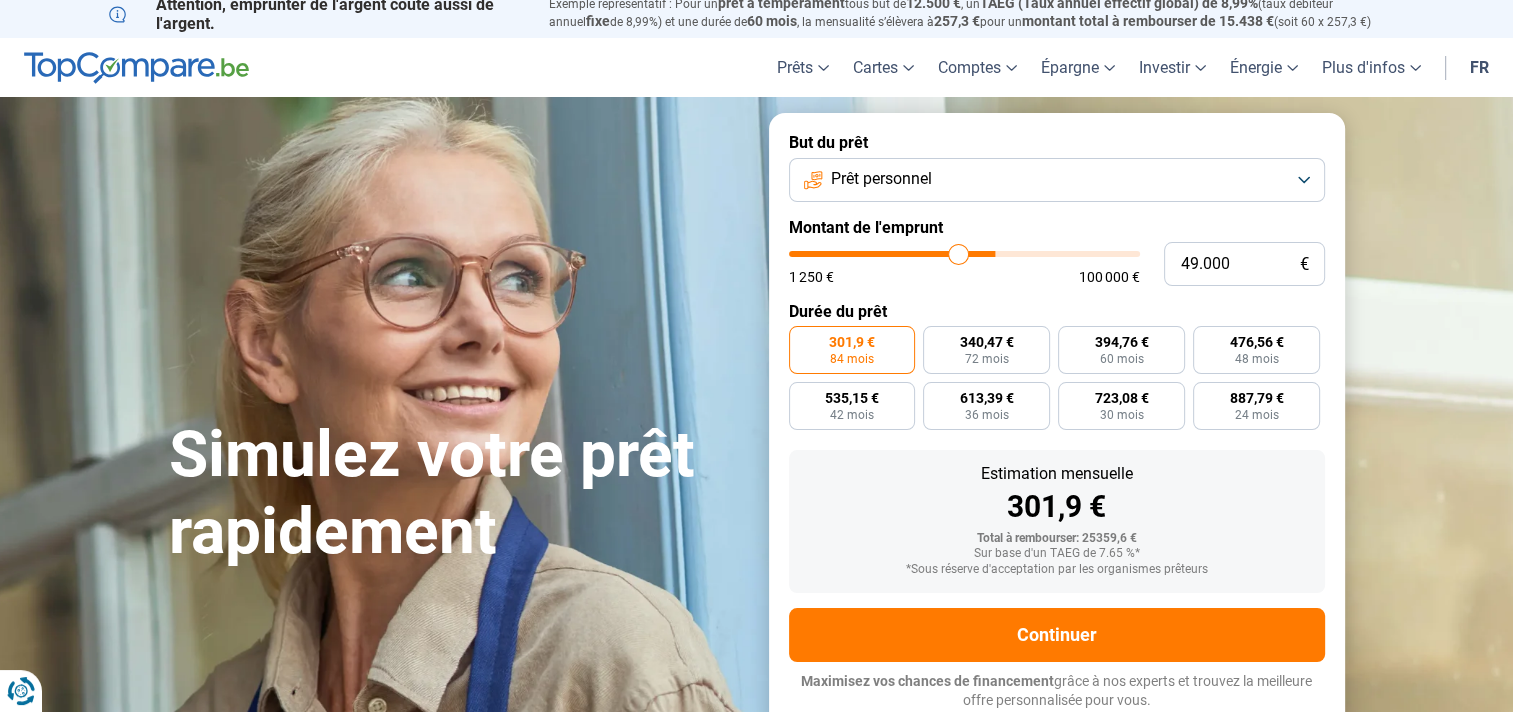 type on "45.000" 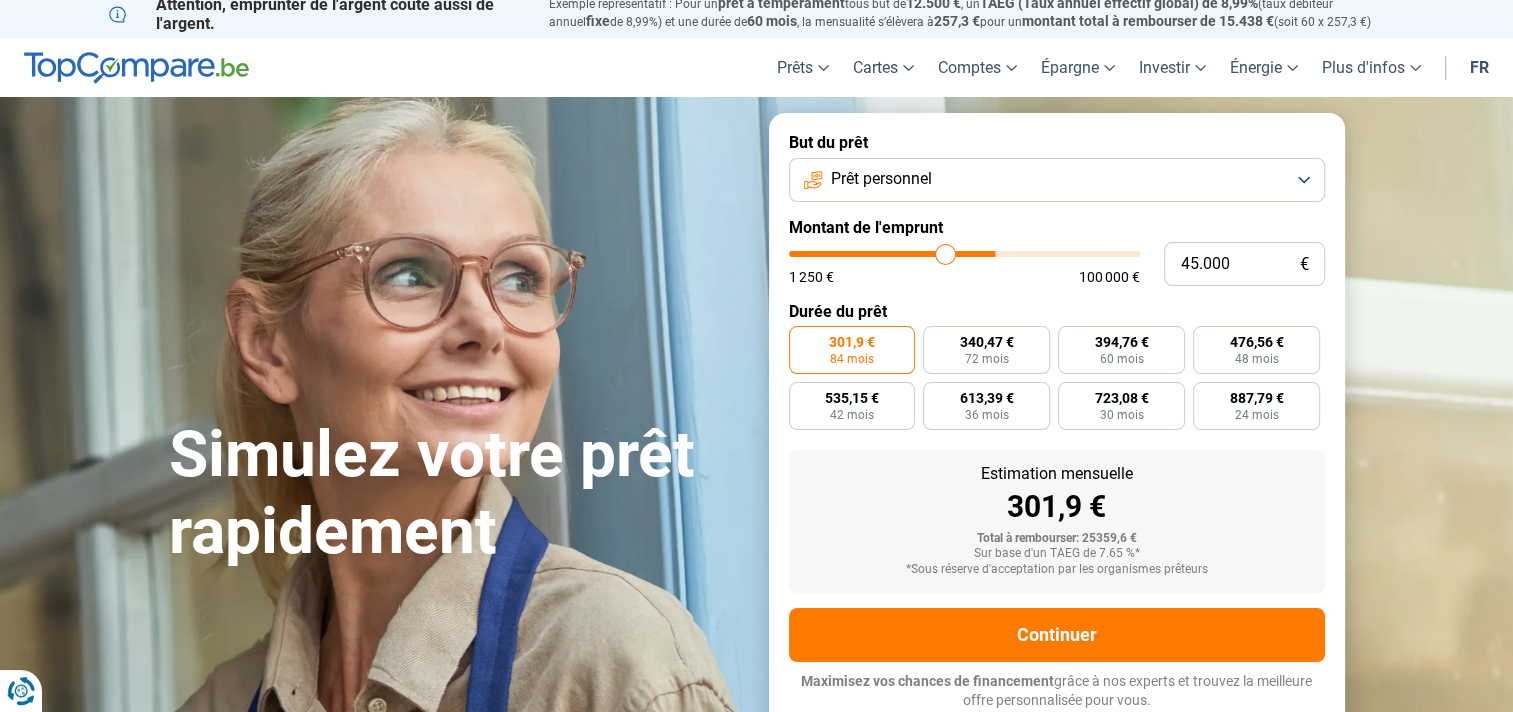 type on "42.250" 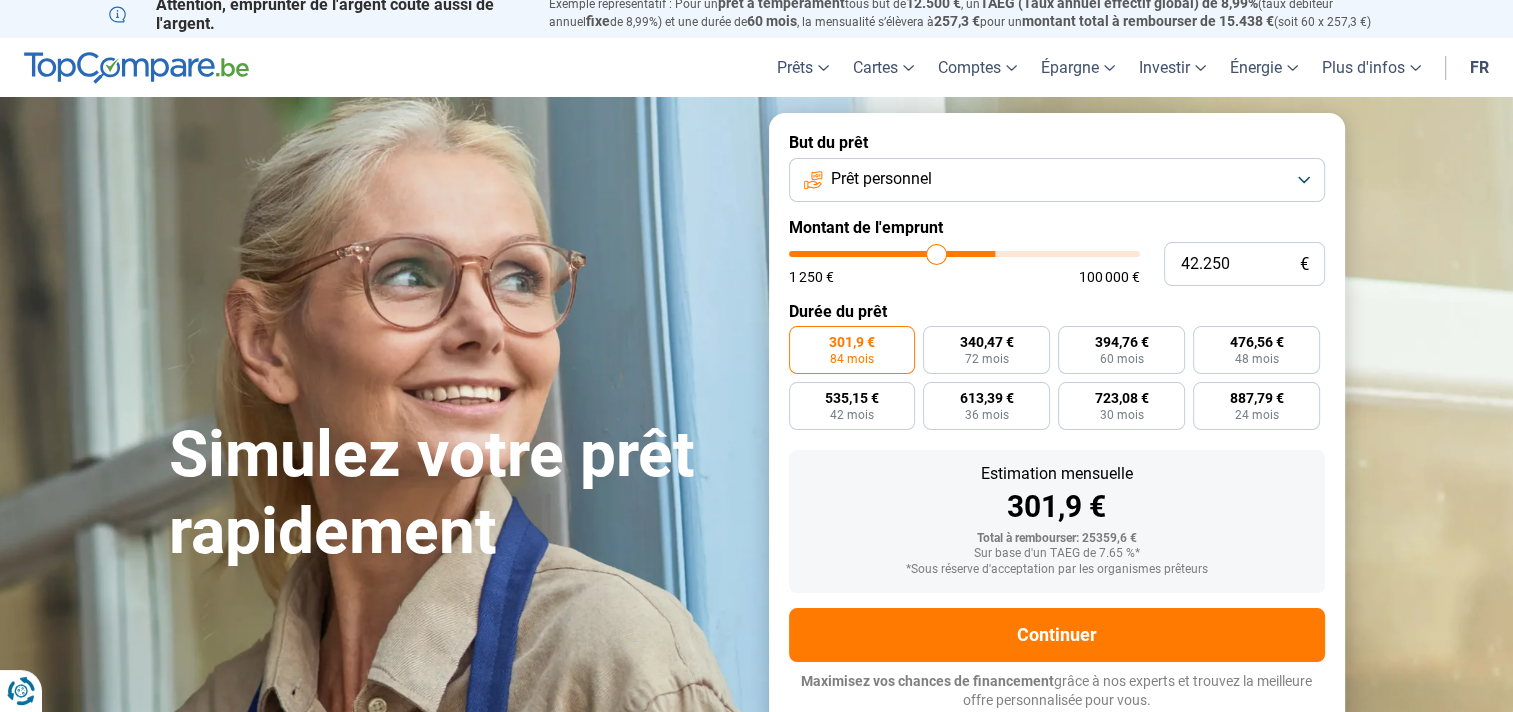 type on "40.000" 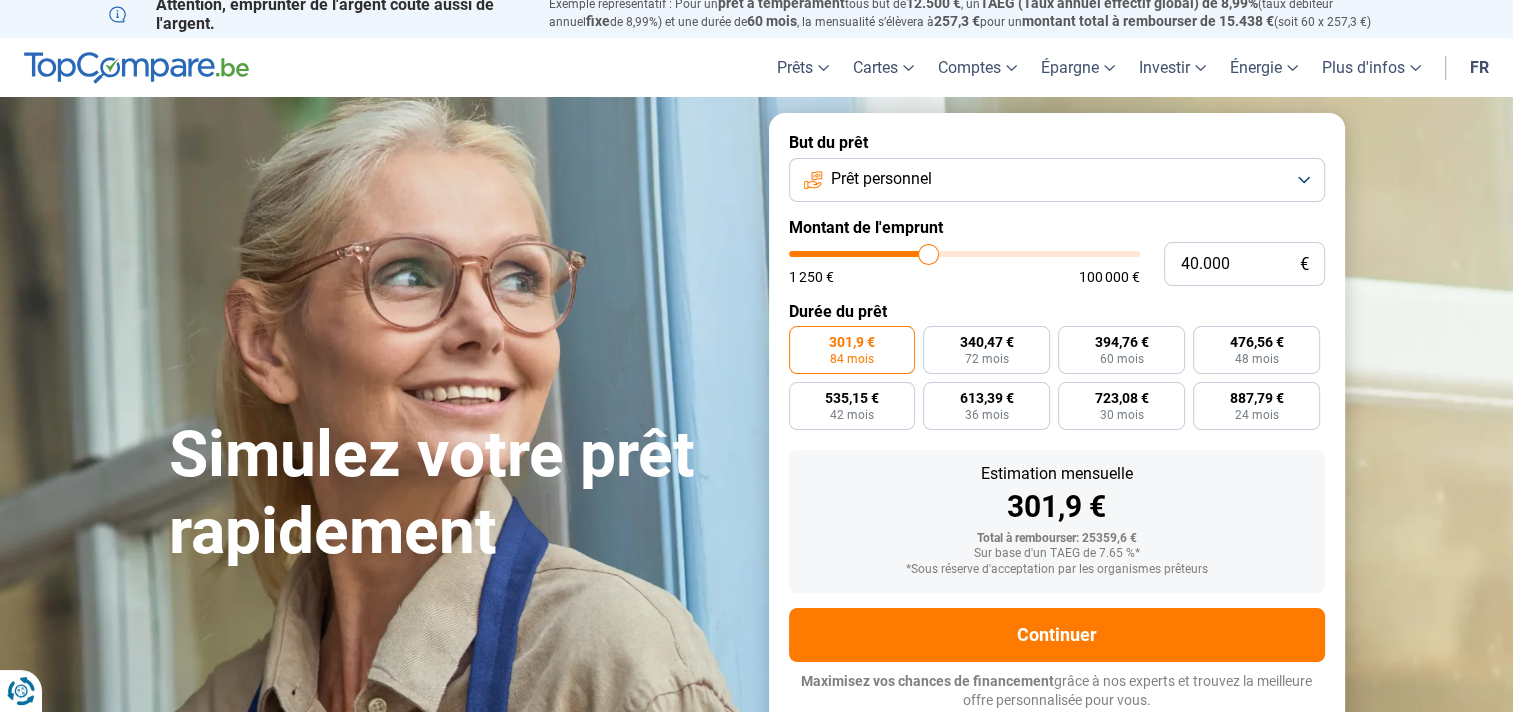 type on "37.500" 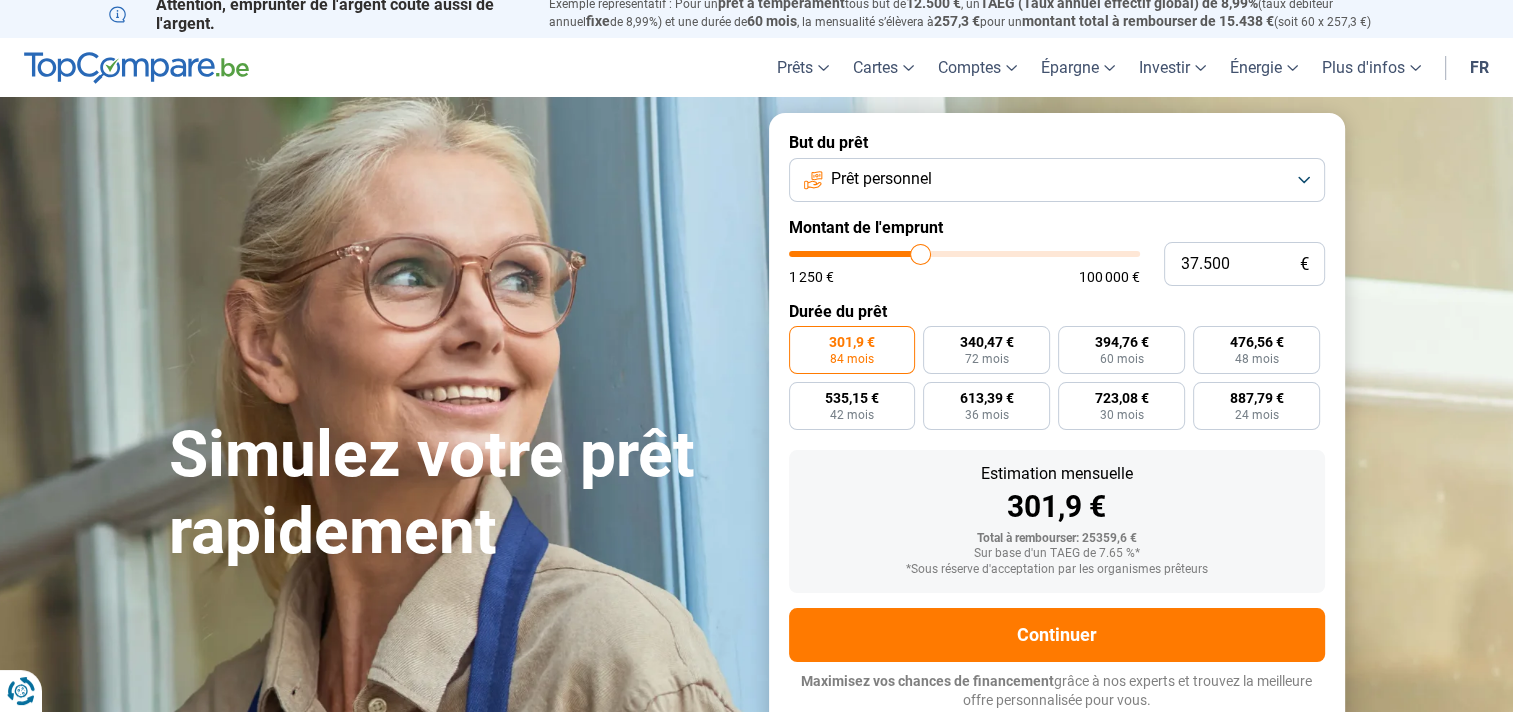 type on "34.750" 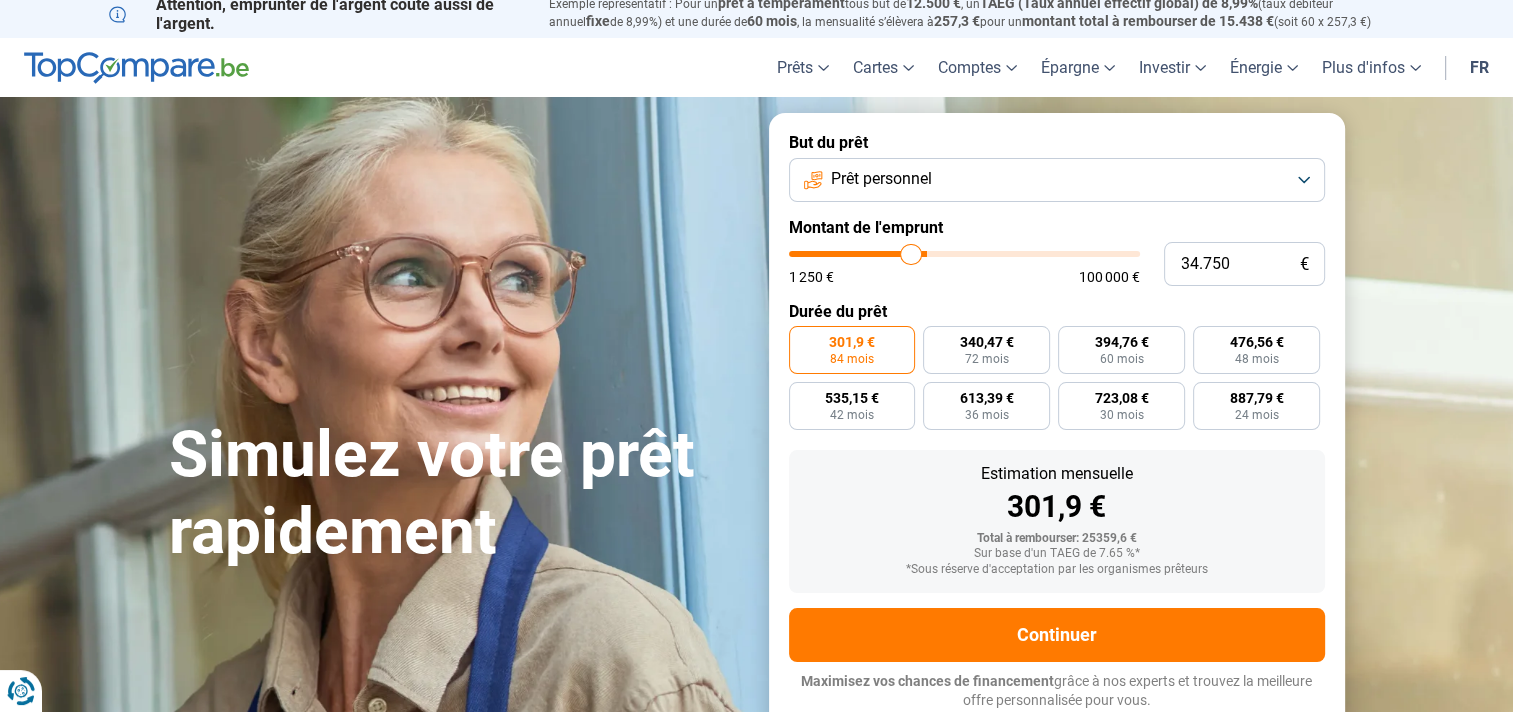 type on "34.000" 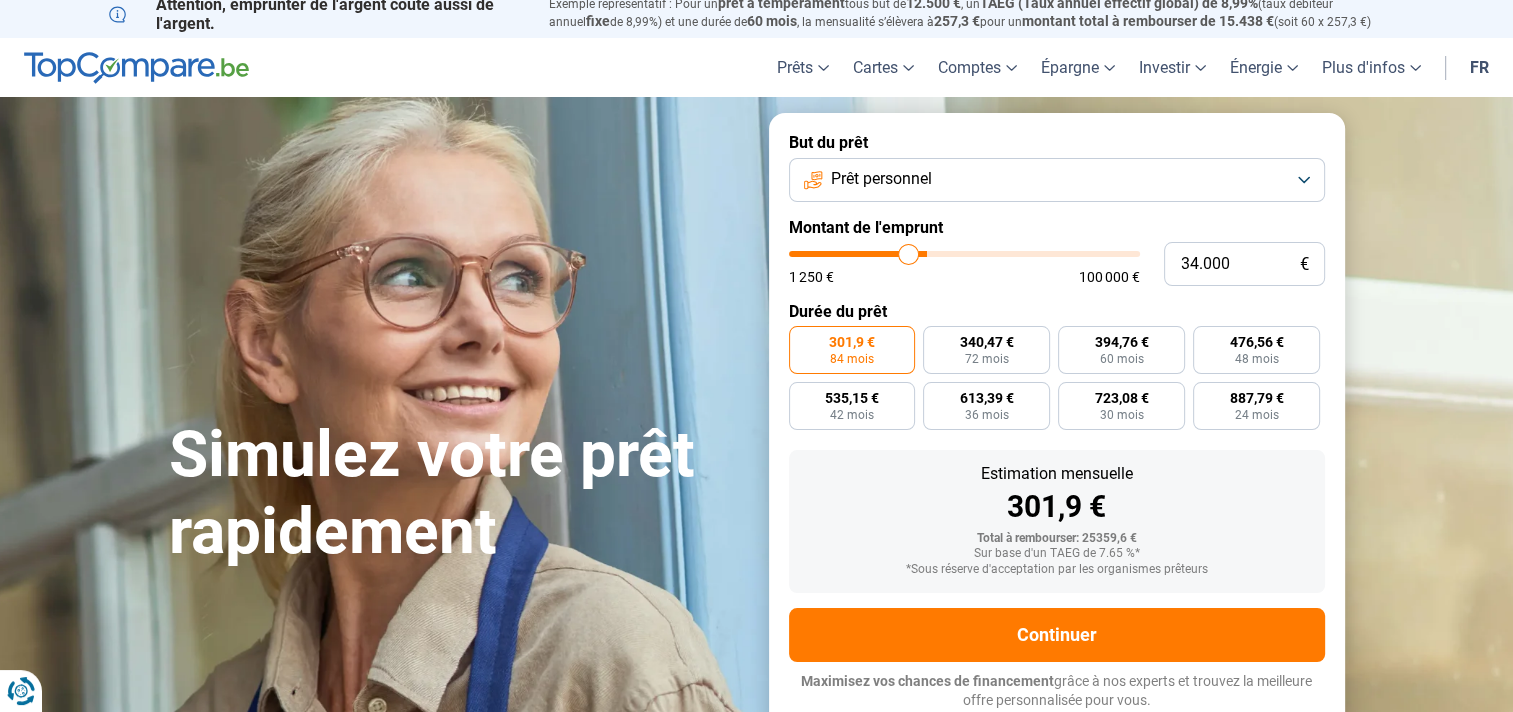 type on "33.750" 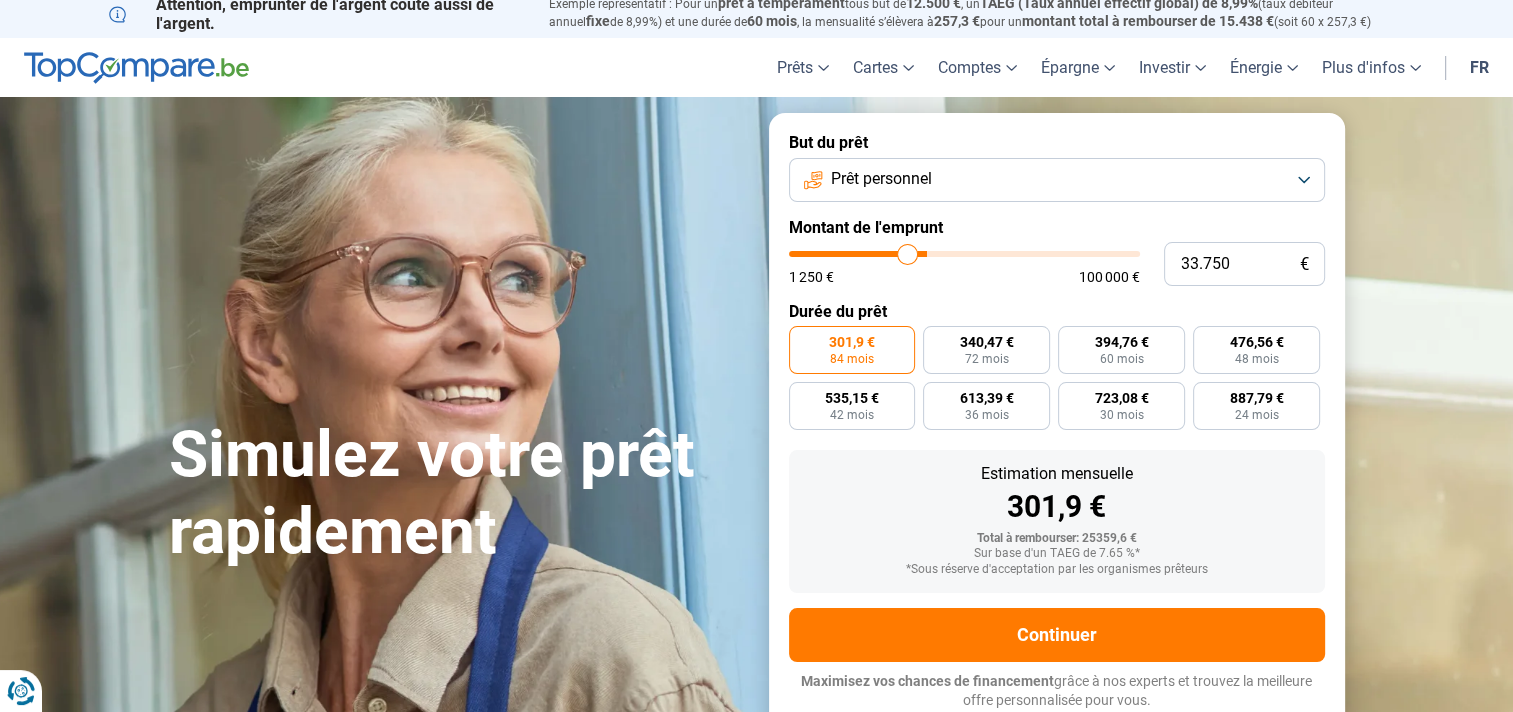 type on "33.500" 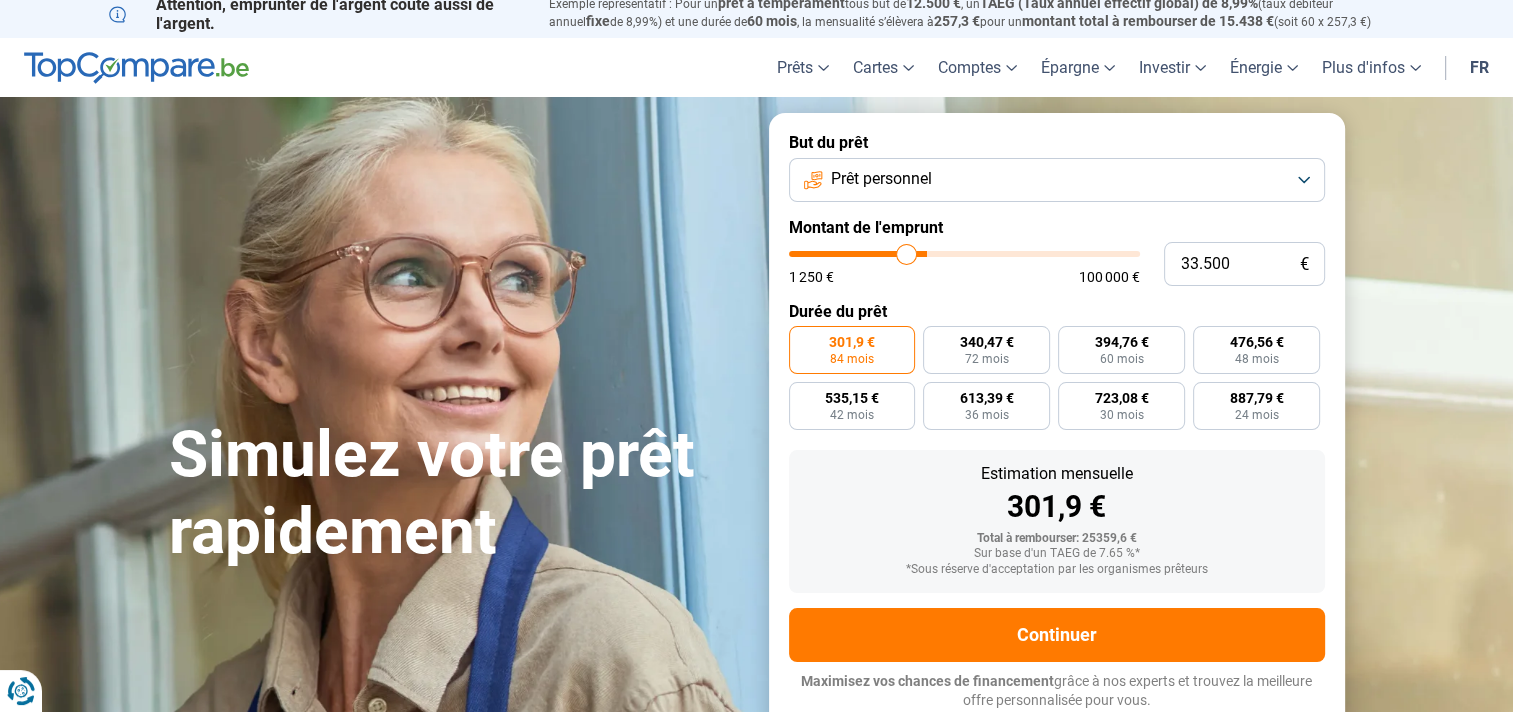 type on "32.500" 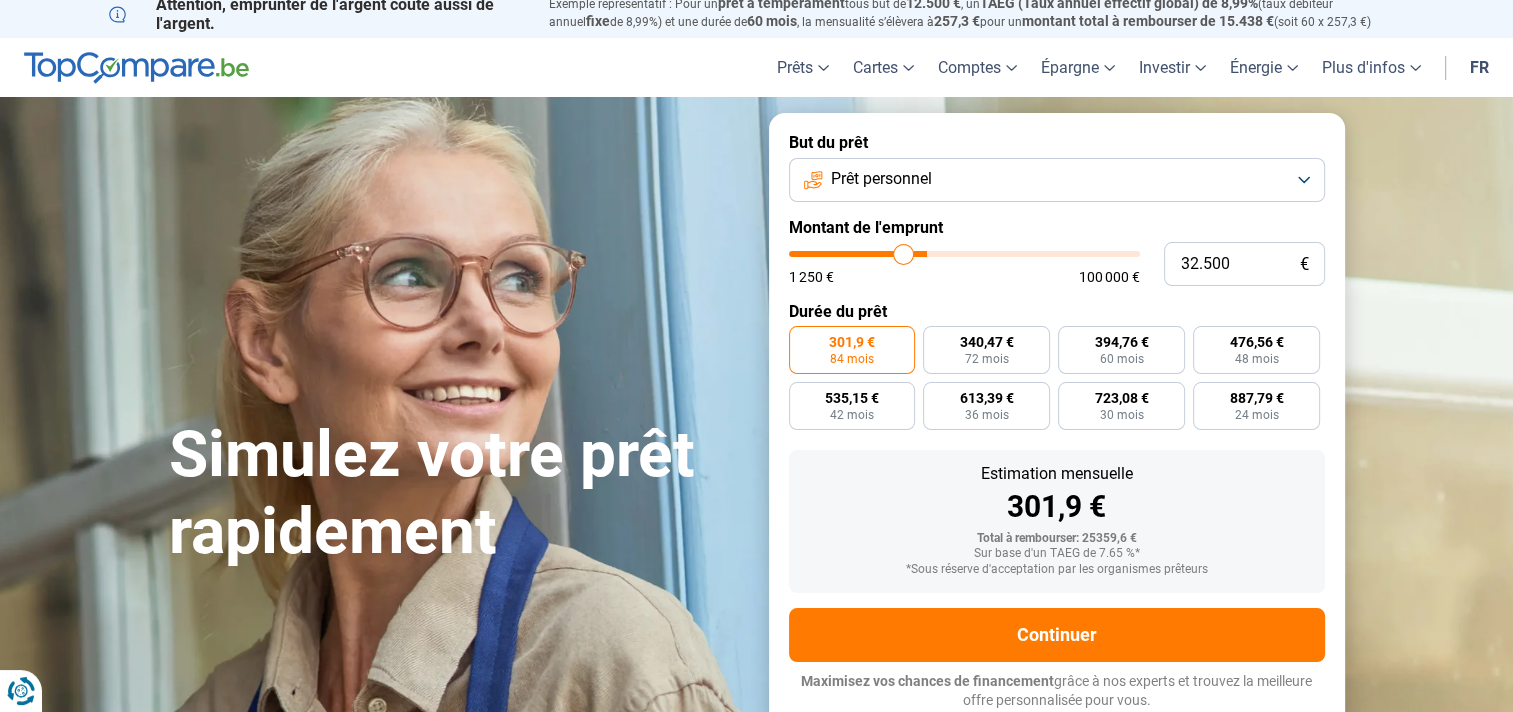 type on "31.500" 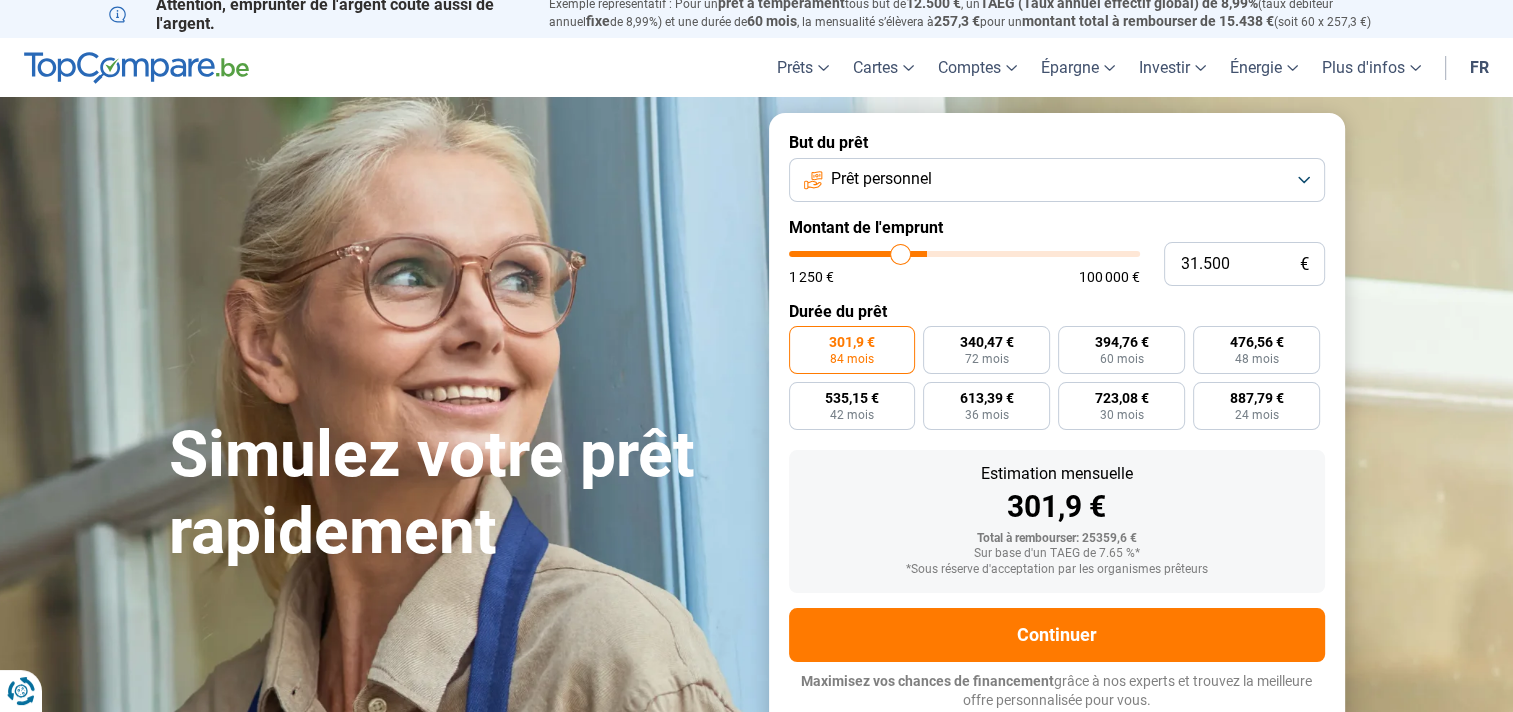 type on "27.500" 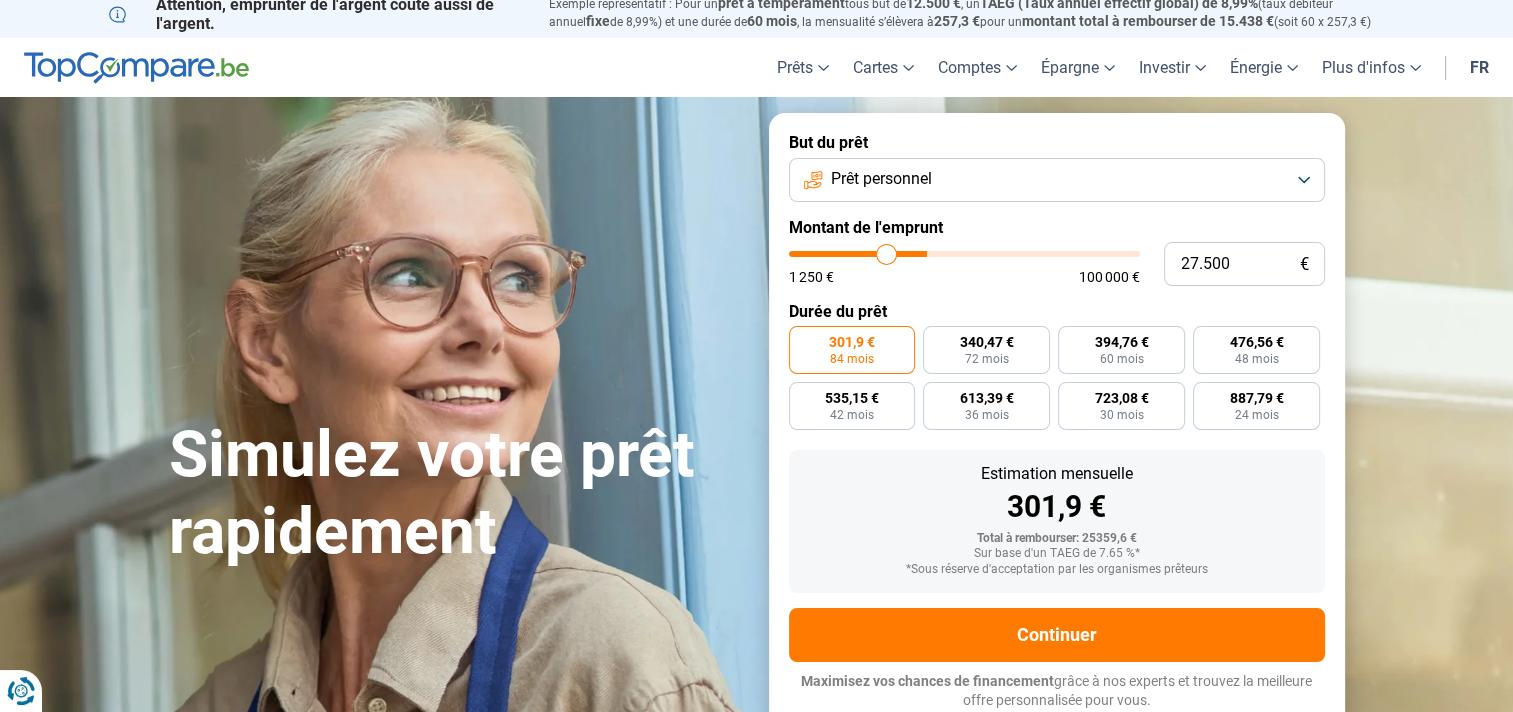 type on "22.250" 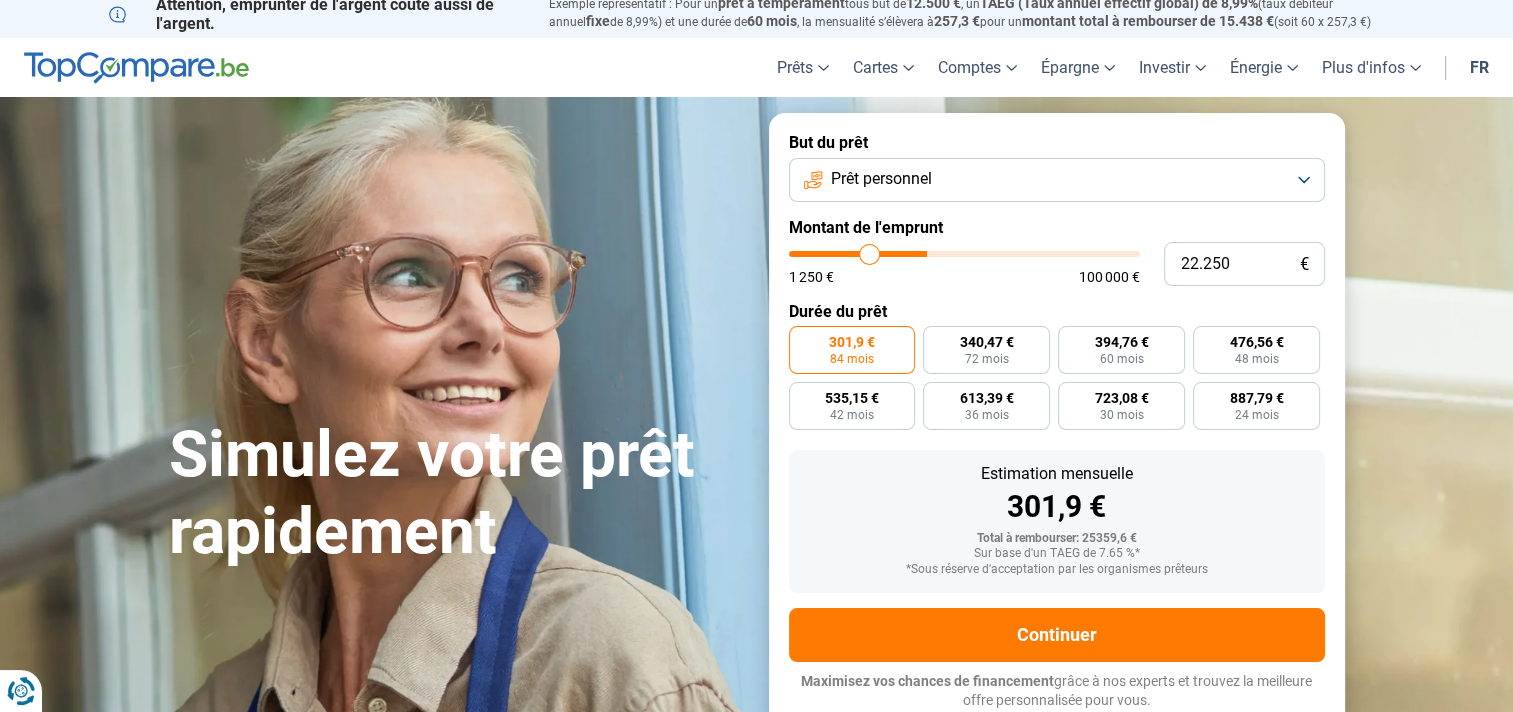 type on "15.500" 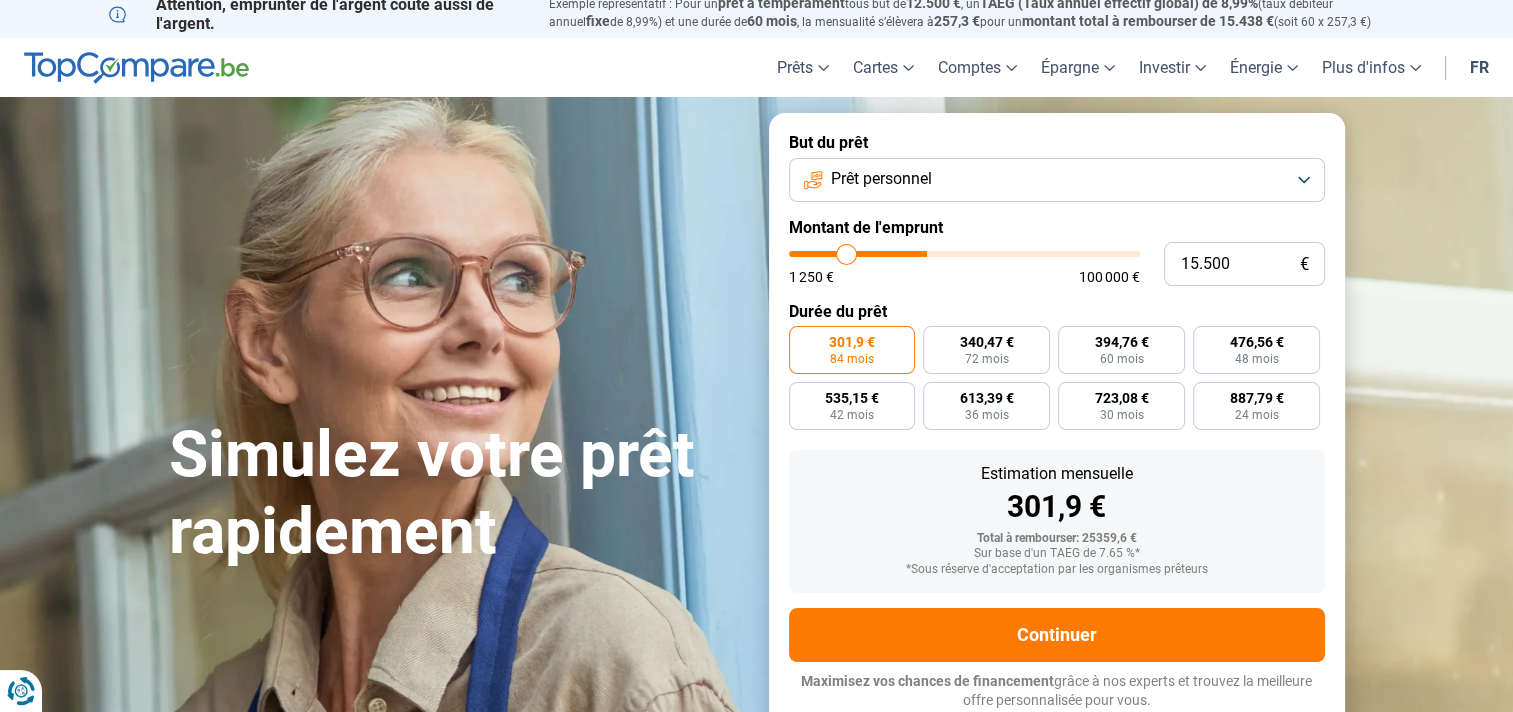 type on "12.000" 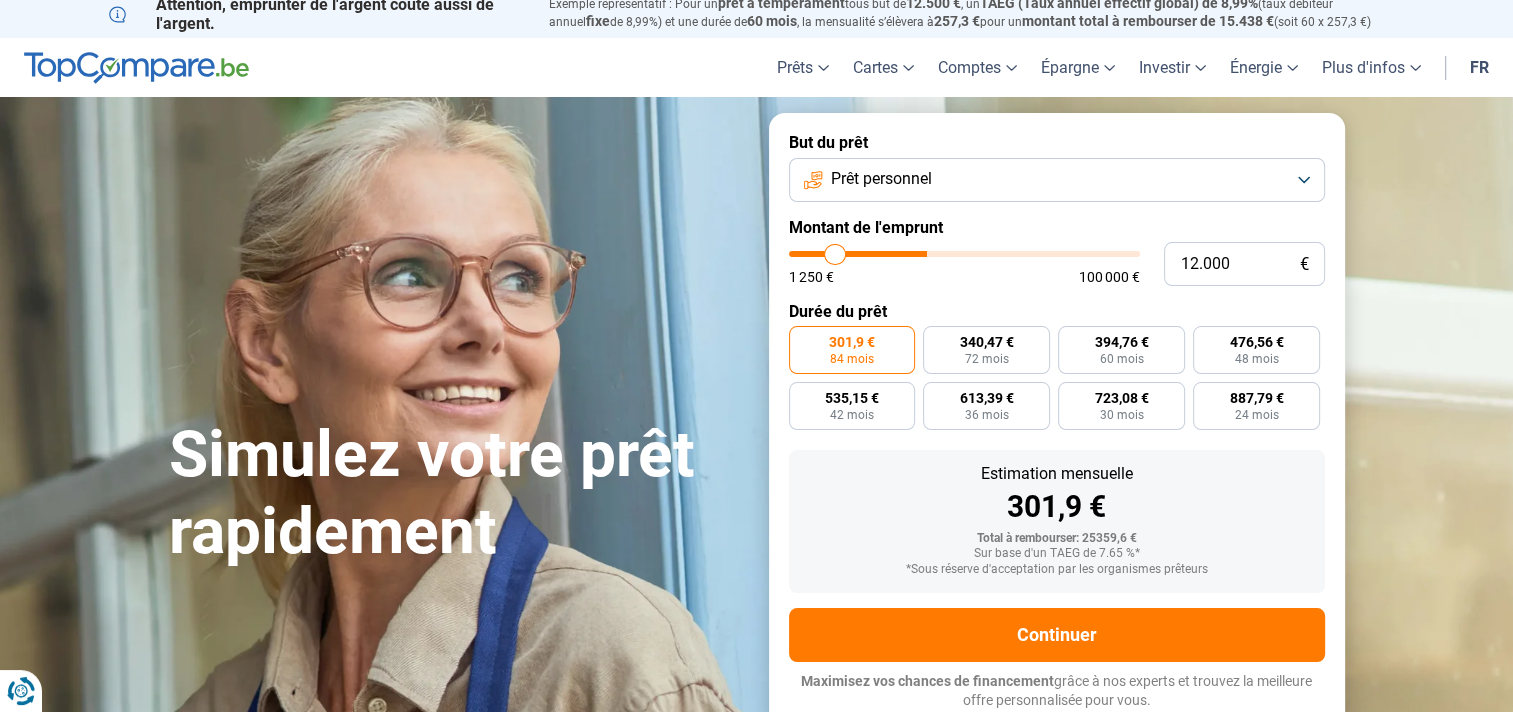 type on "10.000" 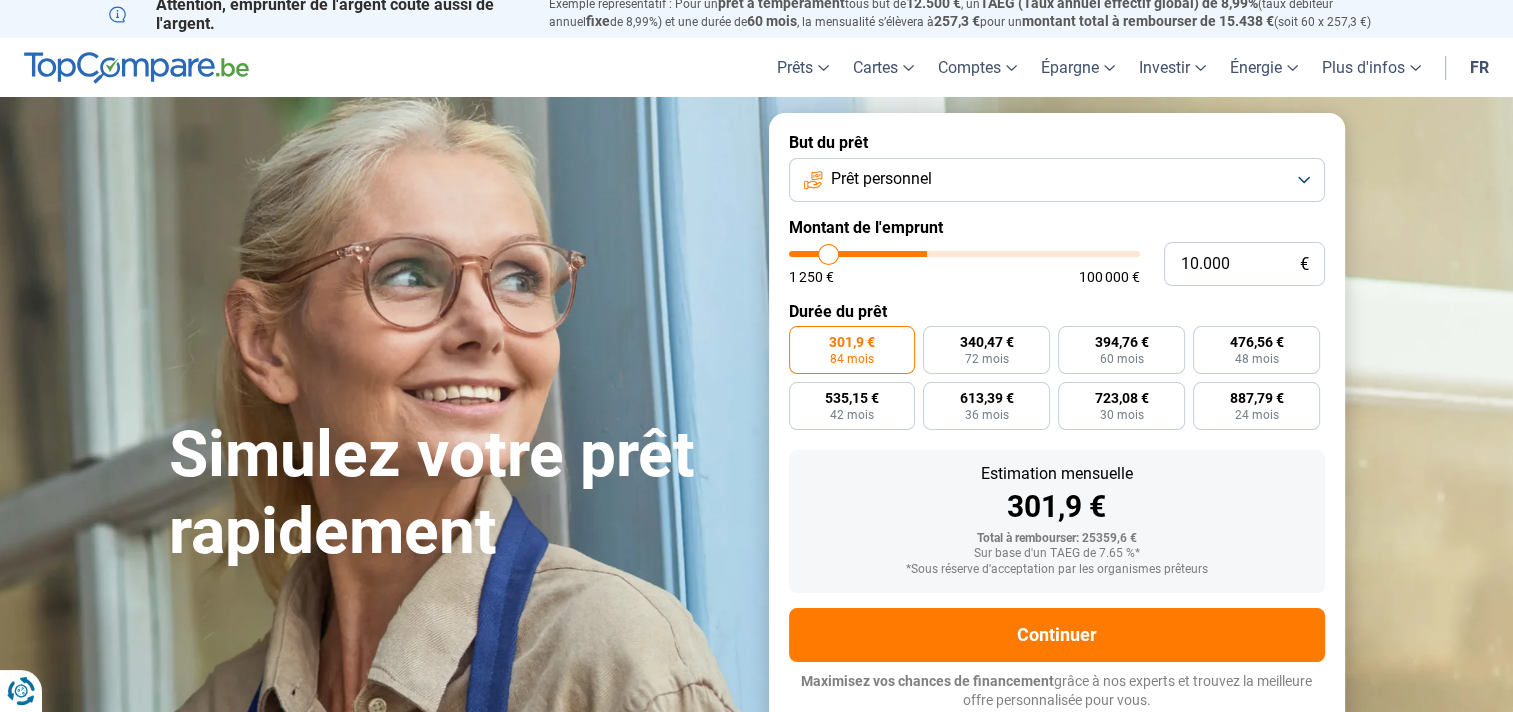 type on "9.000" 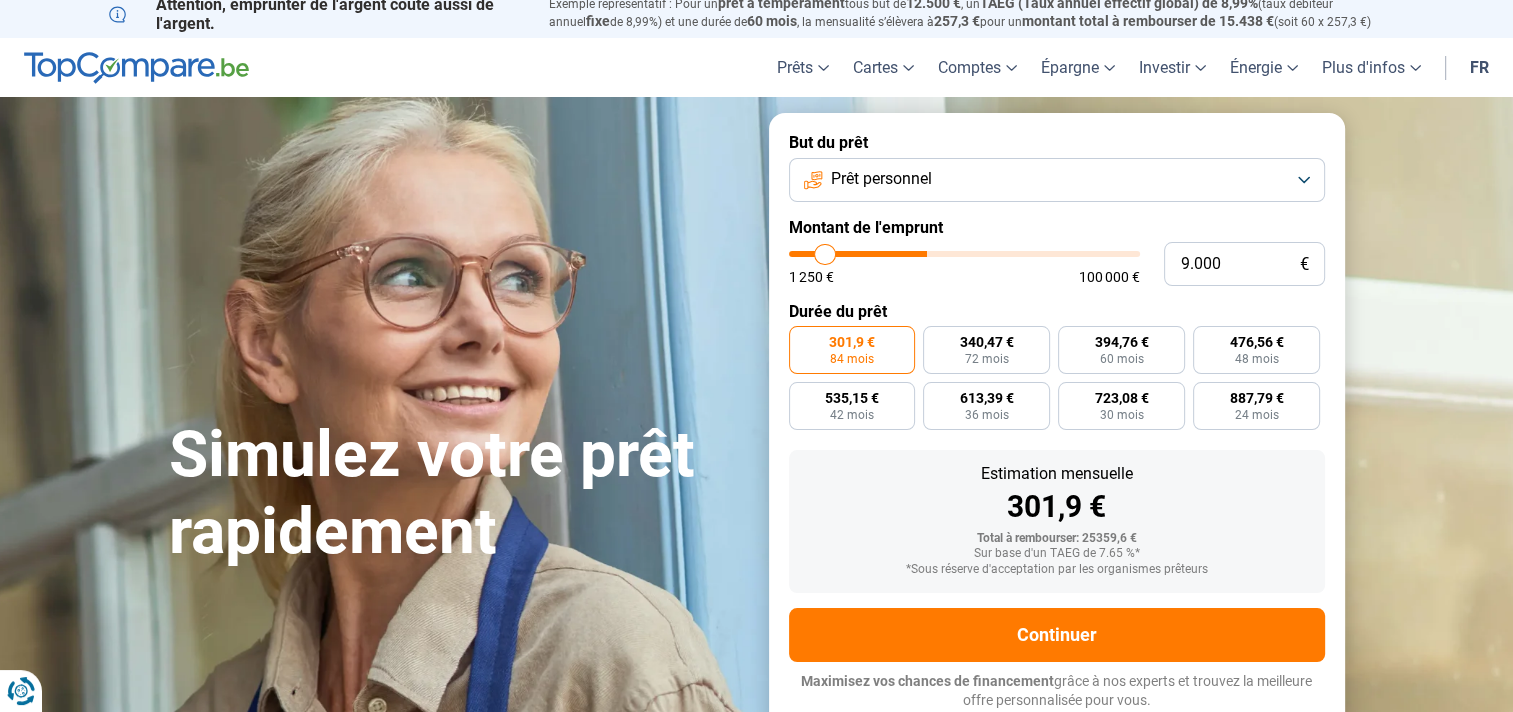 type on "8.250" 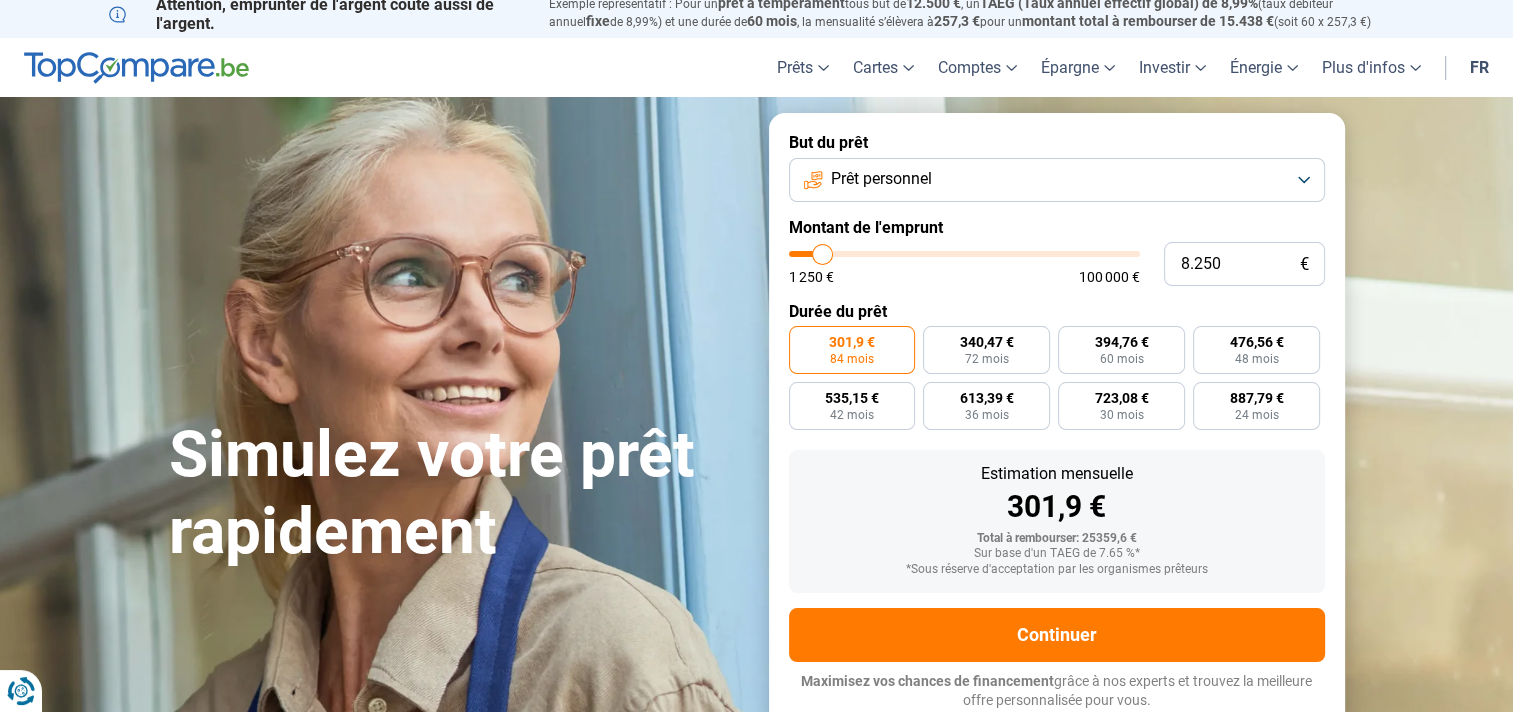 type on "7.500" 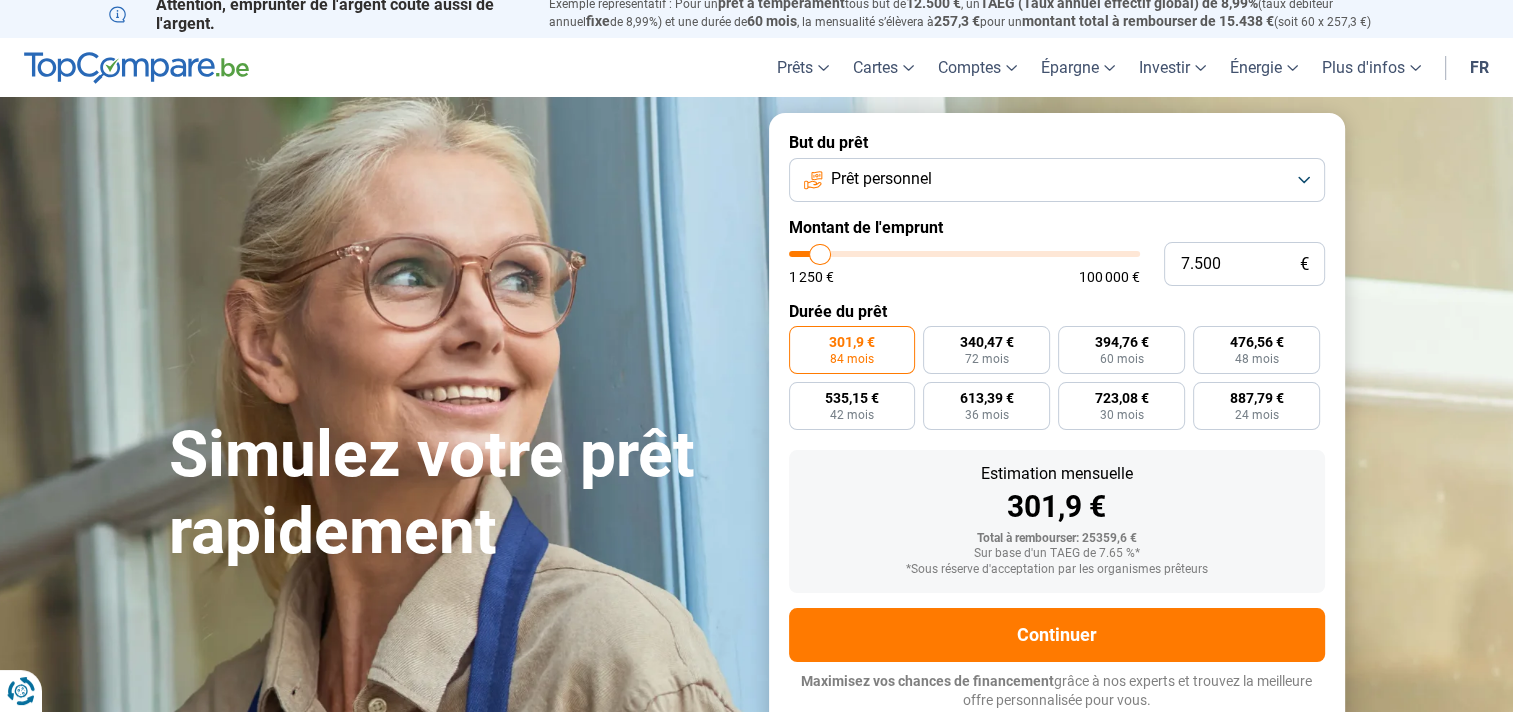 type on "7.000" 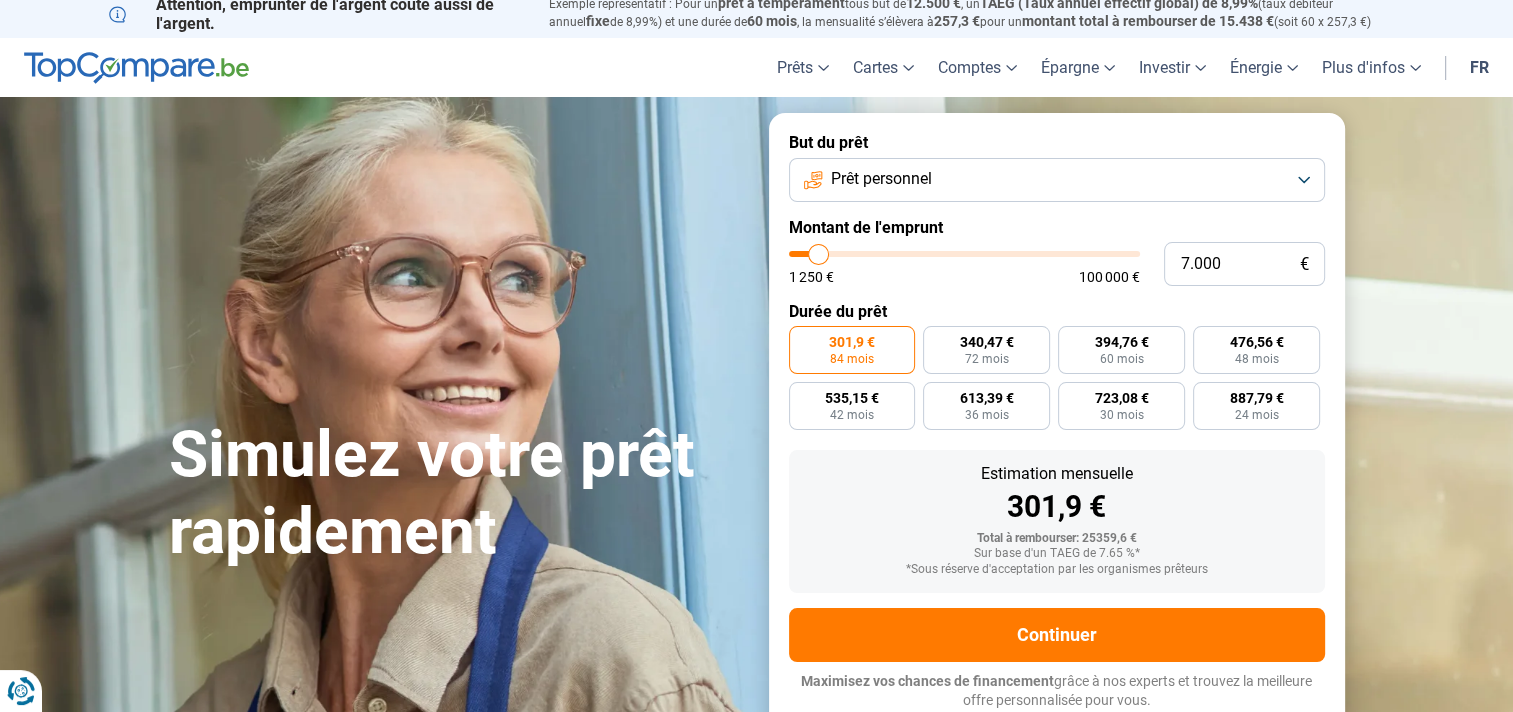 type on "6.500" 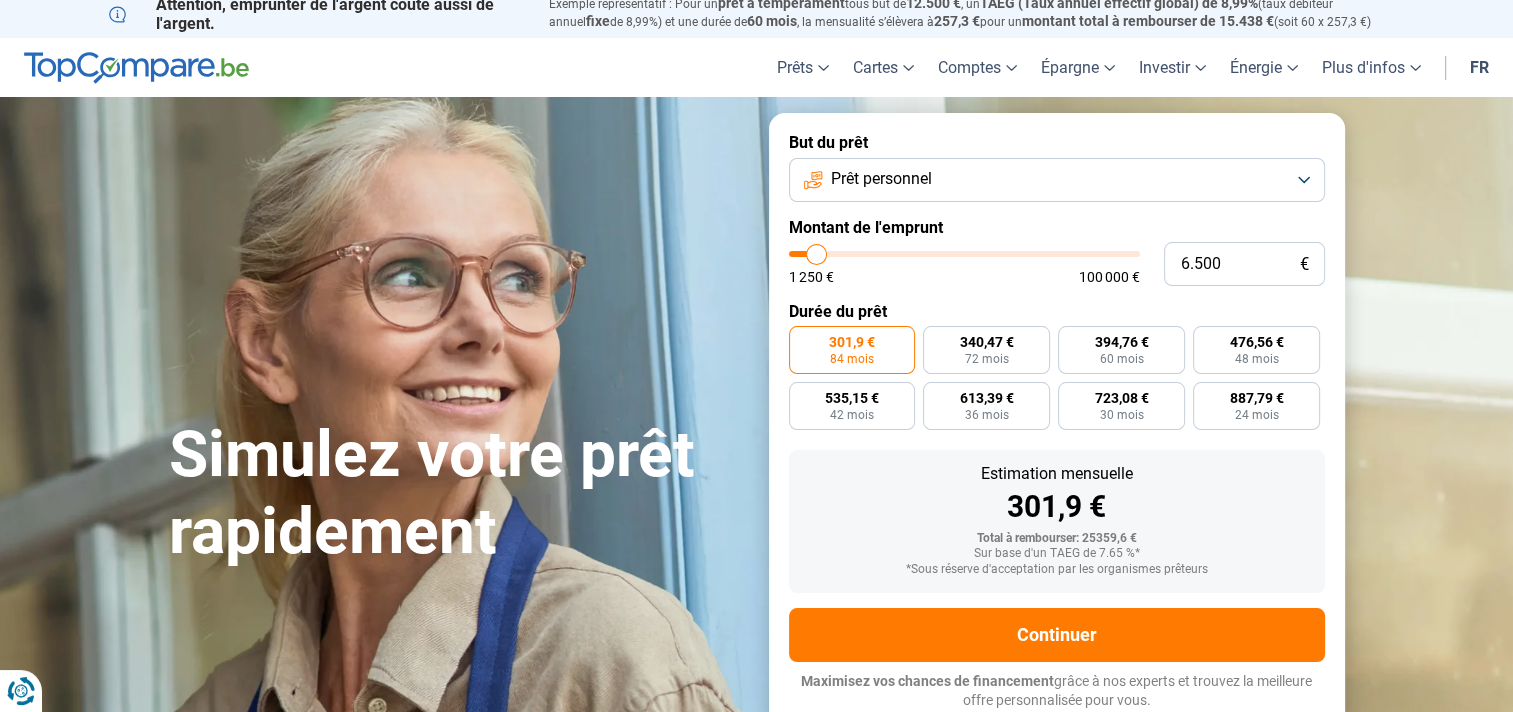 type on "6.000" 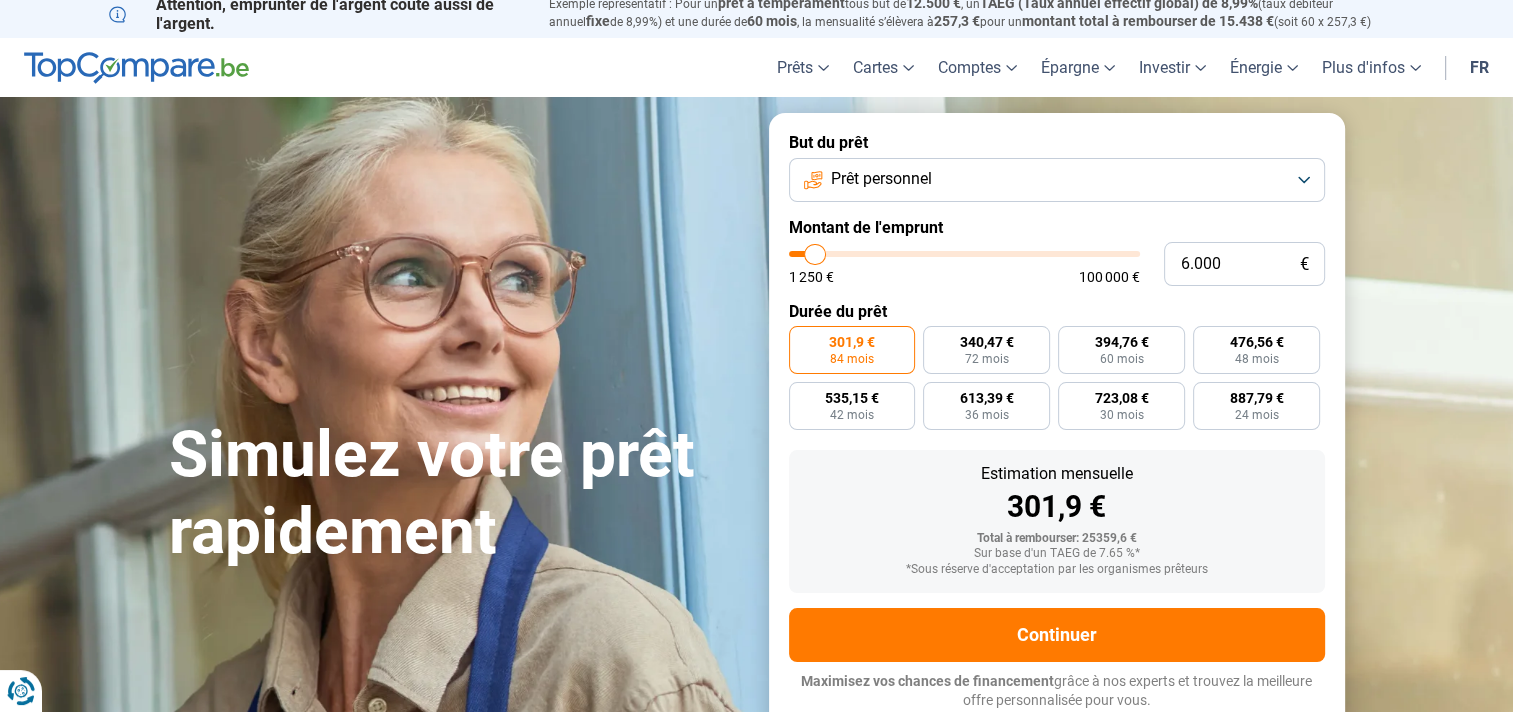 type on "5.750" 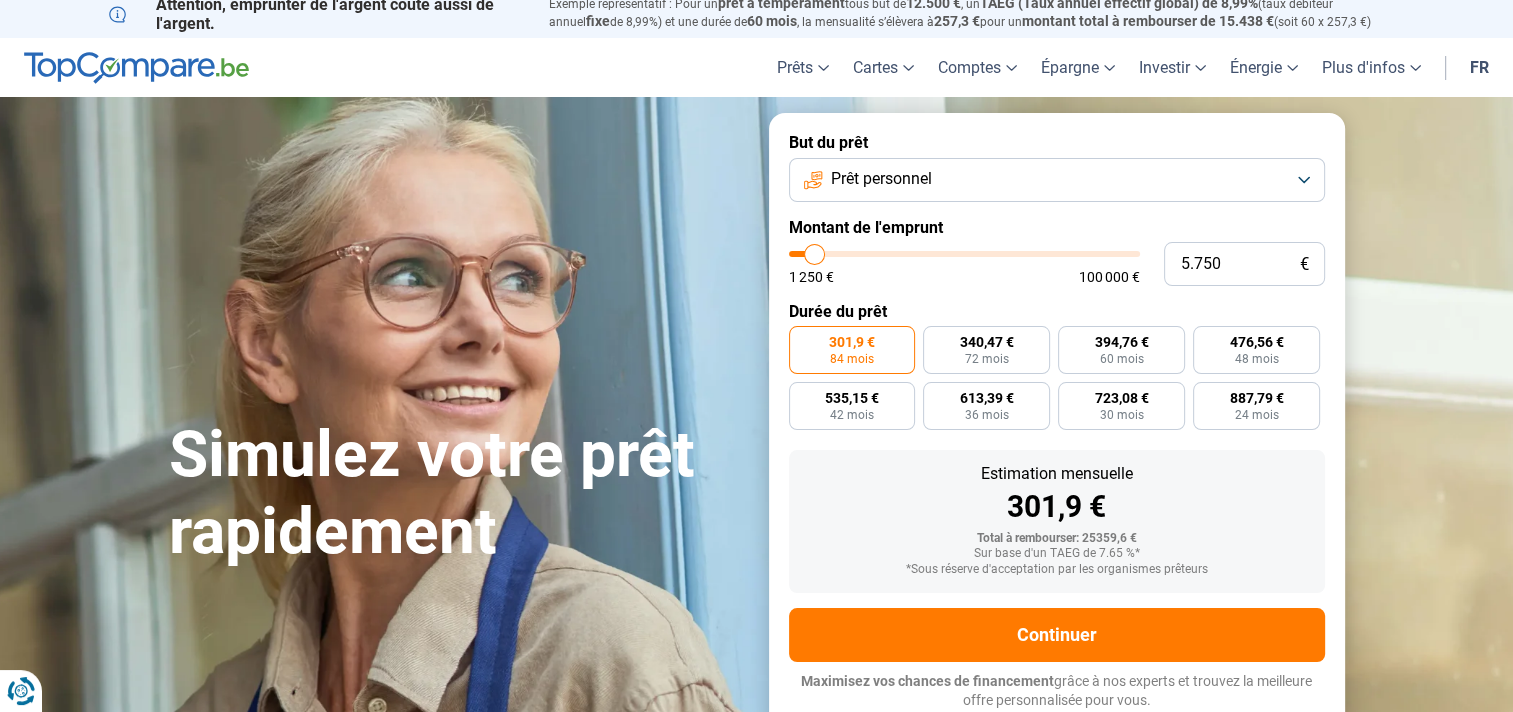 type on "5.000" 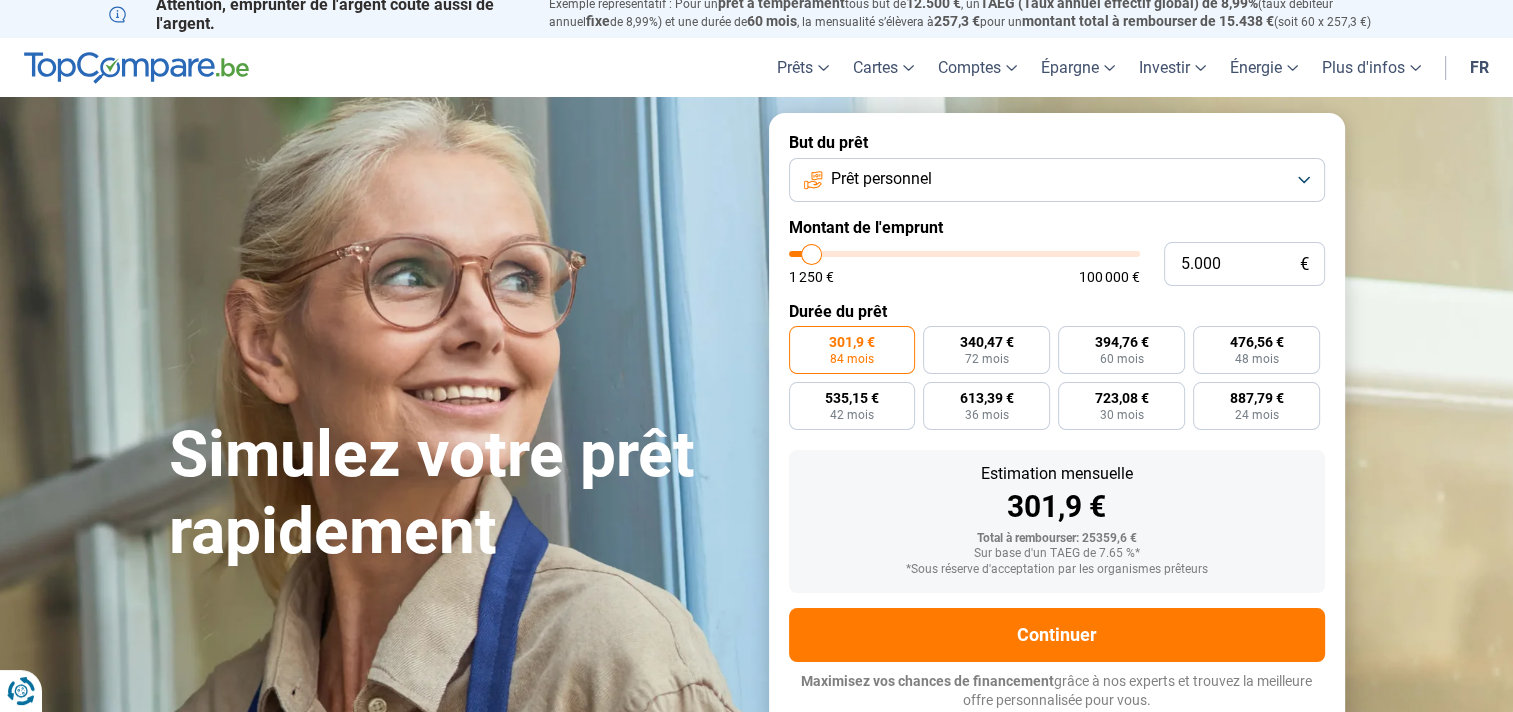 type on "2.750" 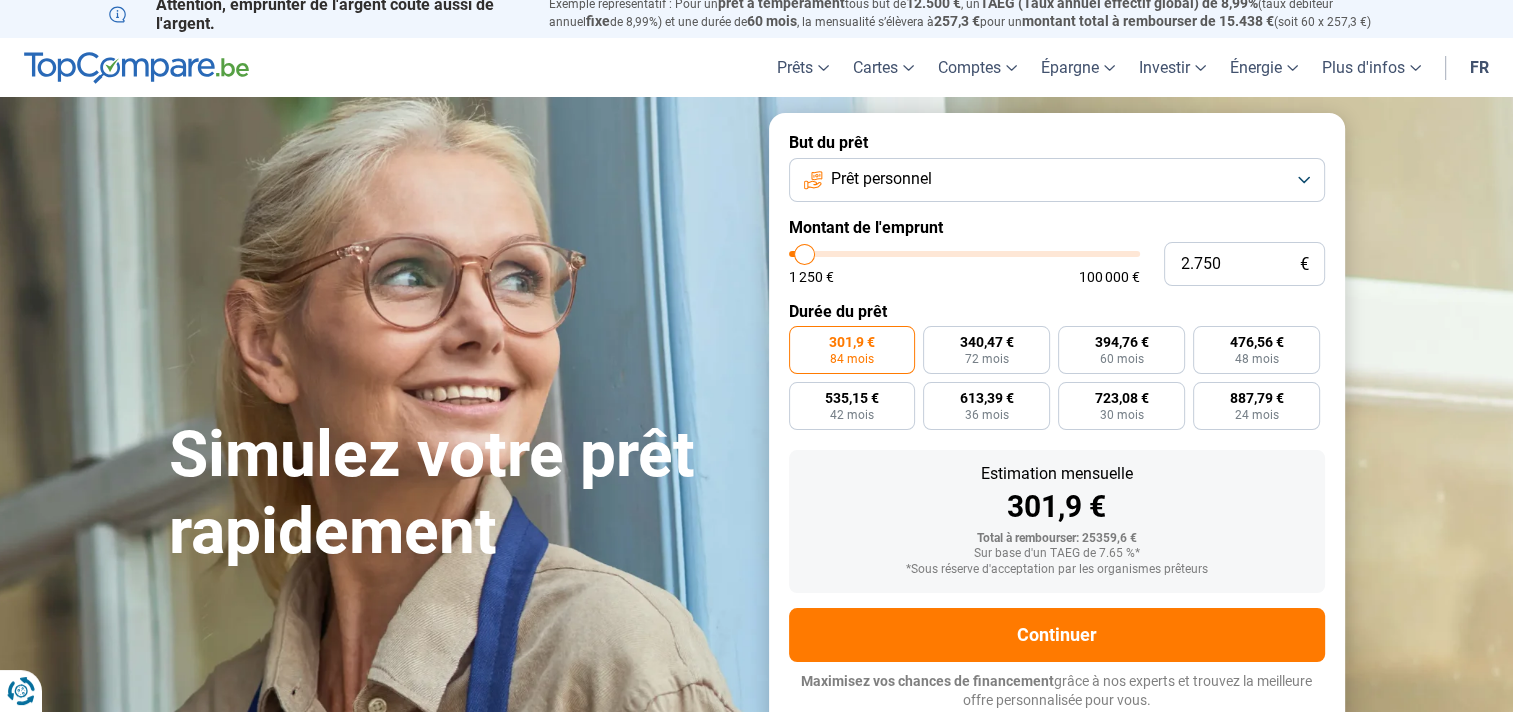 type on "2.250" 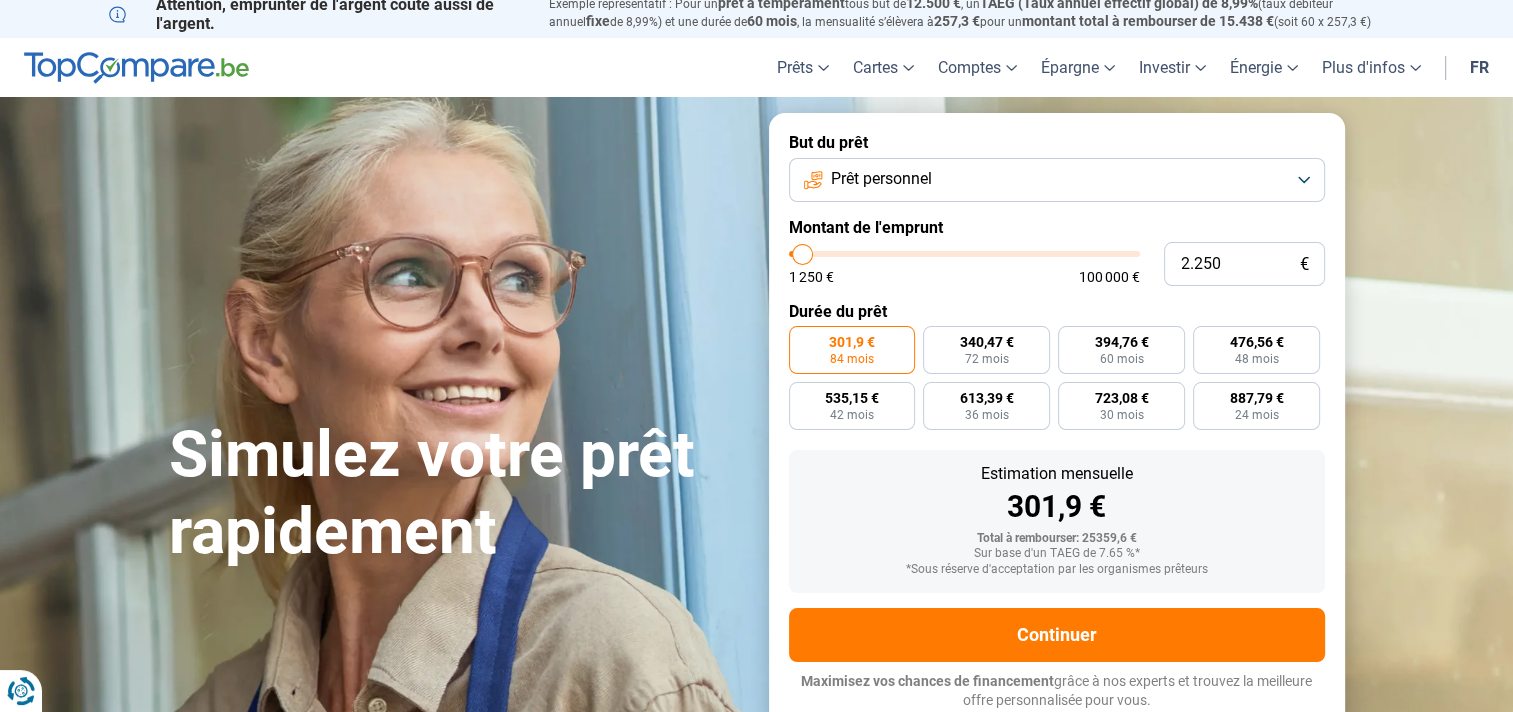 type on "2.000" 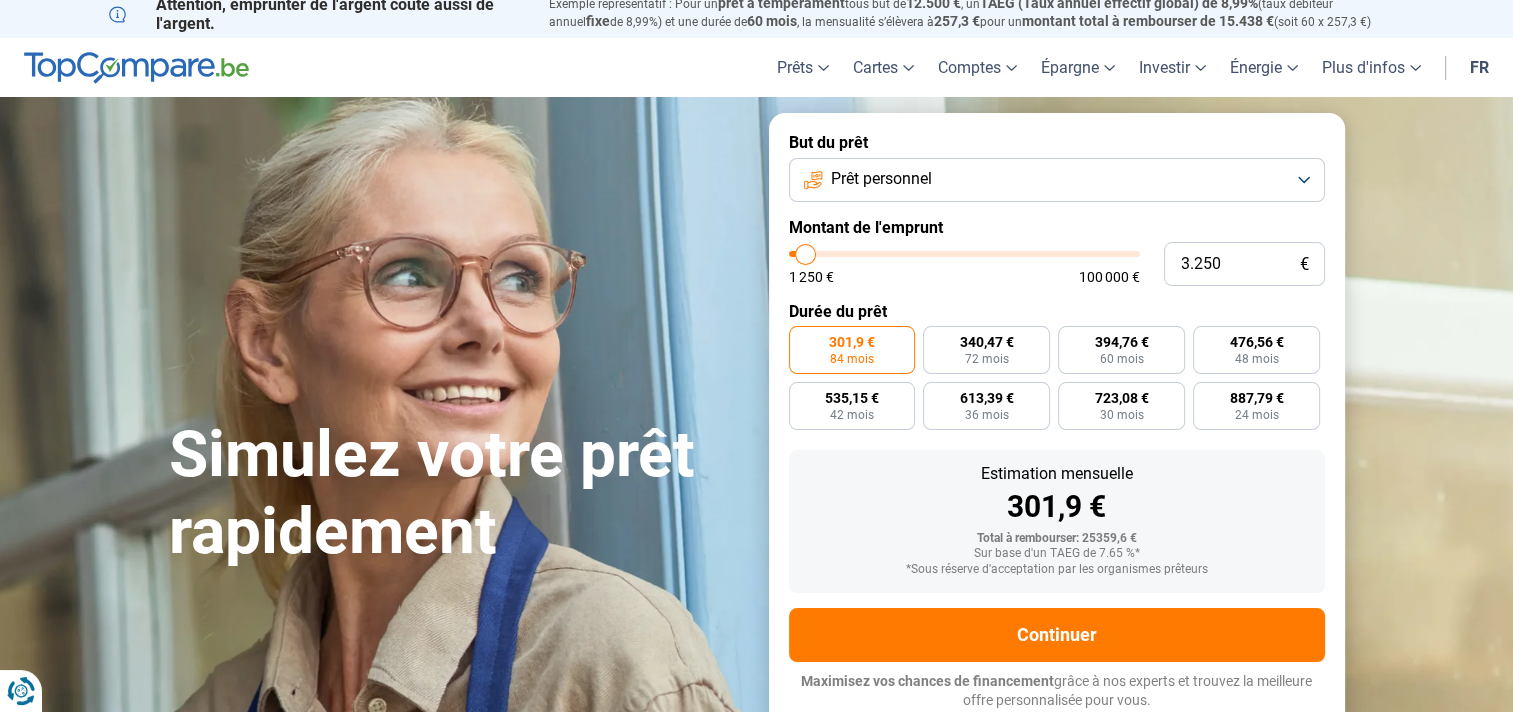 drag, startPoint x: 862, startPoint y: 252, endPoint x: 806, endPoint y: 268, distance: 58.24088 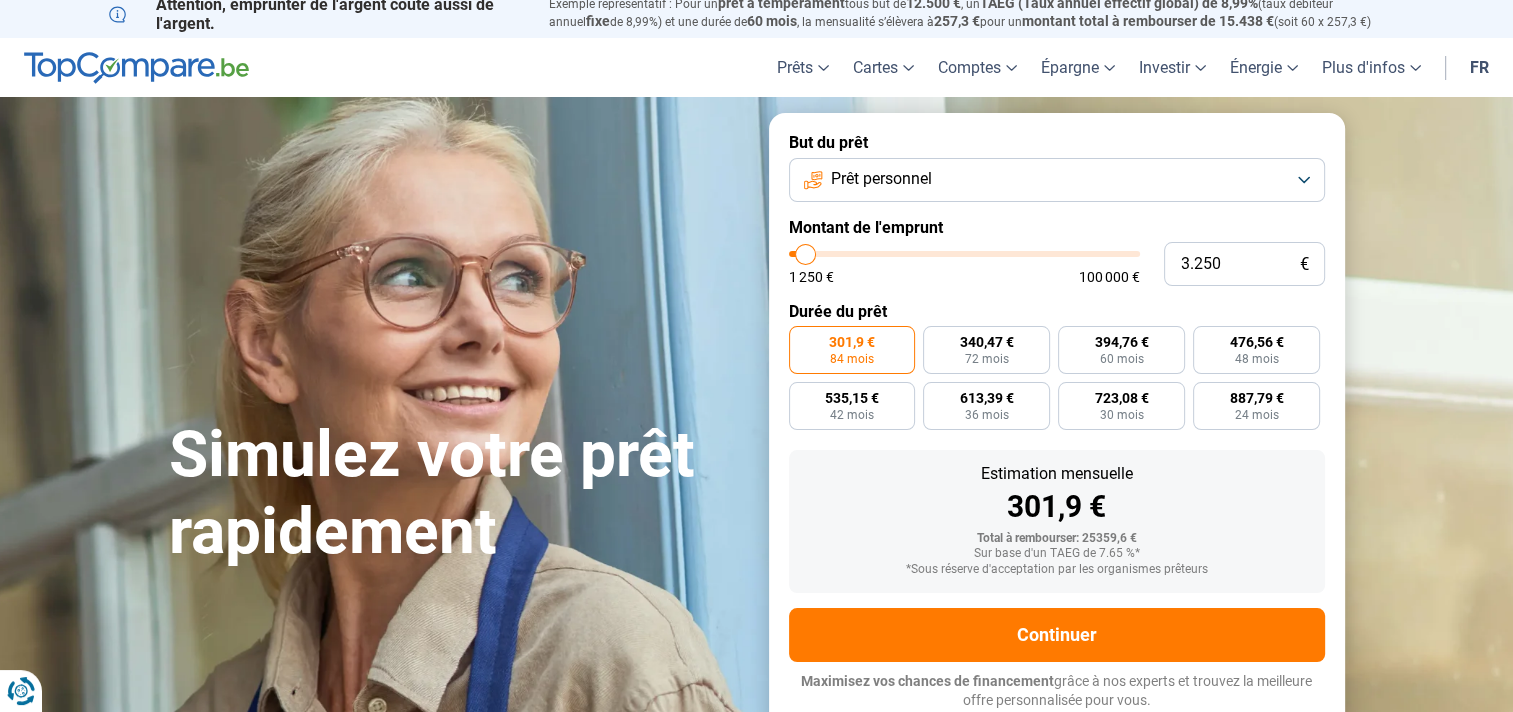 click at bounding box center (964, 254) 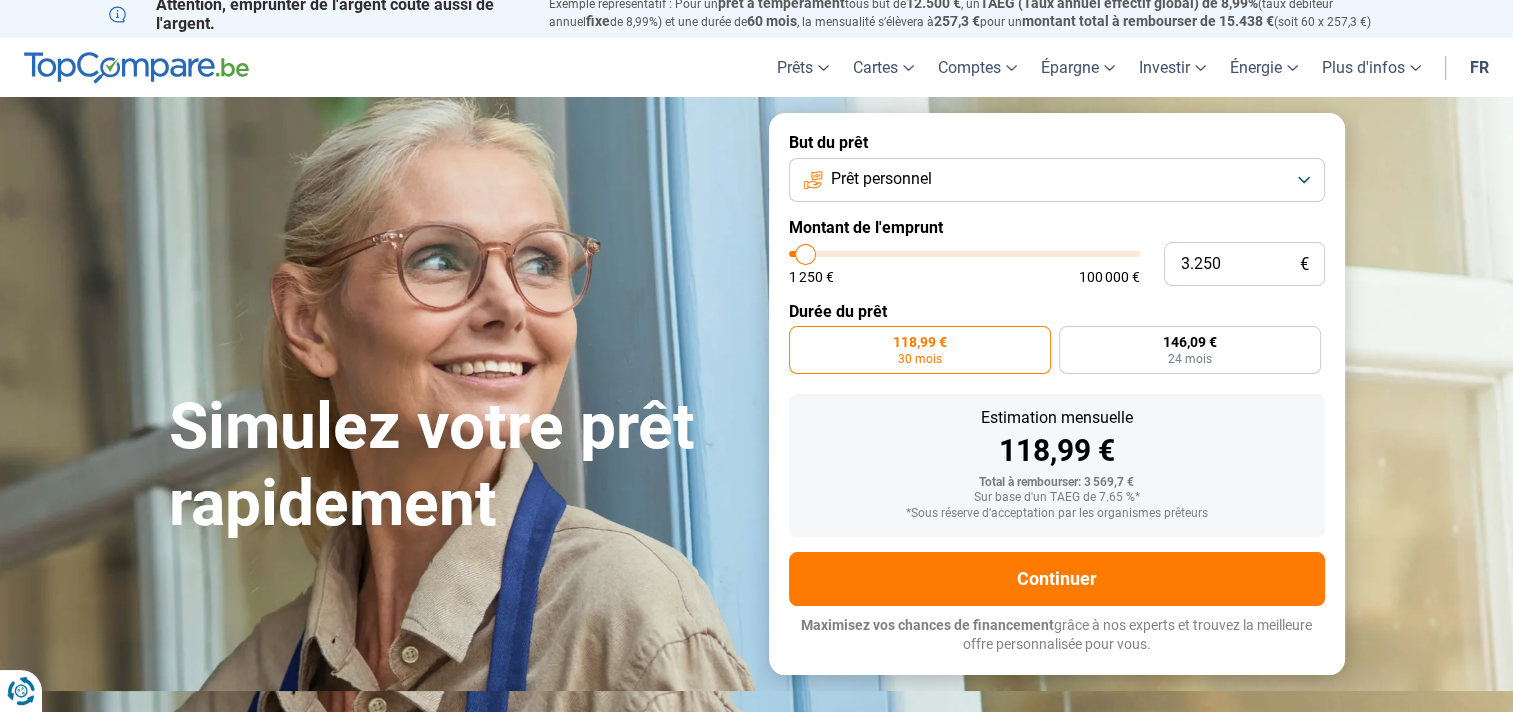 scroll, scrollTop: 0, scrollLeft: 0, axis: both 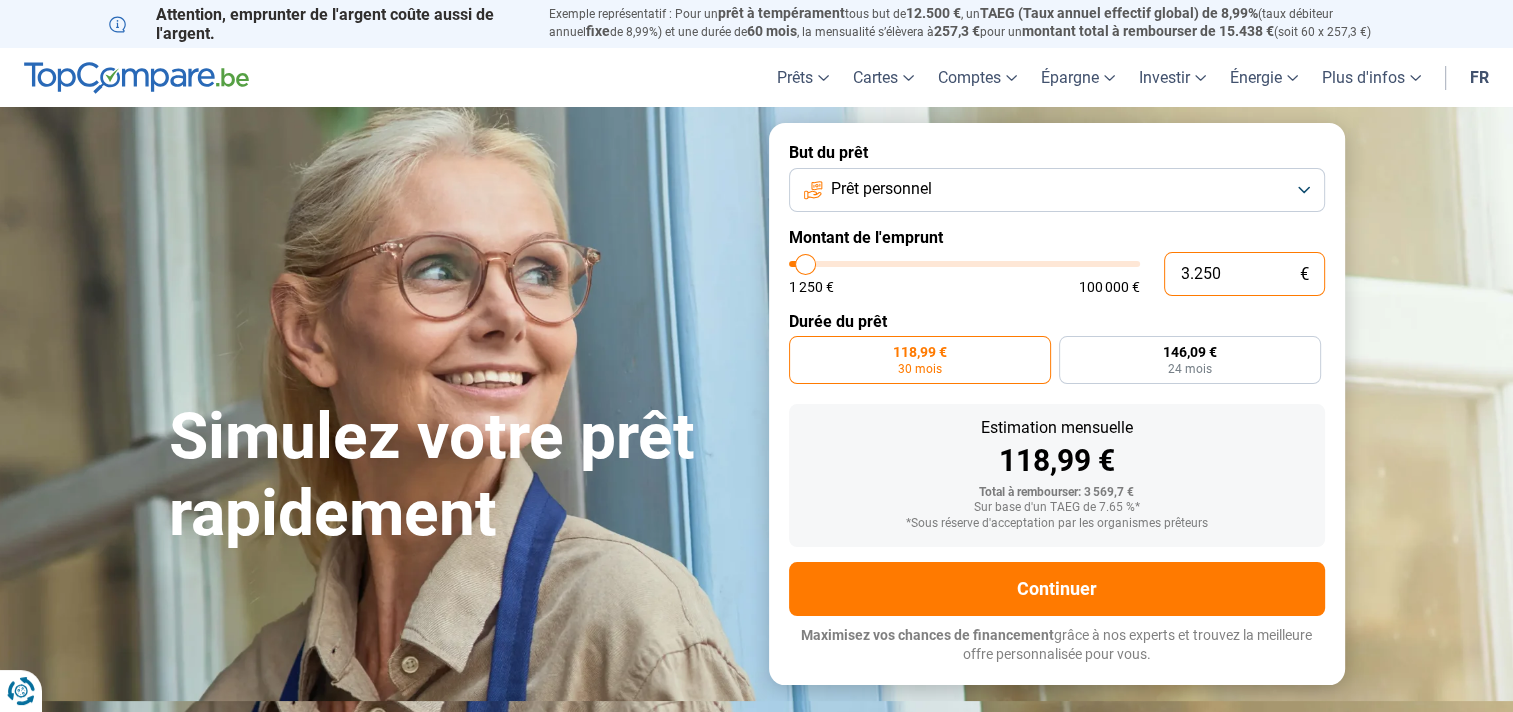 drag, startPoint x: 1228, startPoint y: 270, endPoint x: 1156, endPoint y: 283, distance: 73.1642 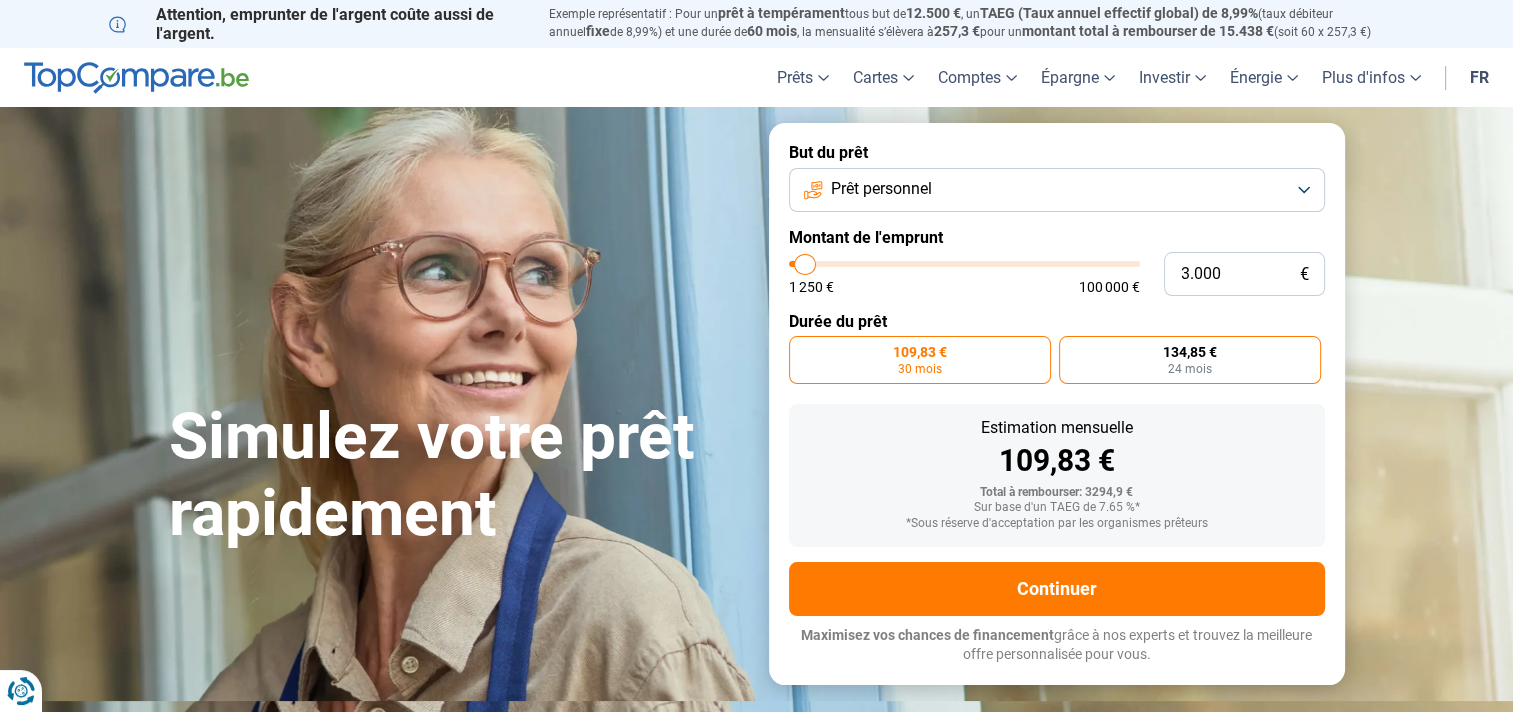 click on "134,85 €" at bounding box center [1190, 352] 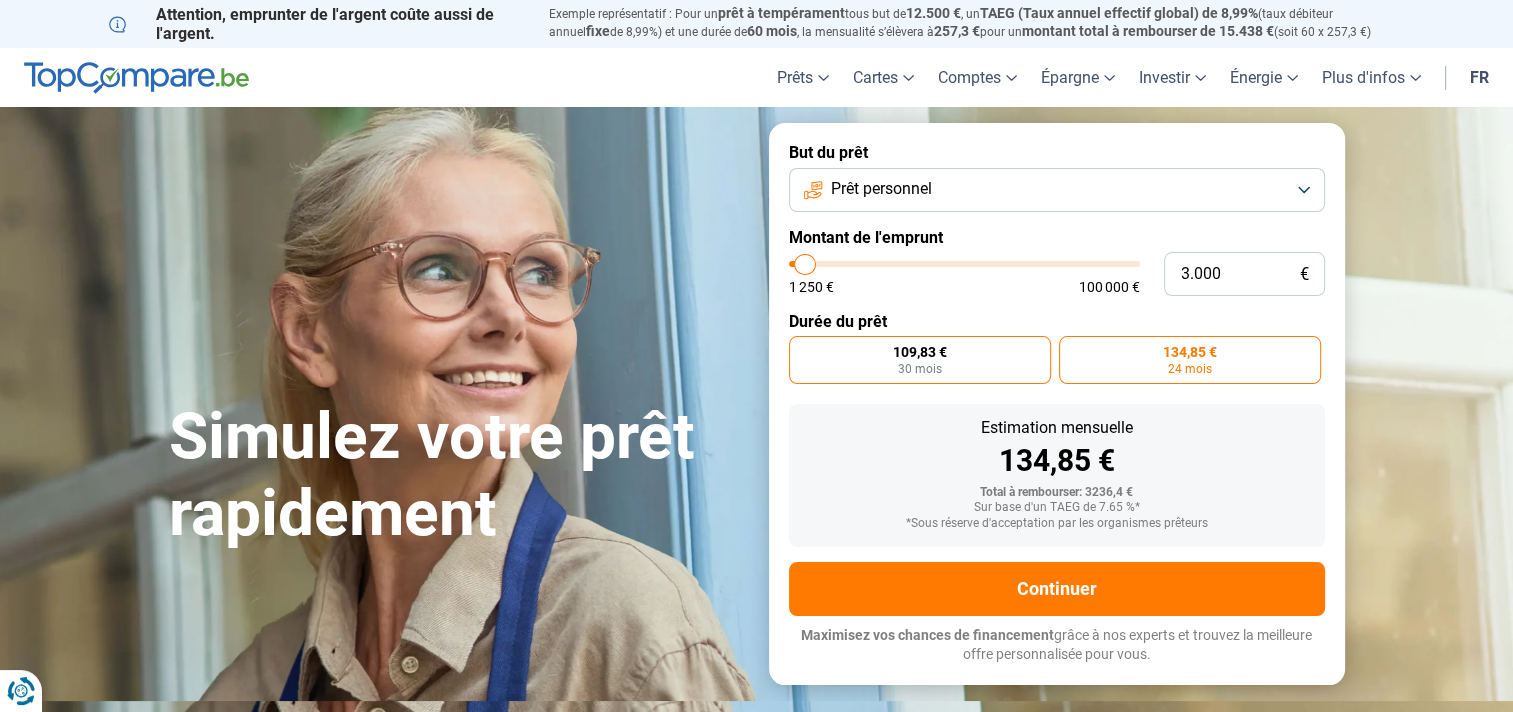 click on "109,83 €" at bounding box center [920, 352] 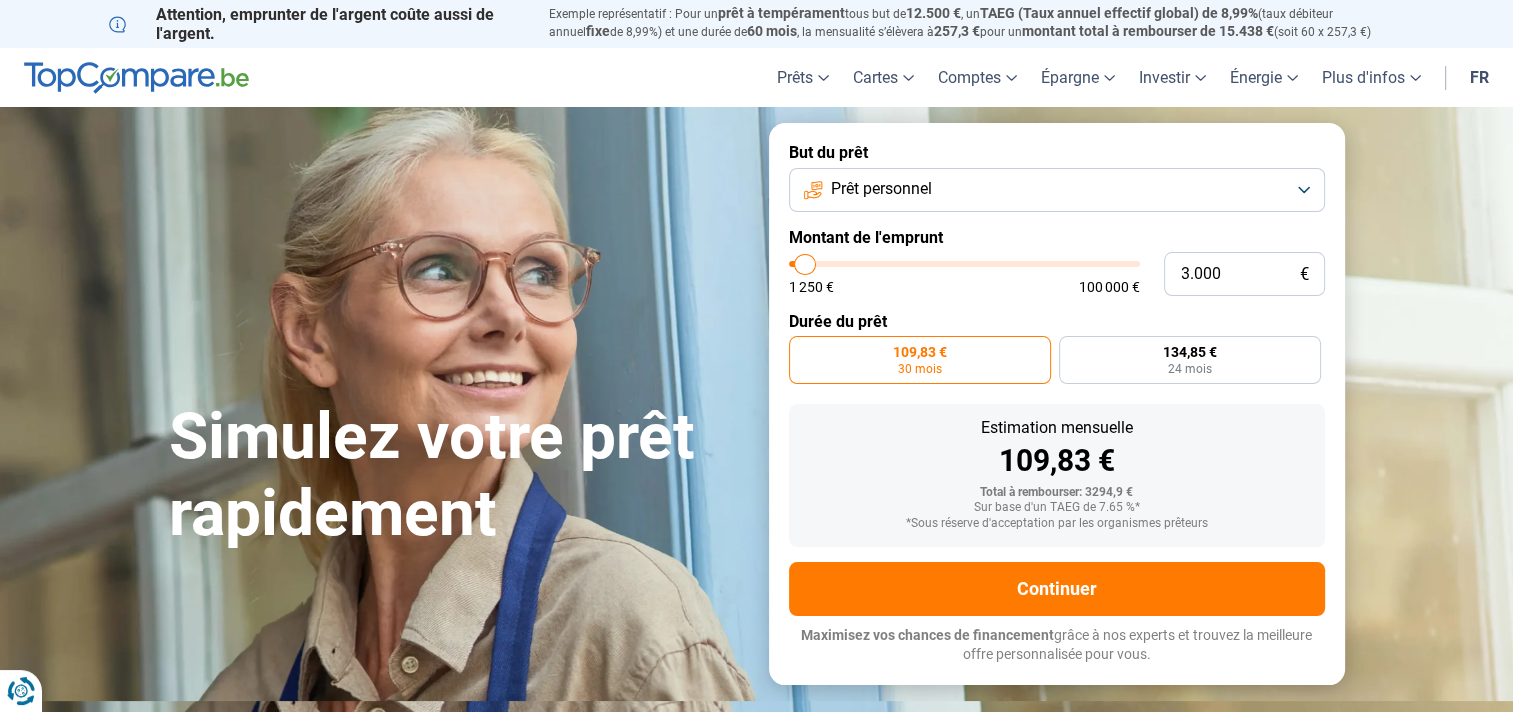 click on "But du prêt Prêt personnel Montant de l'emprunt 3000 € 1250 € 100000 € Durée du prêt 109,83 € 30 mois 134,85 € 24 mois Estimation mensuelle 109,83 € Total à rembourser: 3294,9 € Sur base d'un TAEG de 7.65 %* *Sous réserve d'acceptation par les organismes prêteurs Continuer Maximisez vos chances de financement grâce à nos experts et trouvez la meilleure offre personnalisée pour vous. 100000+ simulations mensuelles réussies Maximisez vos chances de financement grâce à nos experts Trouvez la meilleure offre personnalisée" at bounding box center (1057, 403) 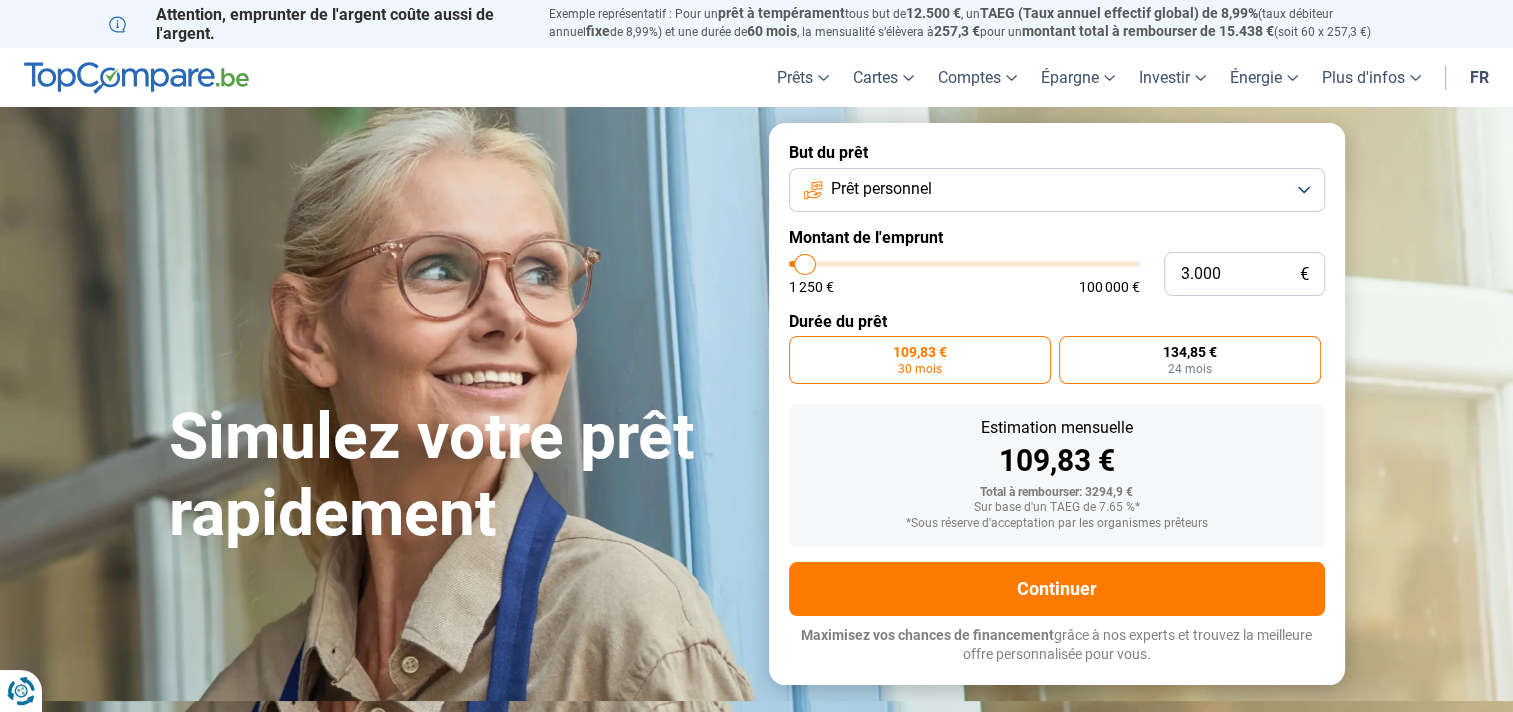 click on "134,85 €" at bounding box center [1190, 352] 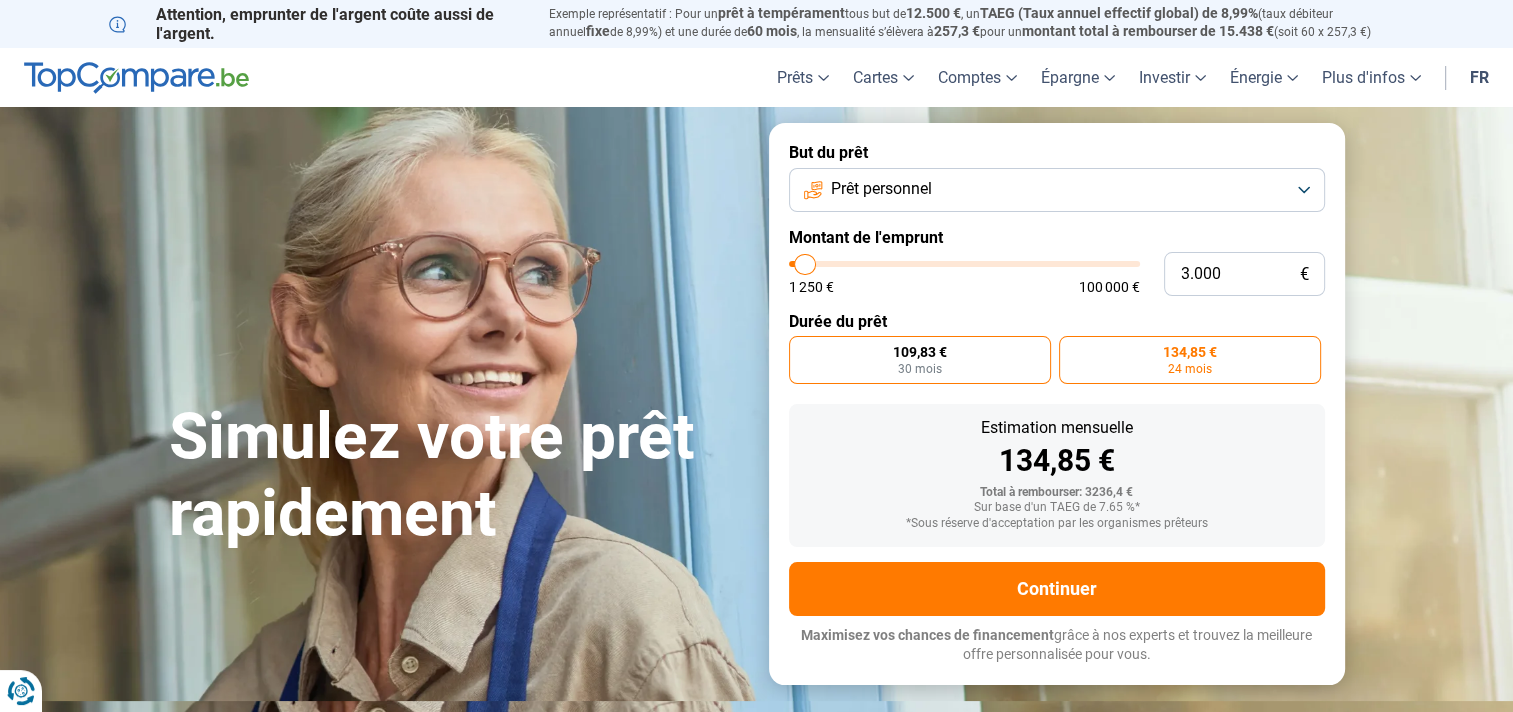 click on "30 mois" at bounding box center [920, 369] 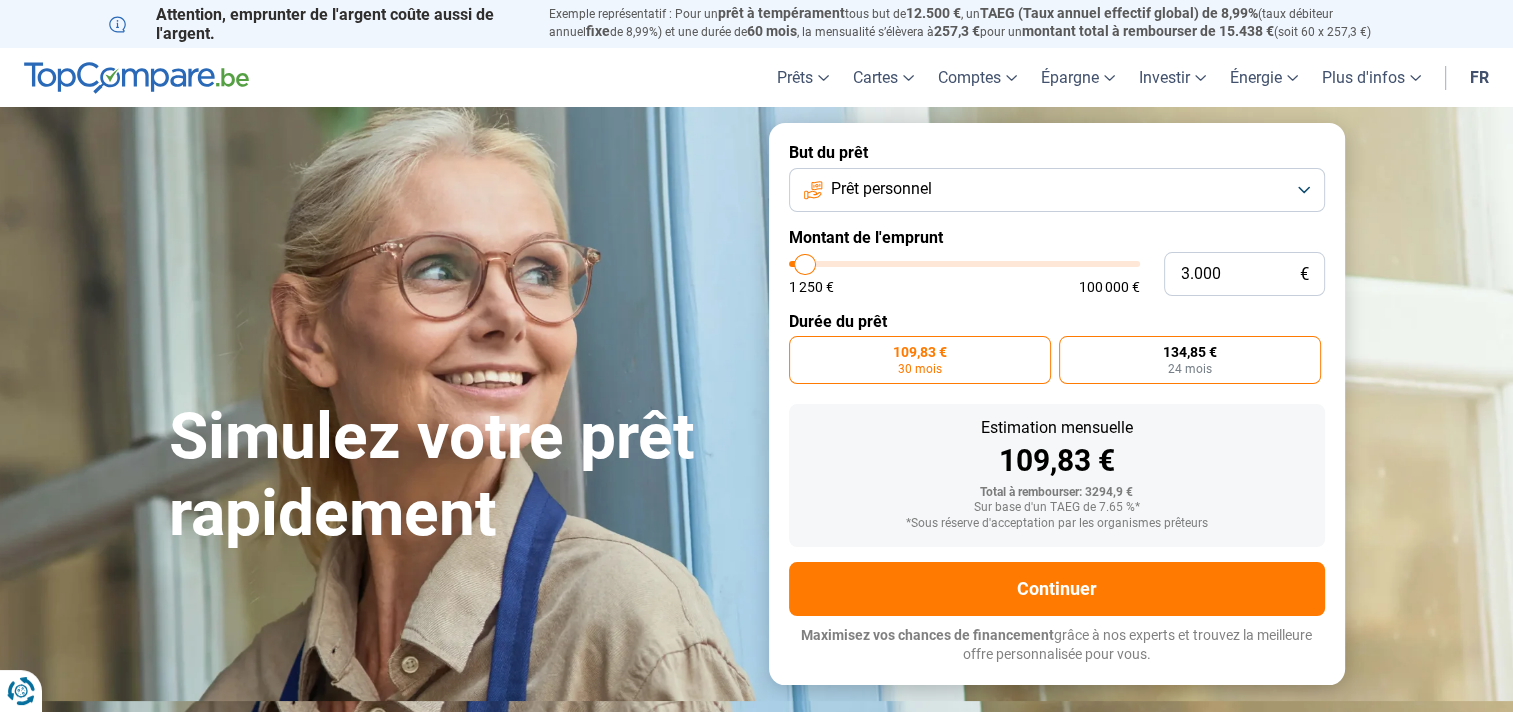 click on "24 mois" at bounding box center (1190, 369) 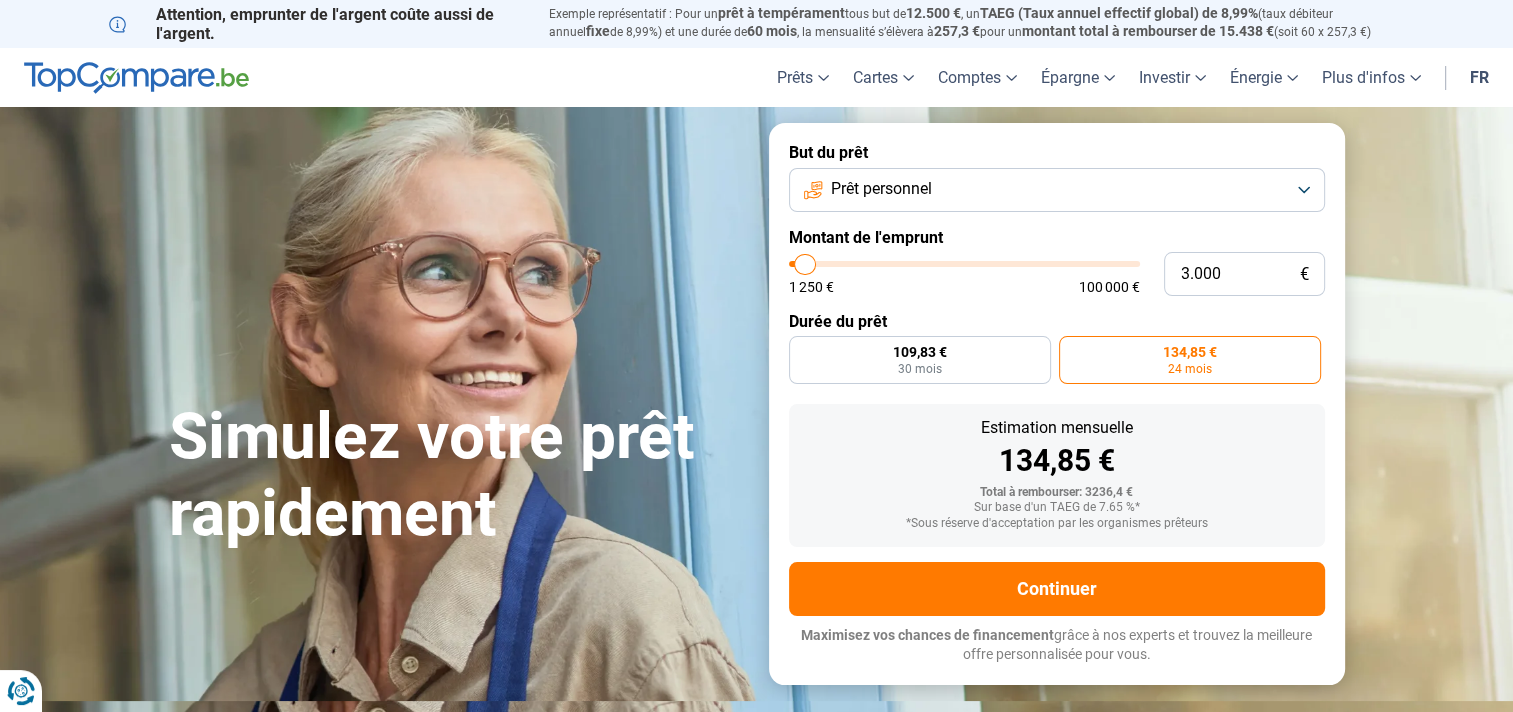 scroll, scrollTop: 500, scrollLeft: 0, axis: vertical 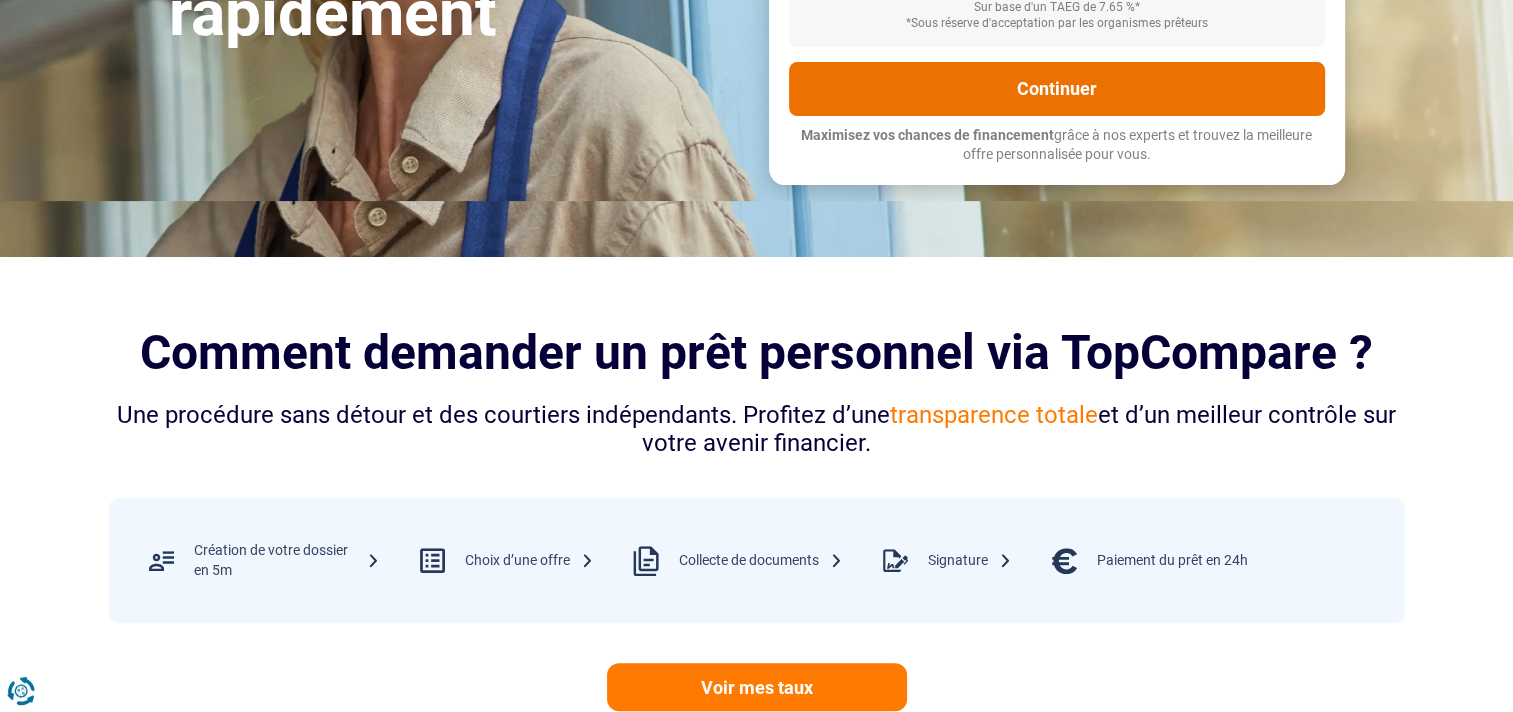 click on "Continuer" at bounding box center [1057, 89] 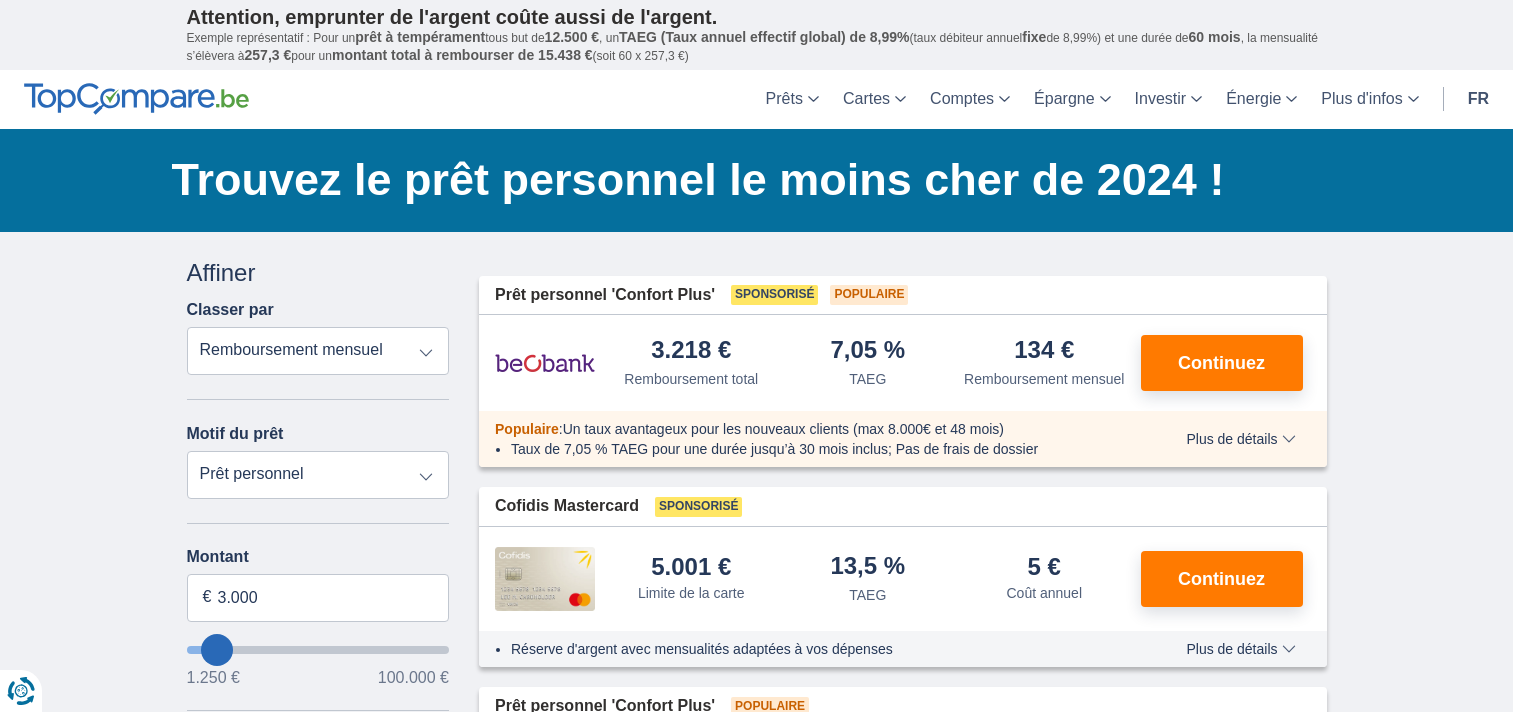 scroll, scrollTop: 0, scrollLeft: 0, axis: both 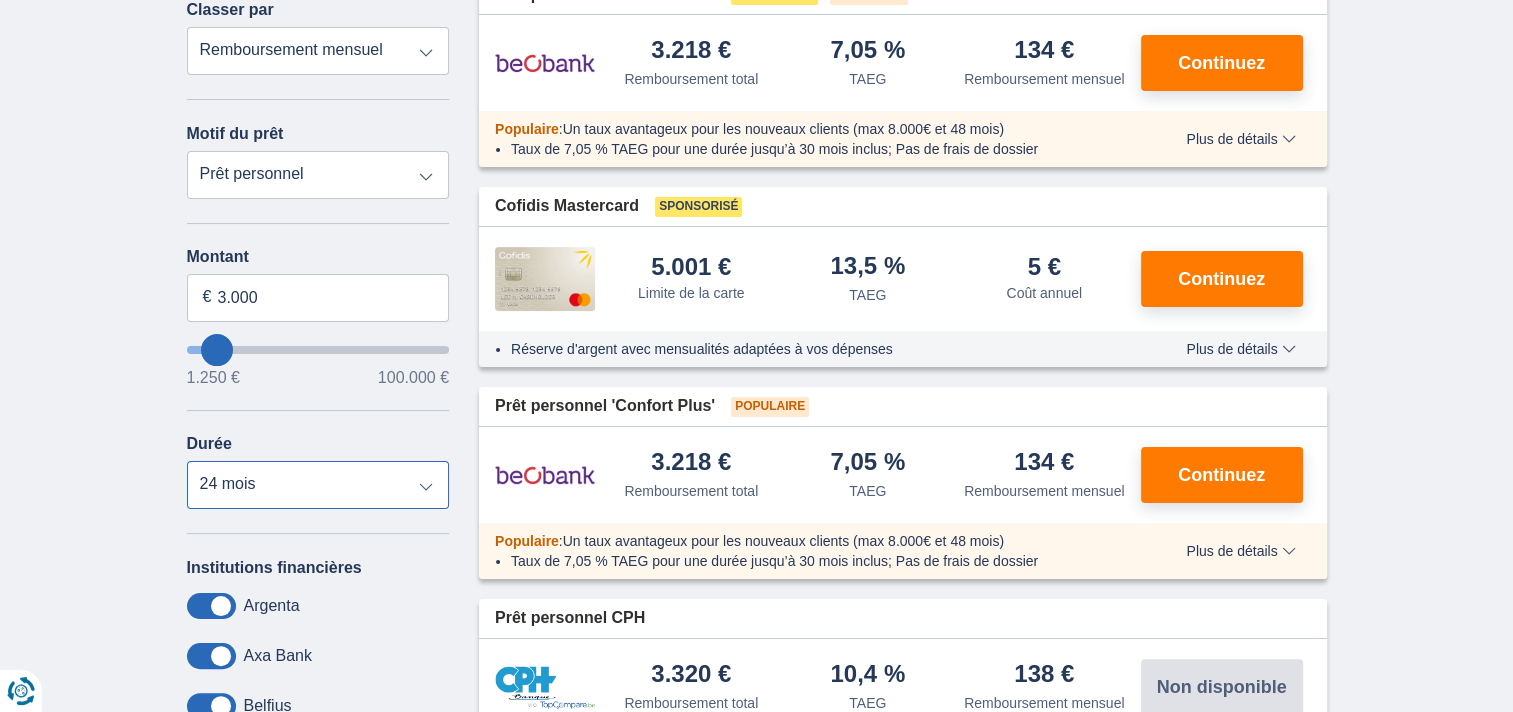 click on "12 mois
18 mois
24 mois
30 mois" at bounding box center (318, 485) 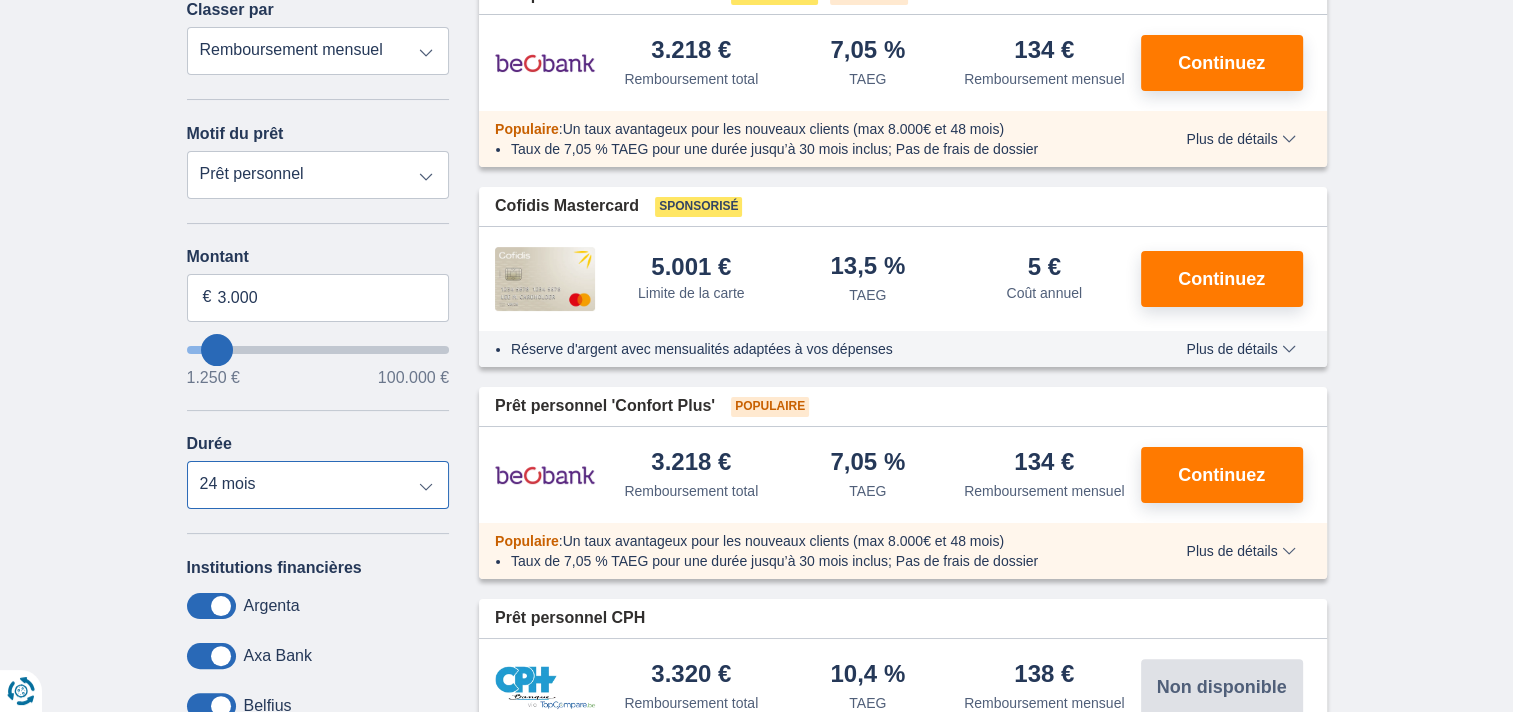 select on "12" 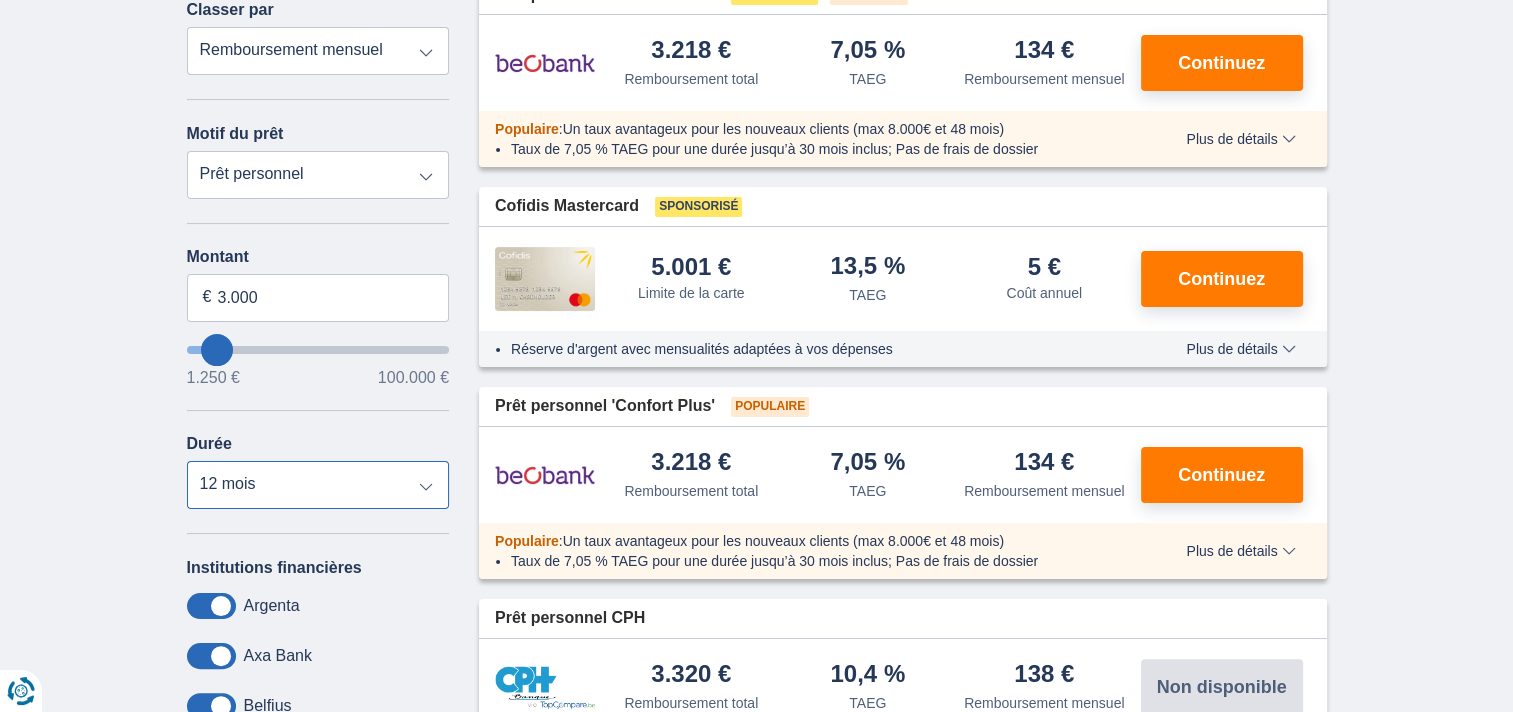 click on "12 mois
18 mois
24 mois
30 mois" at bounding box center [318, 485] 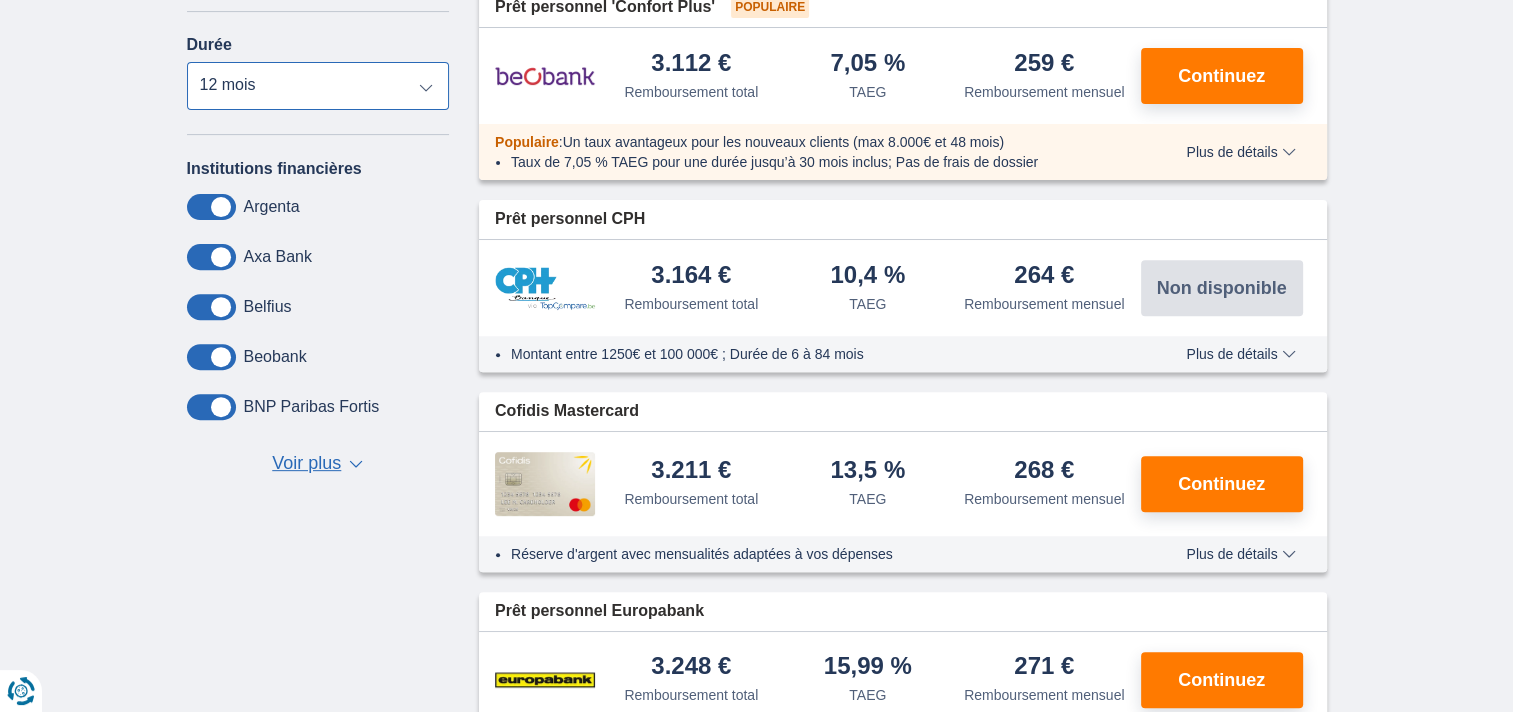 scroll, scrollTop: 700, scrollLeft: 0, axis: vertical 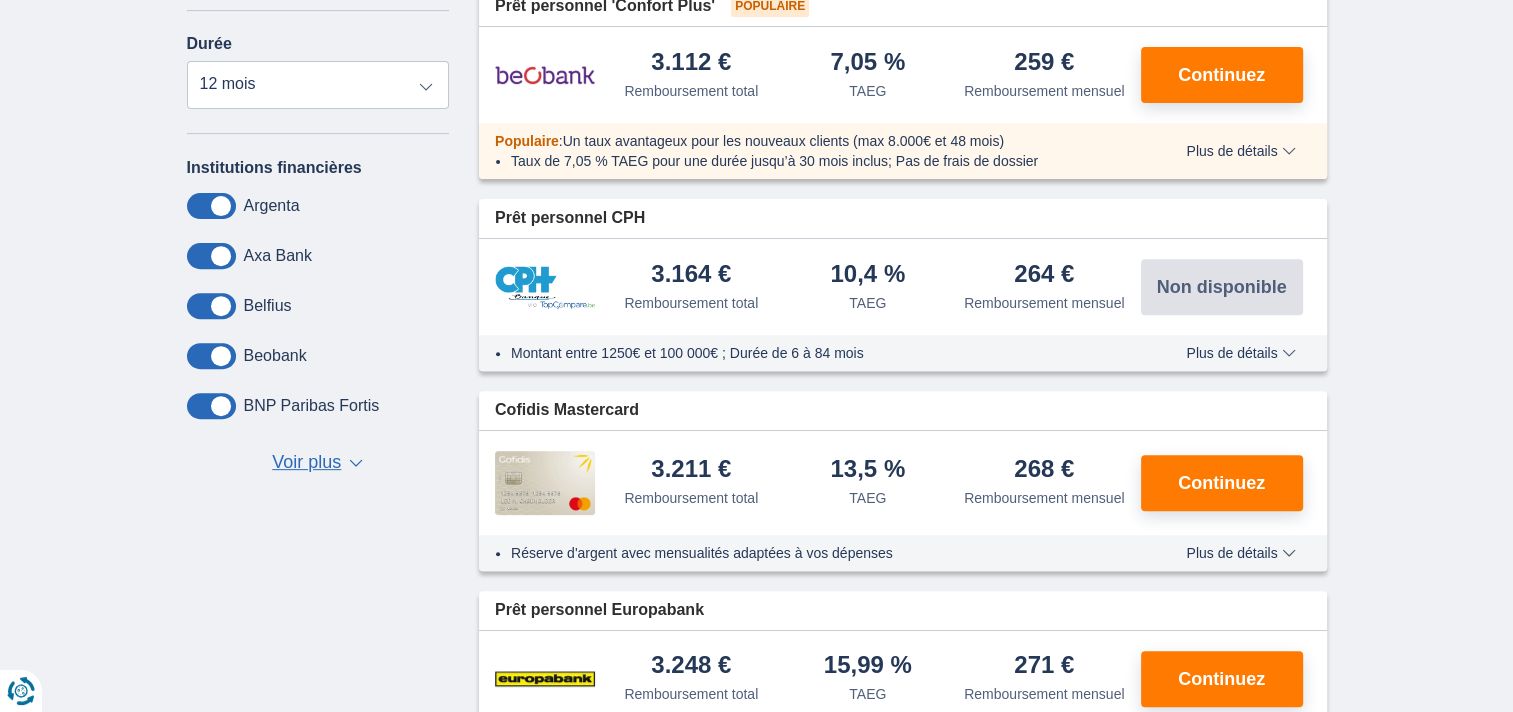 click on "Voir plus" at bounding box center (306, 463) 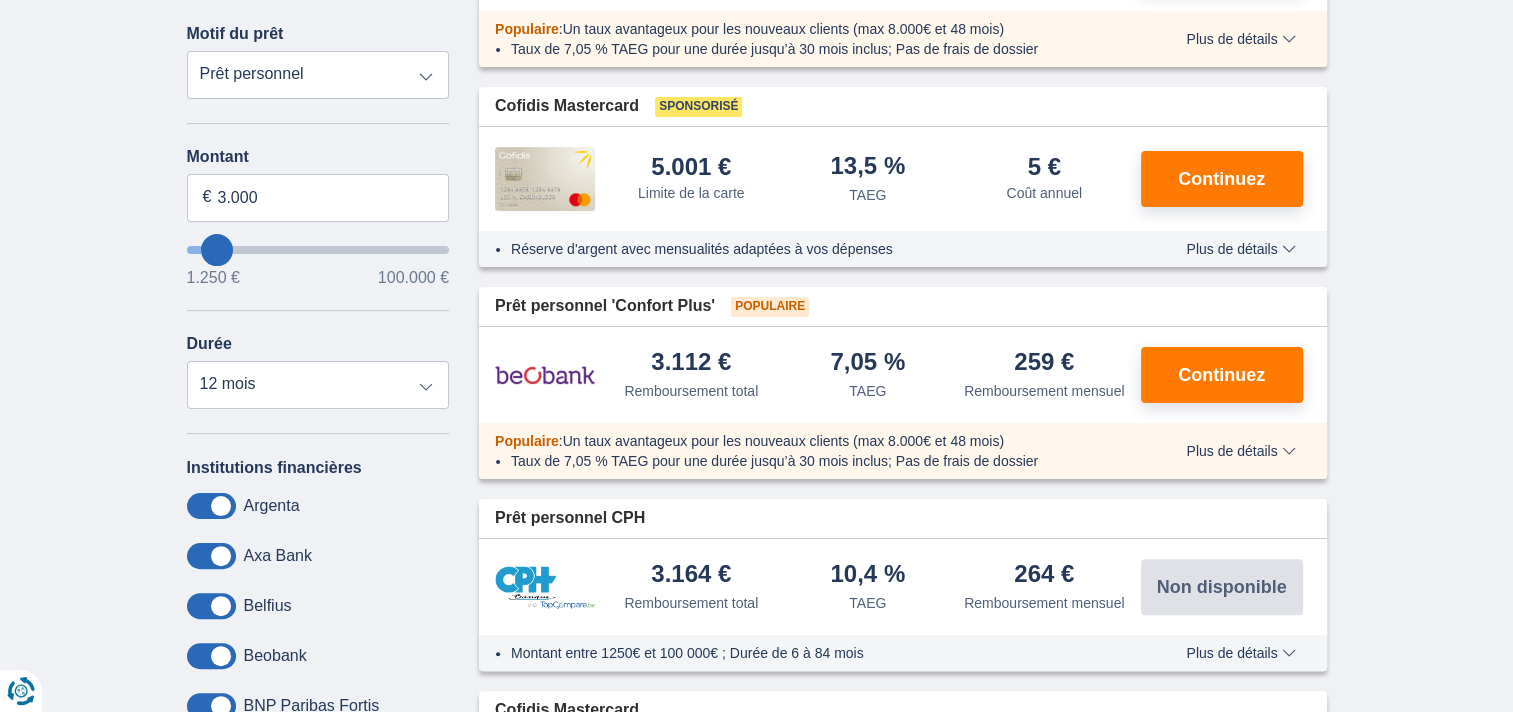 scroll, scrollTop: 0, scrollLeft: 0, axis: both 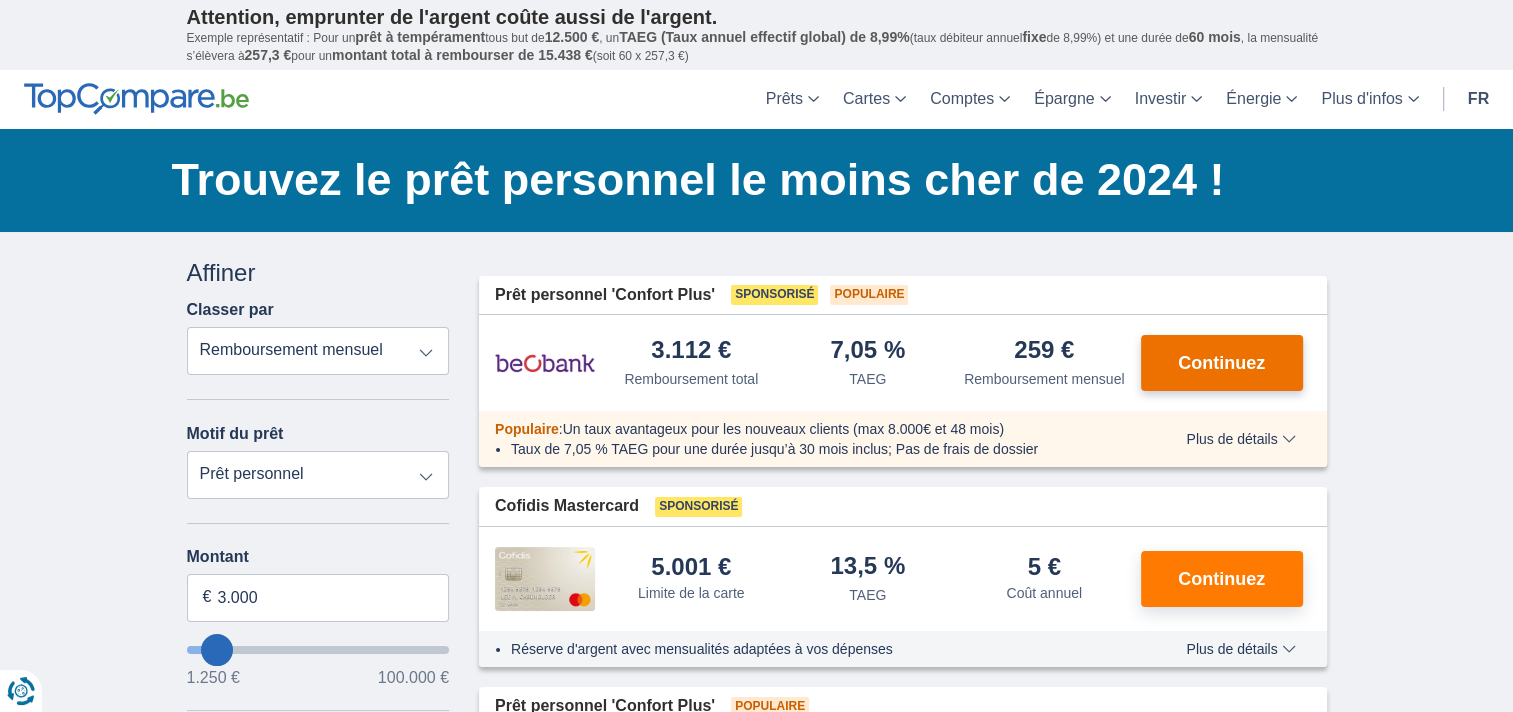 click on "Continuez" at bounding box center (1221, 363) 